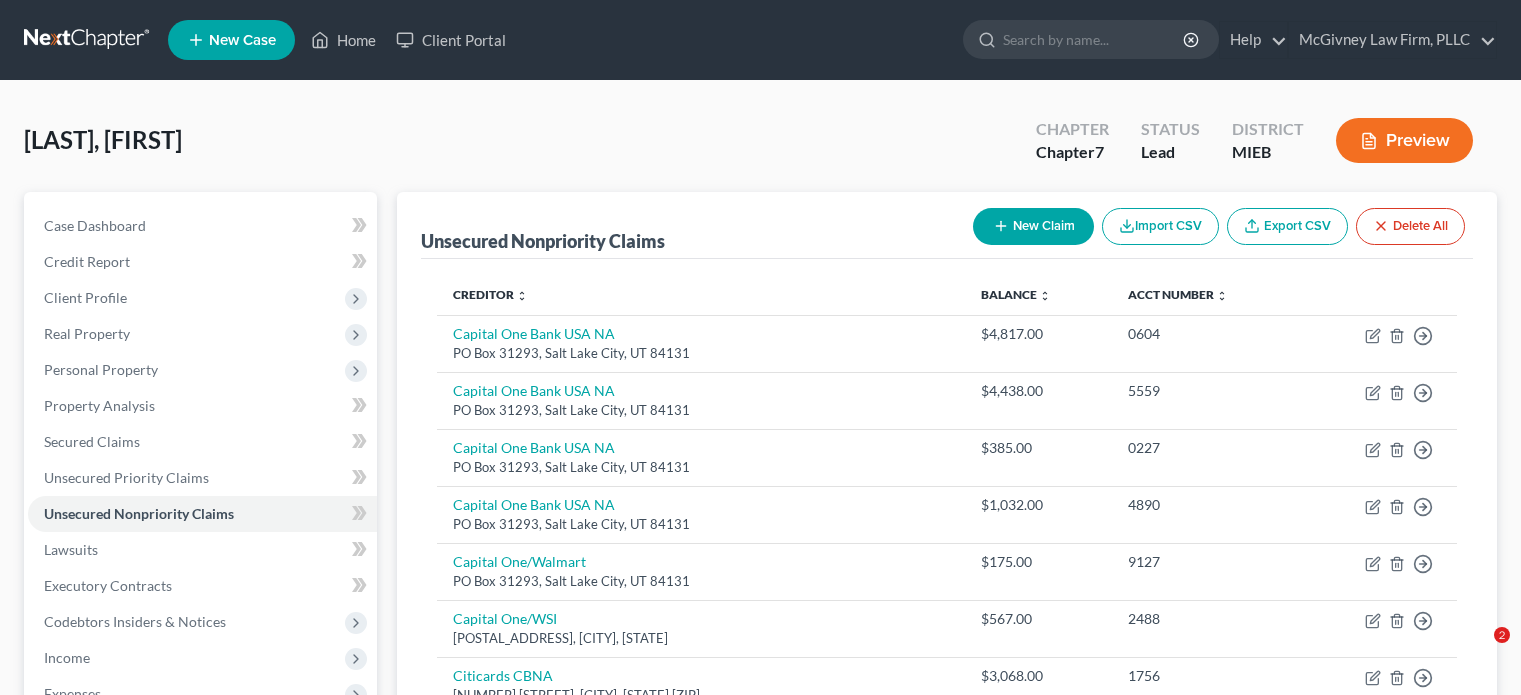 scroll, scrollTop: 1403, scrollLeft: 0, axis: vertical 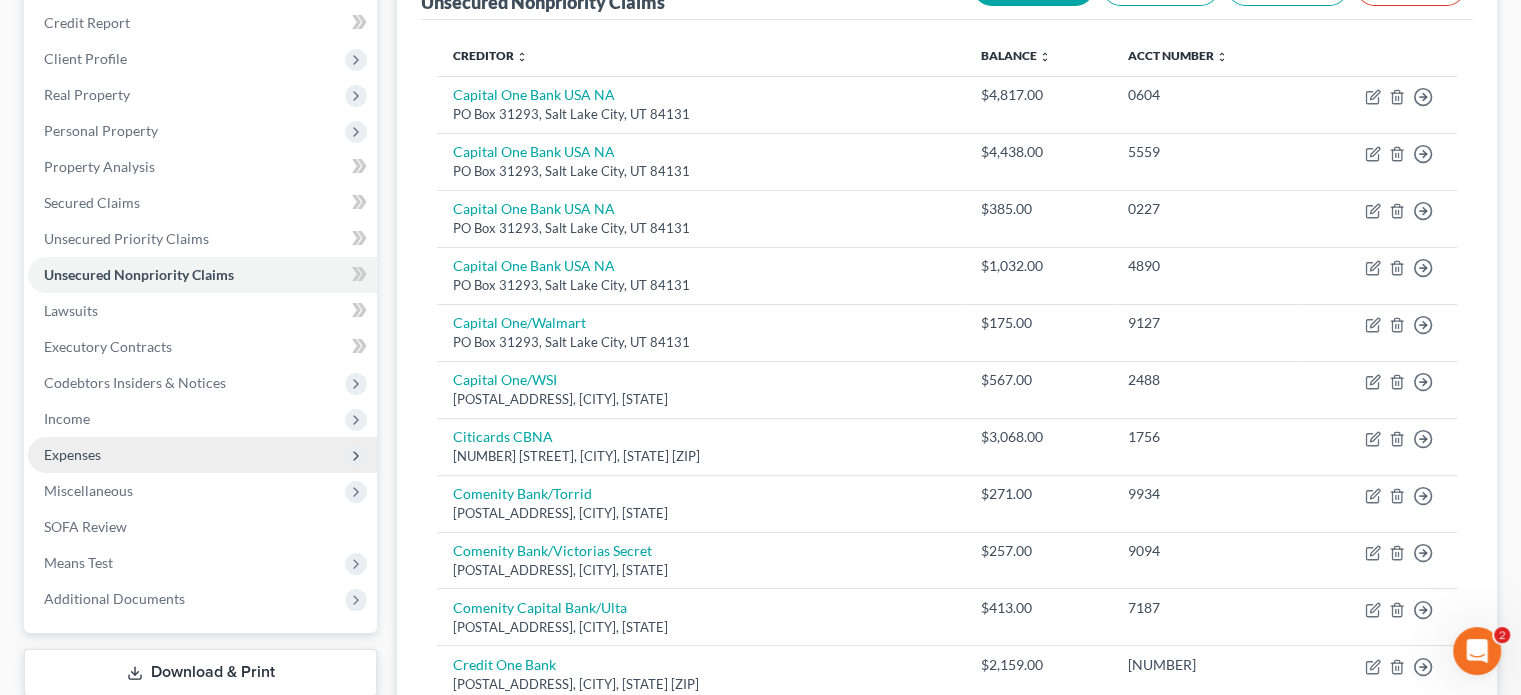 click on "Expenses" at bounding box center [202, 455] 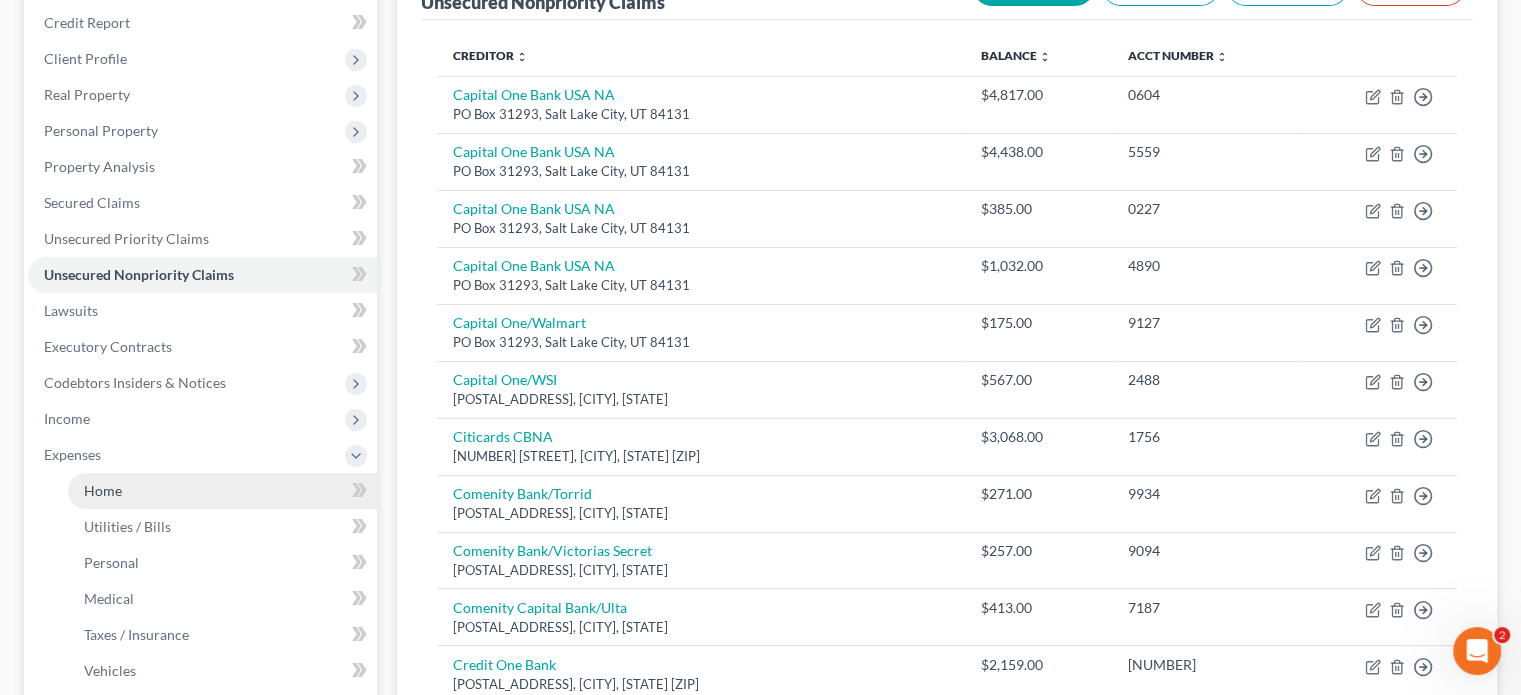 click on "Home" at bounding box center (222, 491) 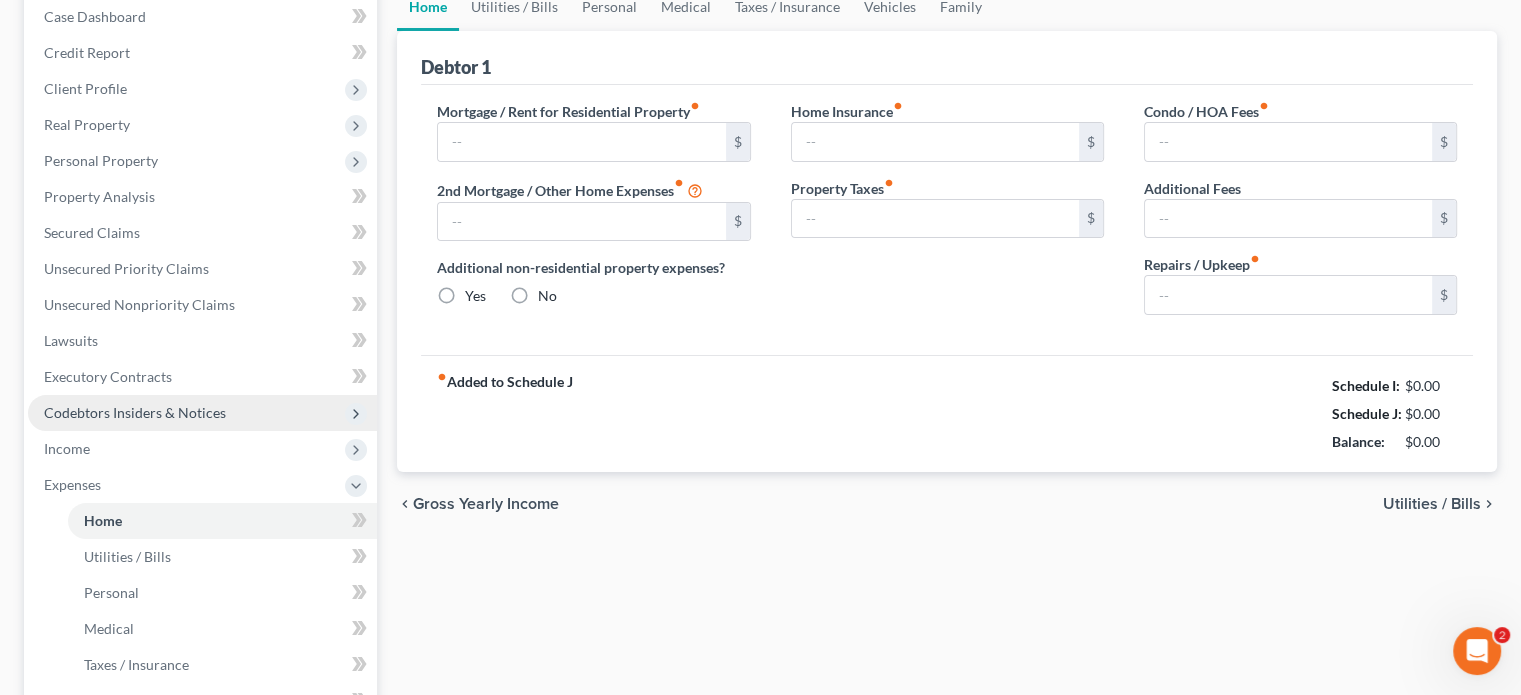 type on "[PRICE]" 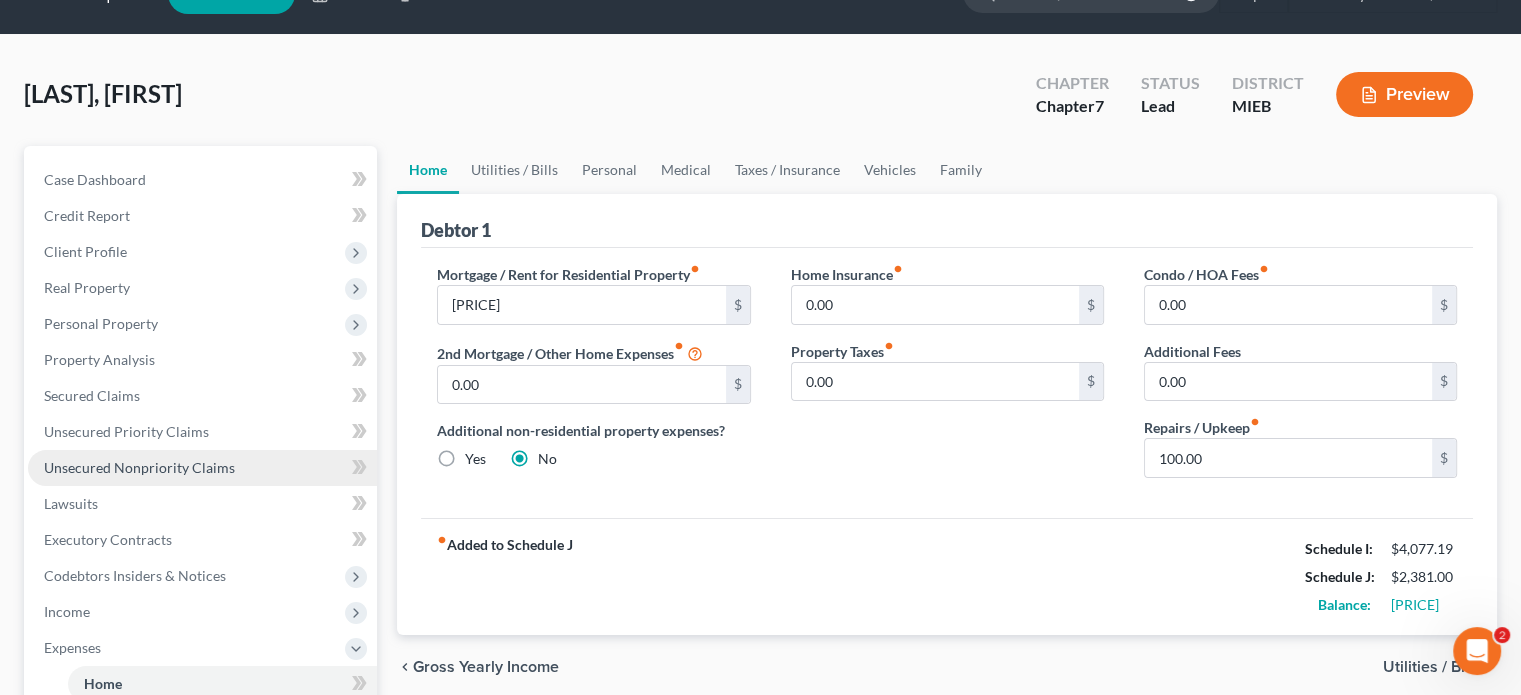 scroll, scrollTop: 0, scrollLeft: 0, axis: both 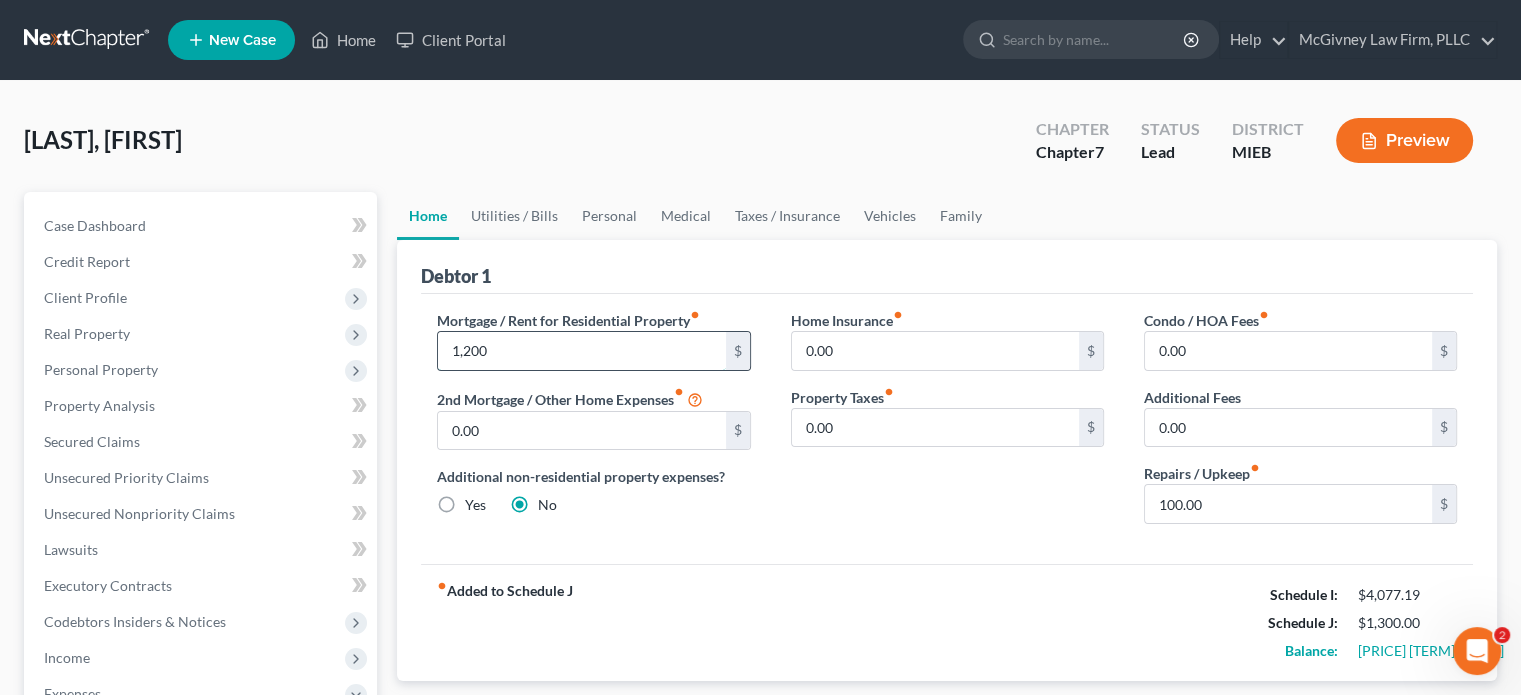 type on "1,200" 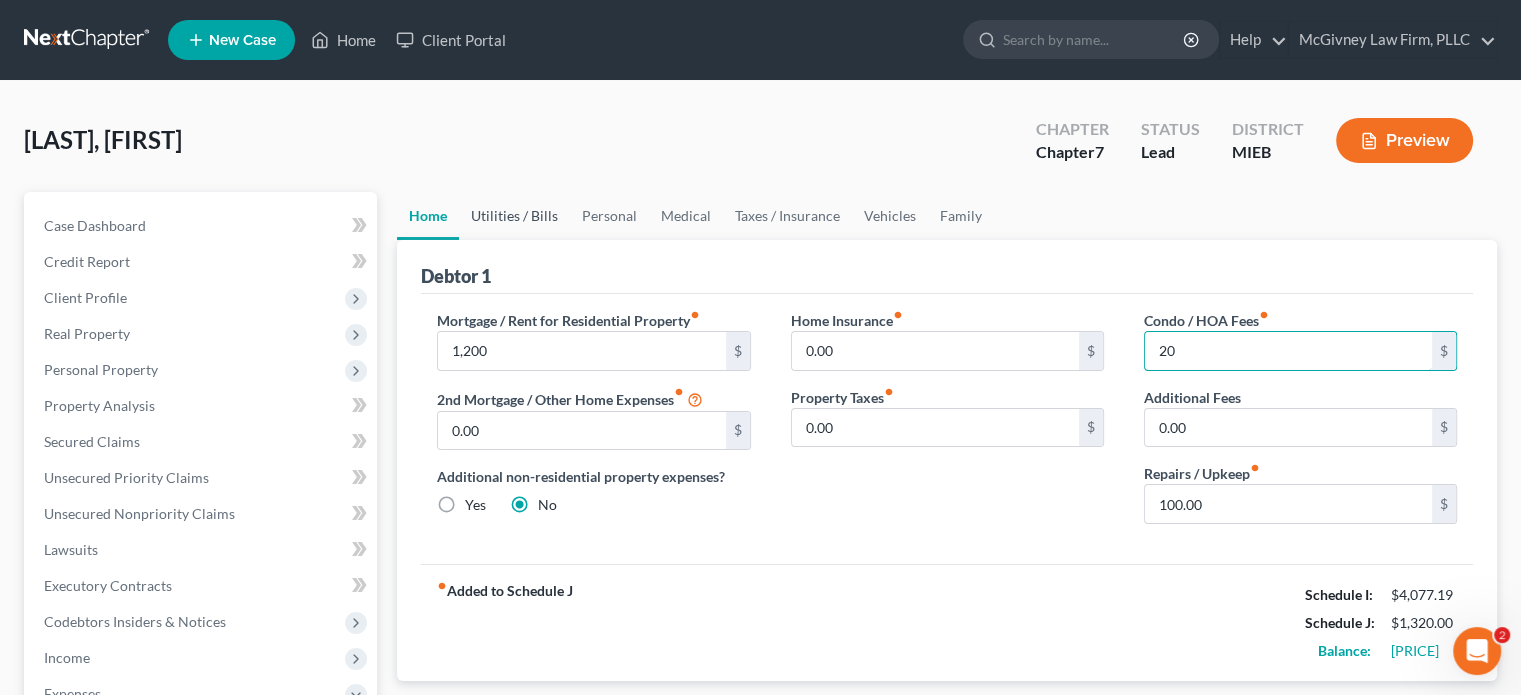 type on "20" 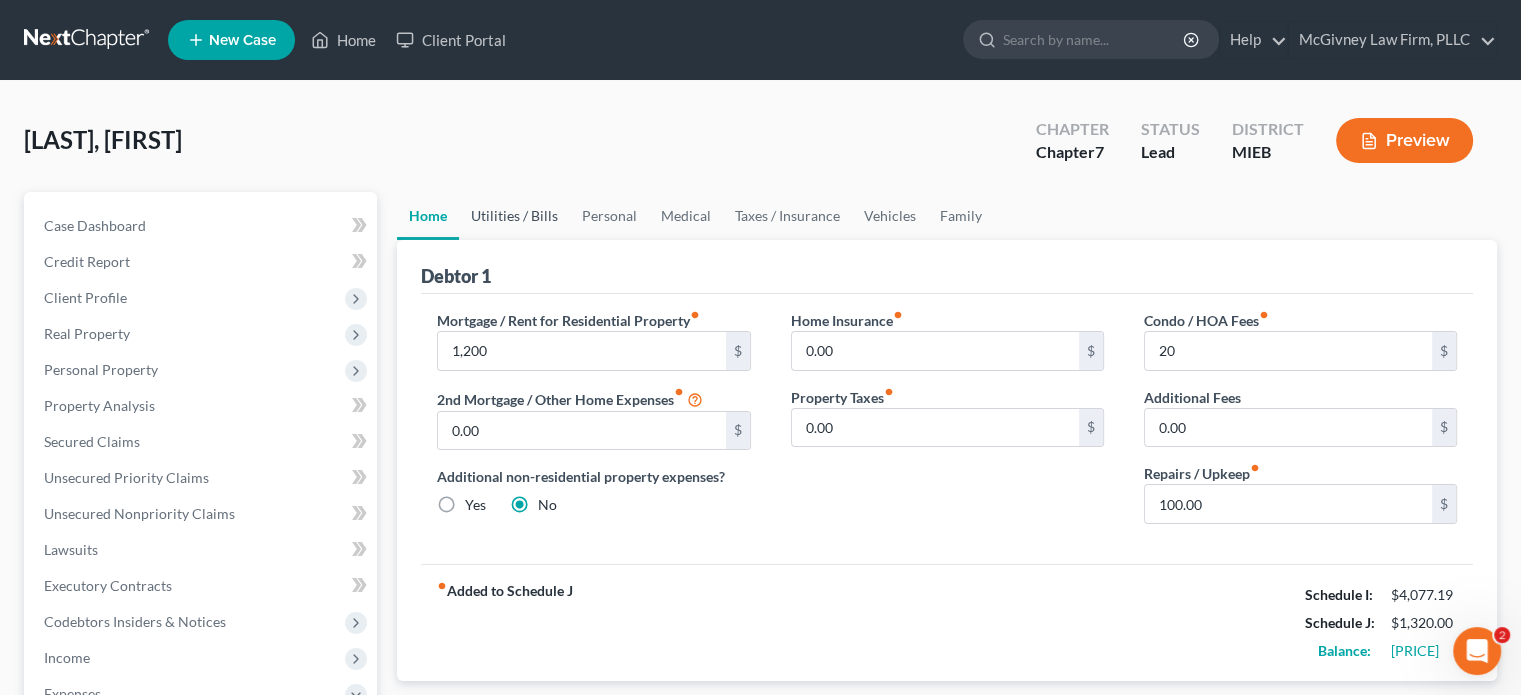 click on "Utilities / Bills" at bounding box center (514, 216) 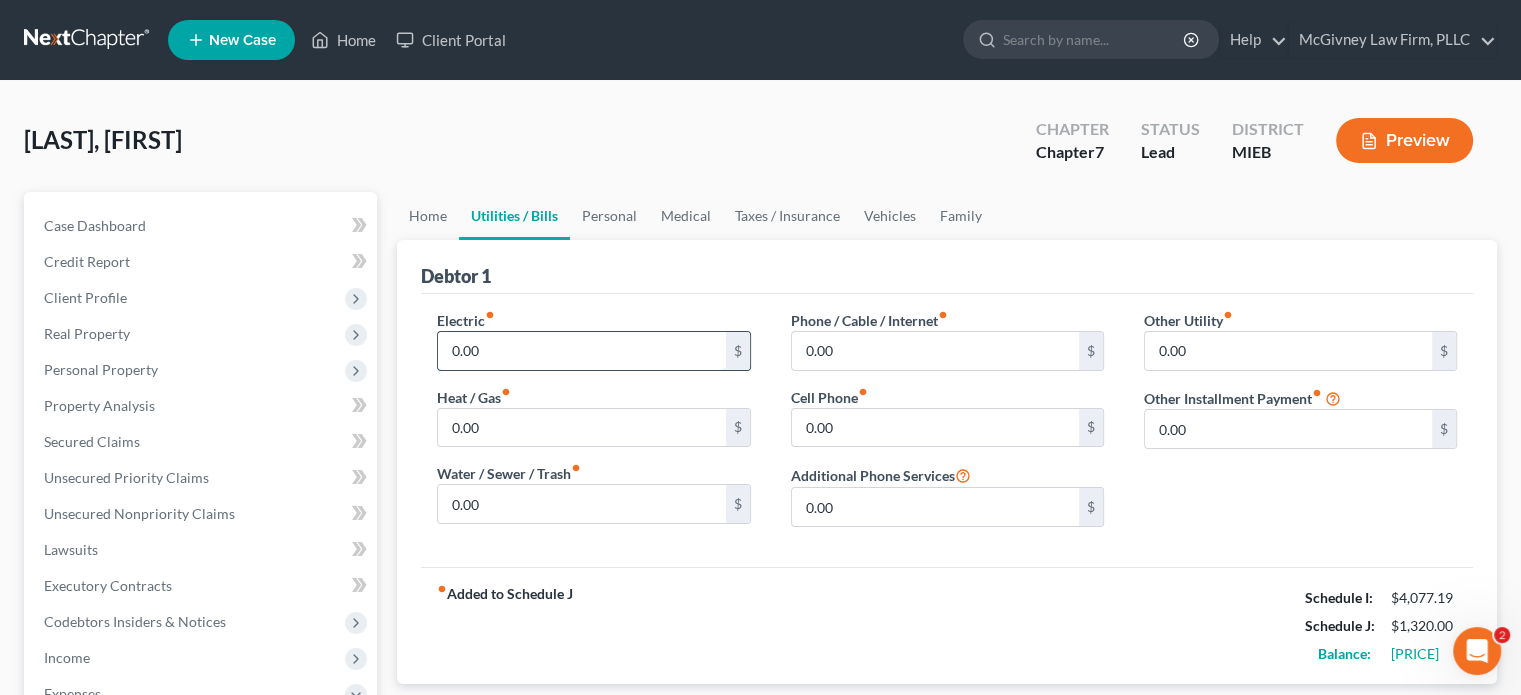 click on "0.00" at bounding box center [581, 351] 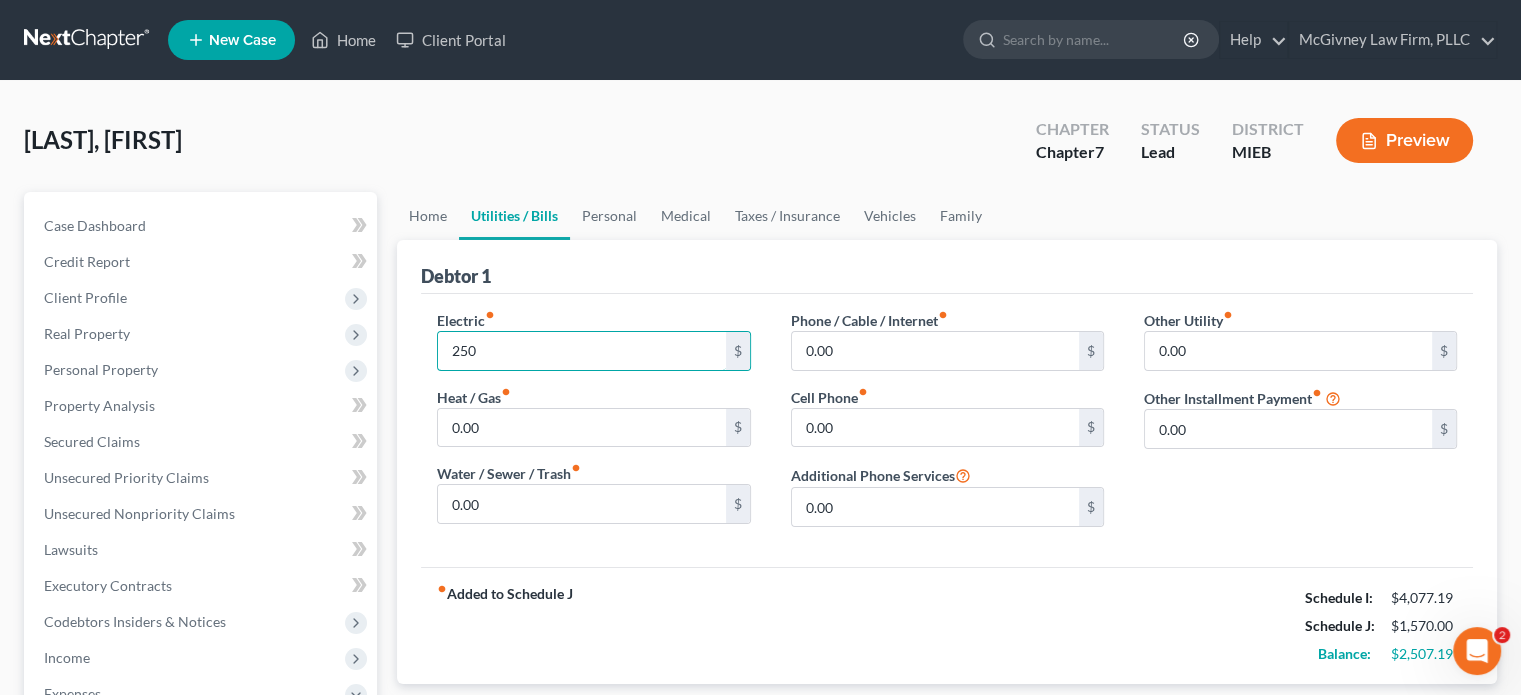 type on "250" 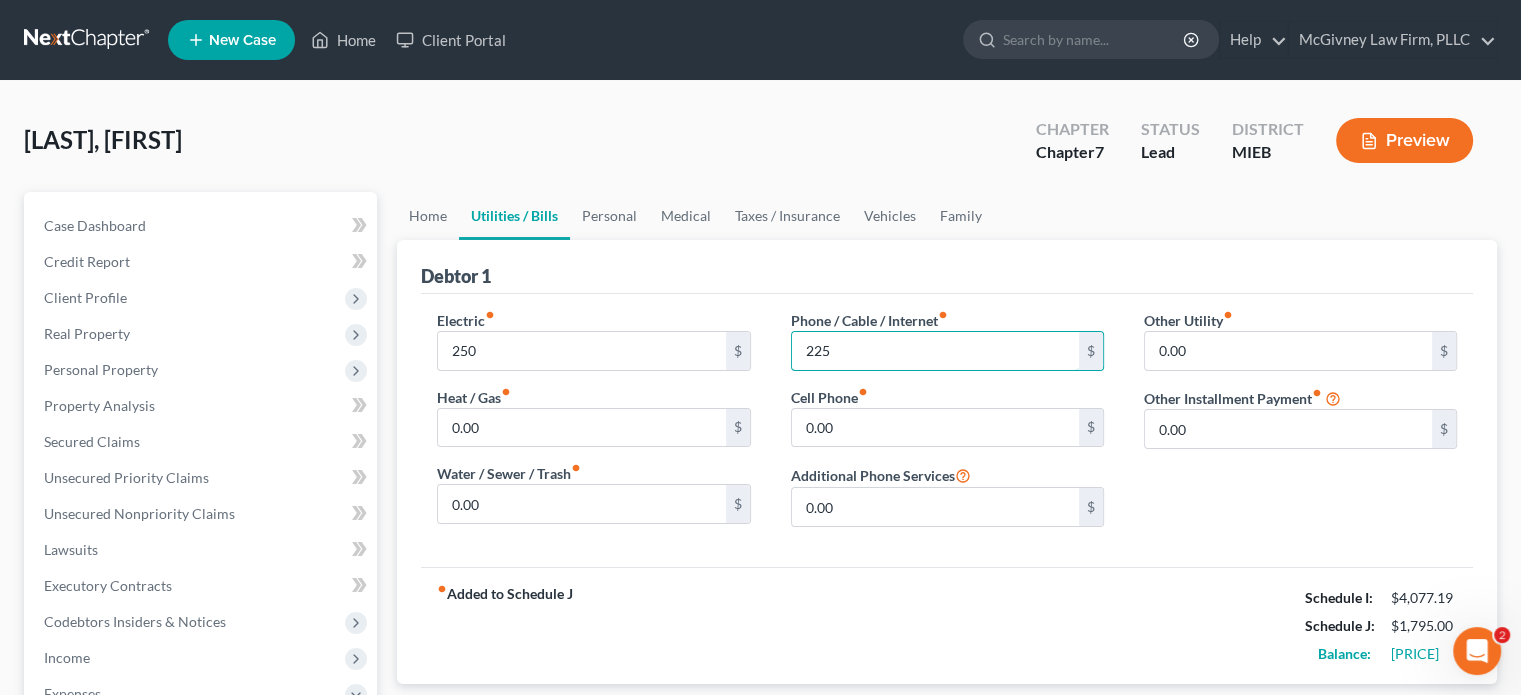 type on "225" 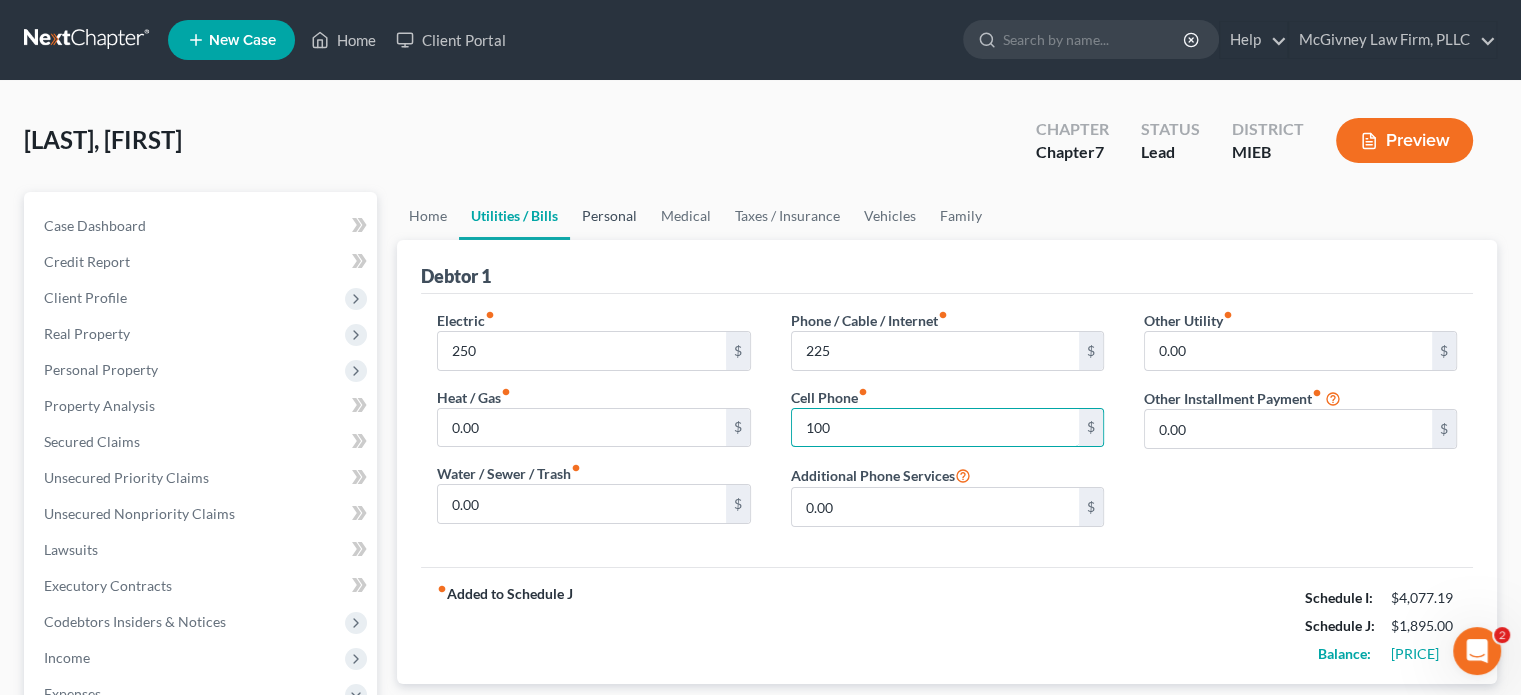 type on "100" 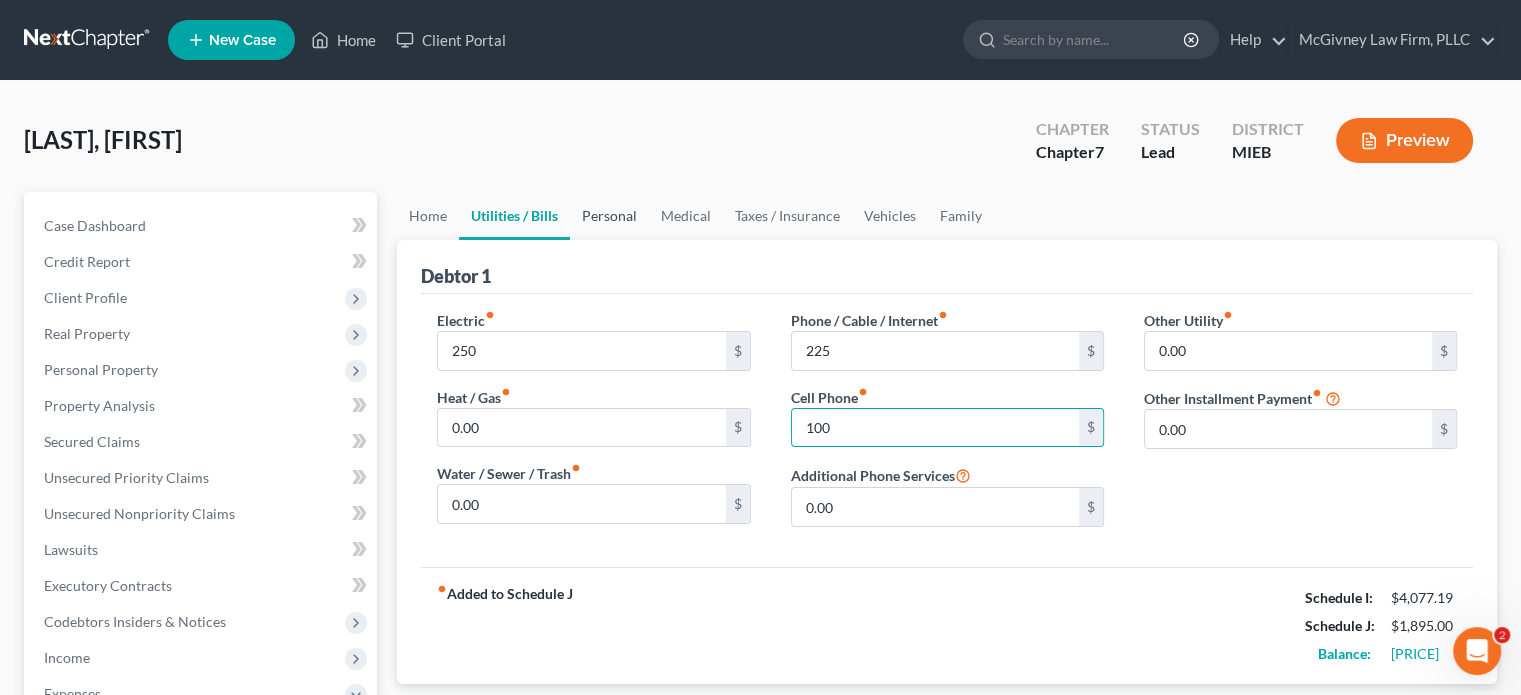 click on "Personal" at bounding box center (609, 216) 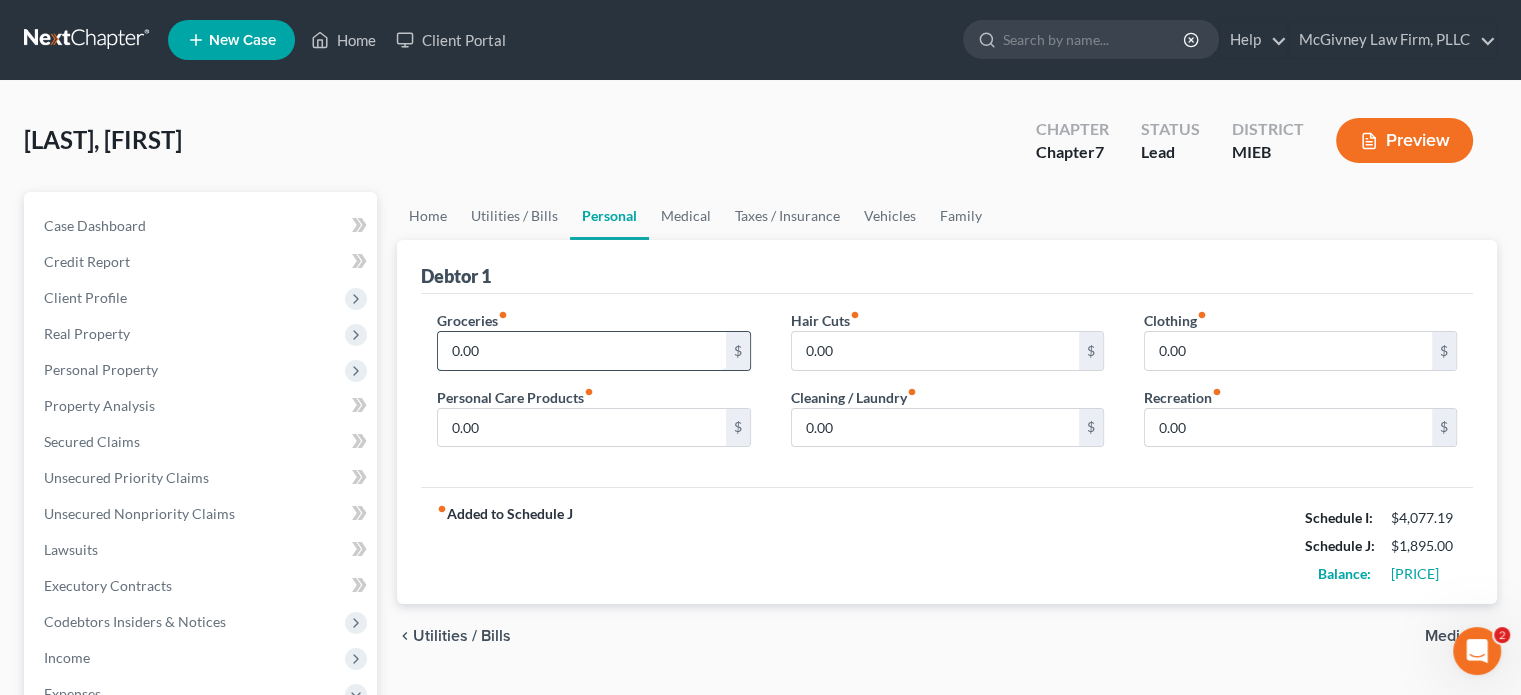 click on "0.00" at bounding box center [581, 351] 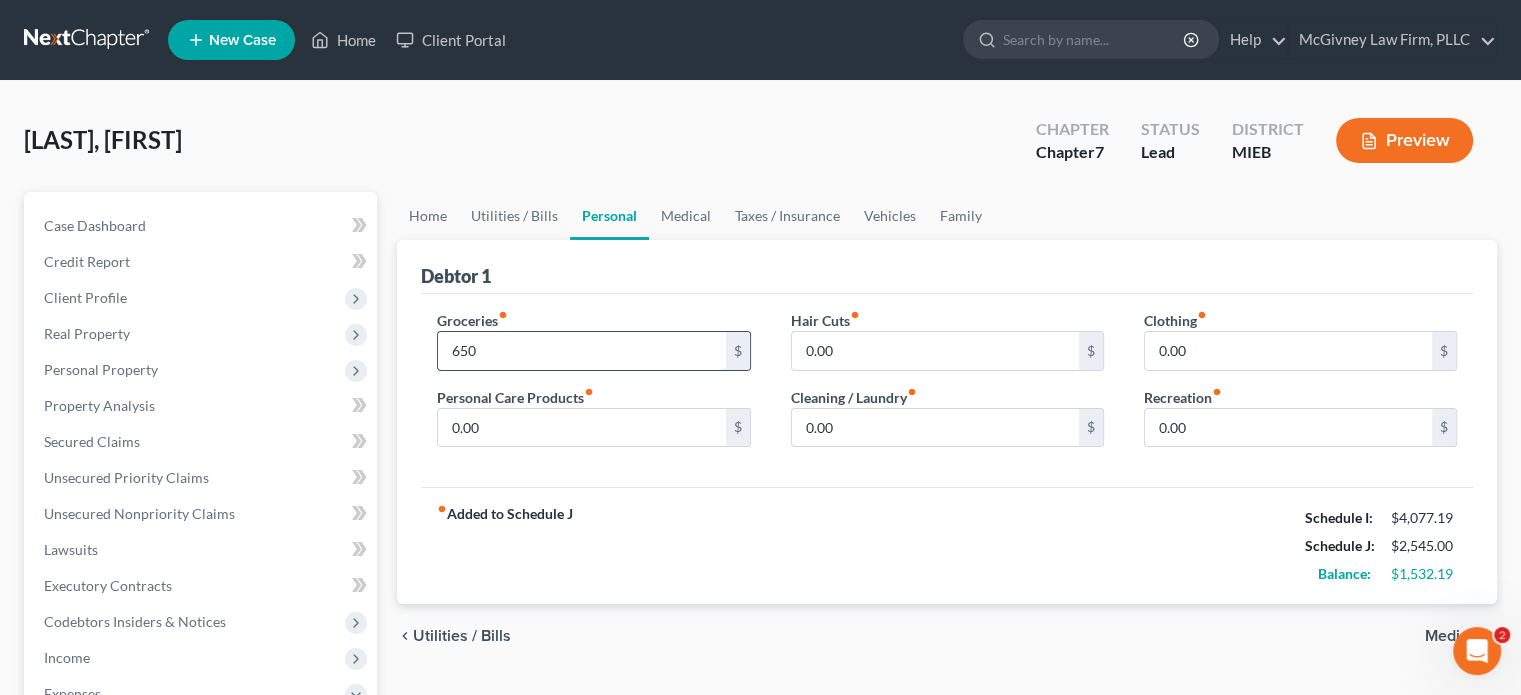 type on "650" 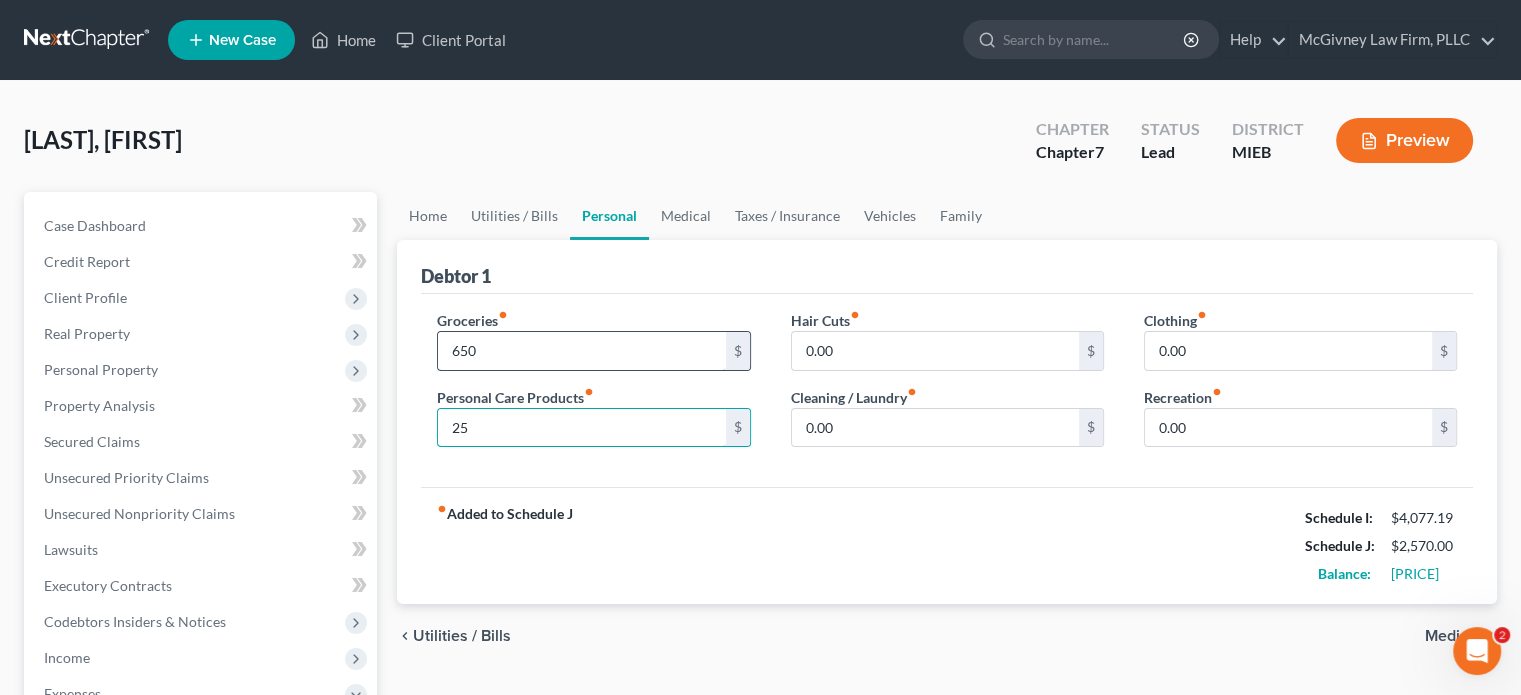 type on "25" 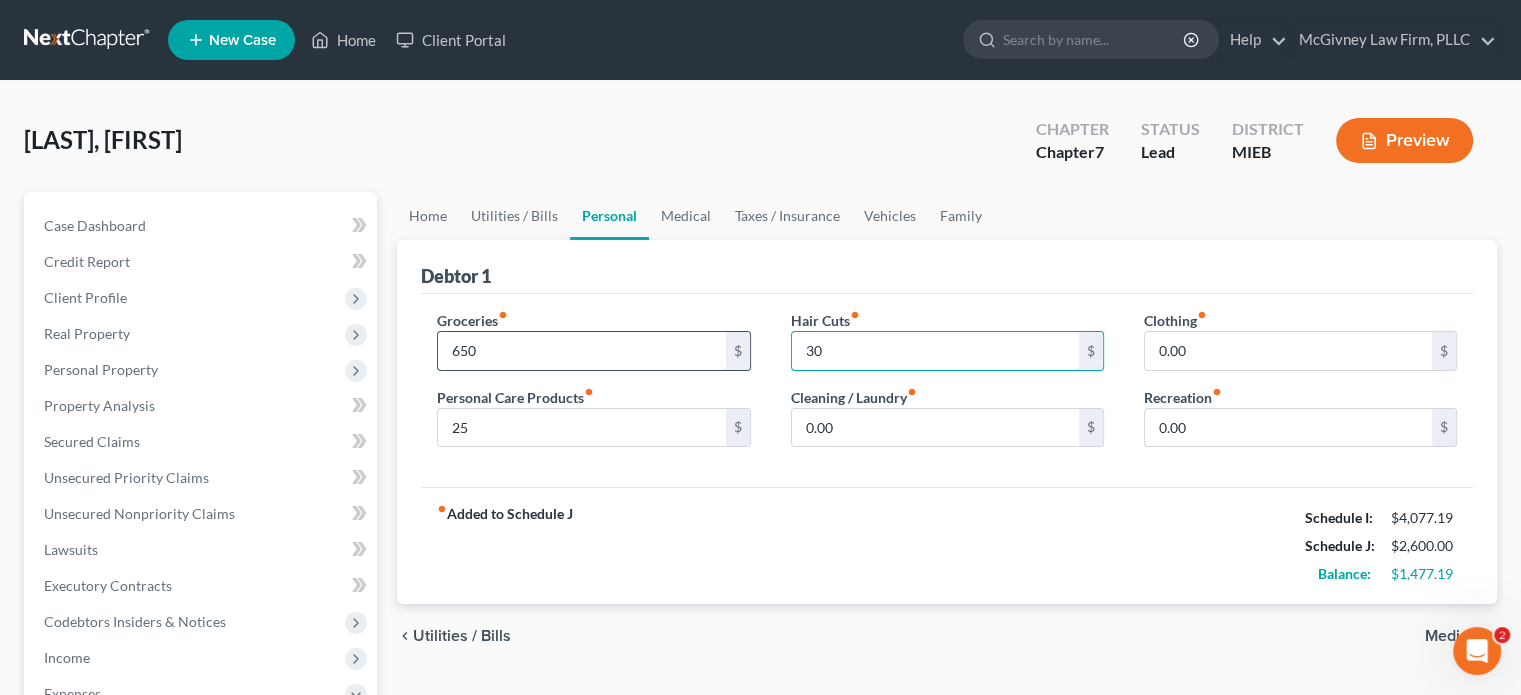 type on "30" 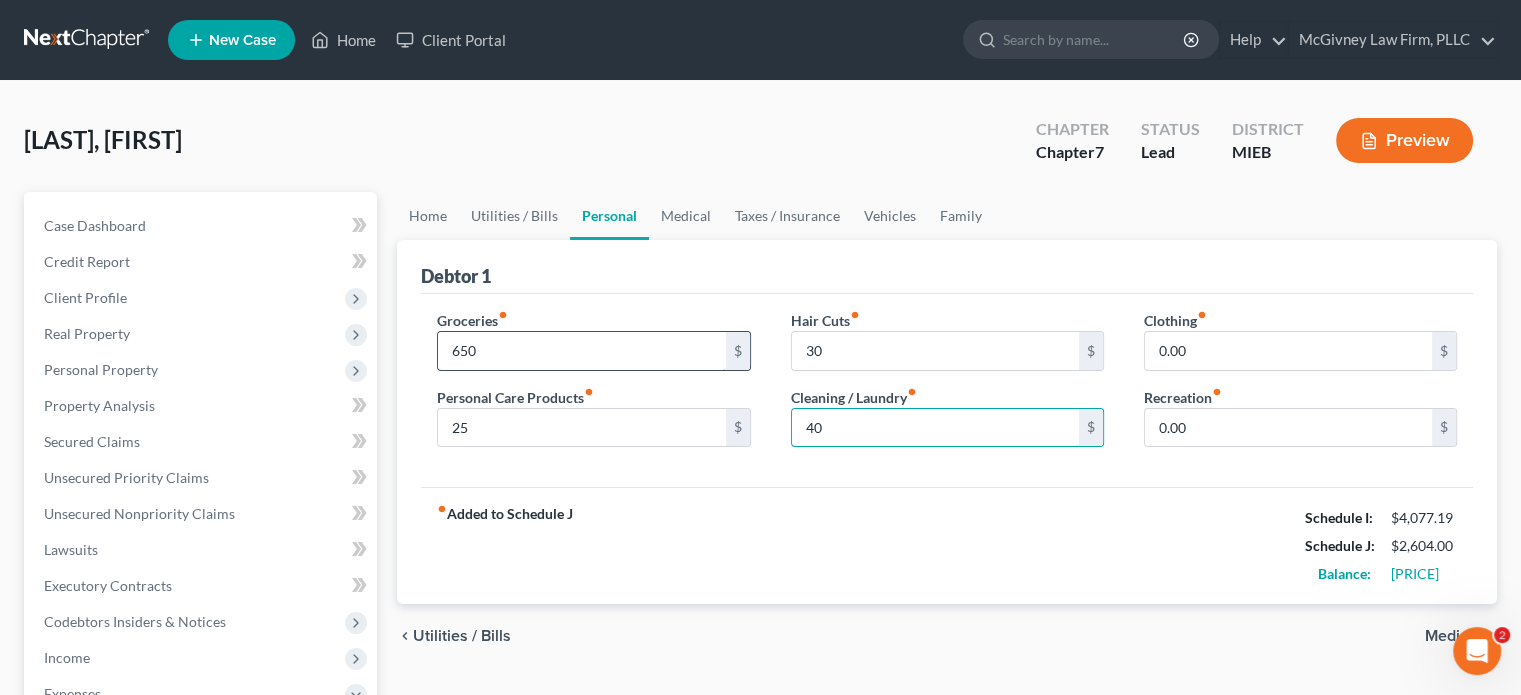 type on "40" 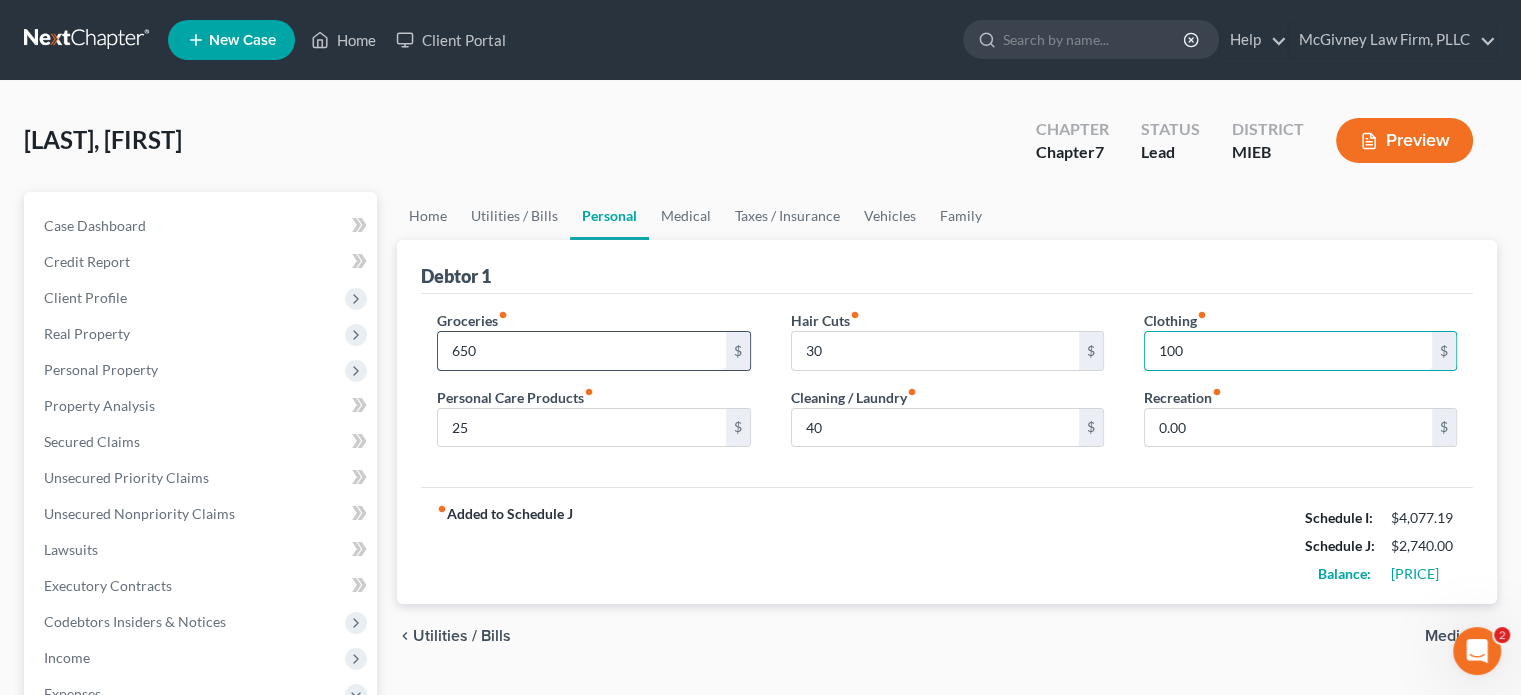 type on "100" 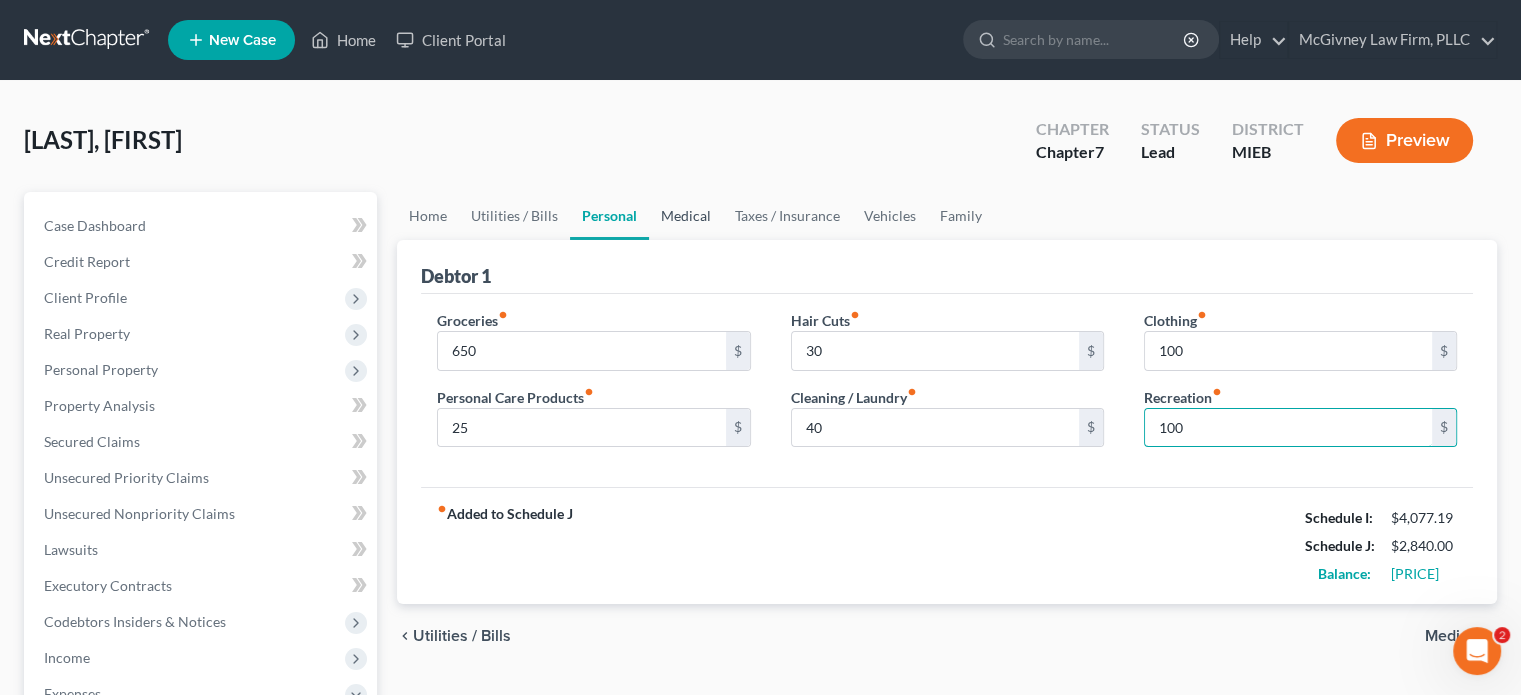 type on "100" 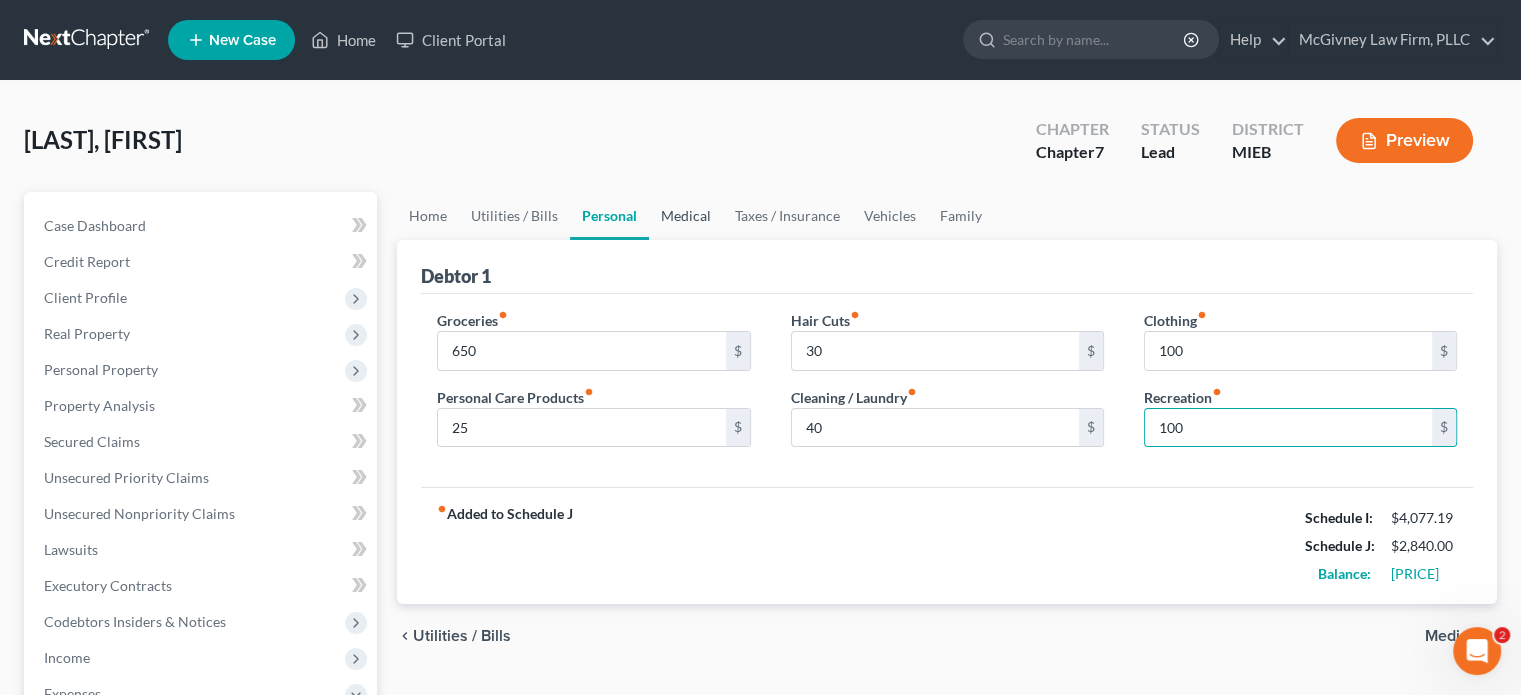 click on "Medical" at bounding box center (686, 216) 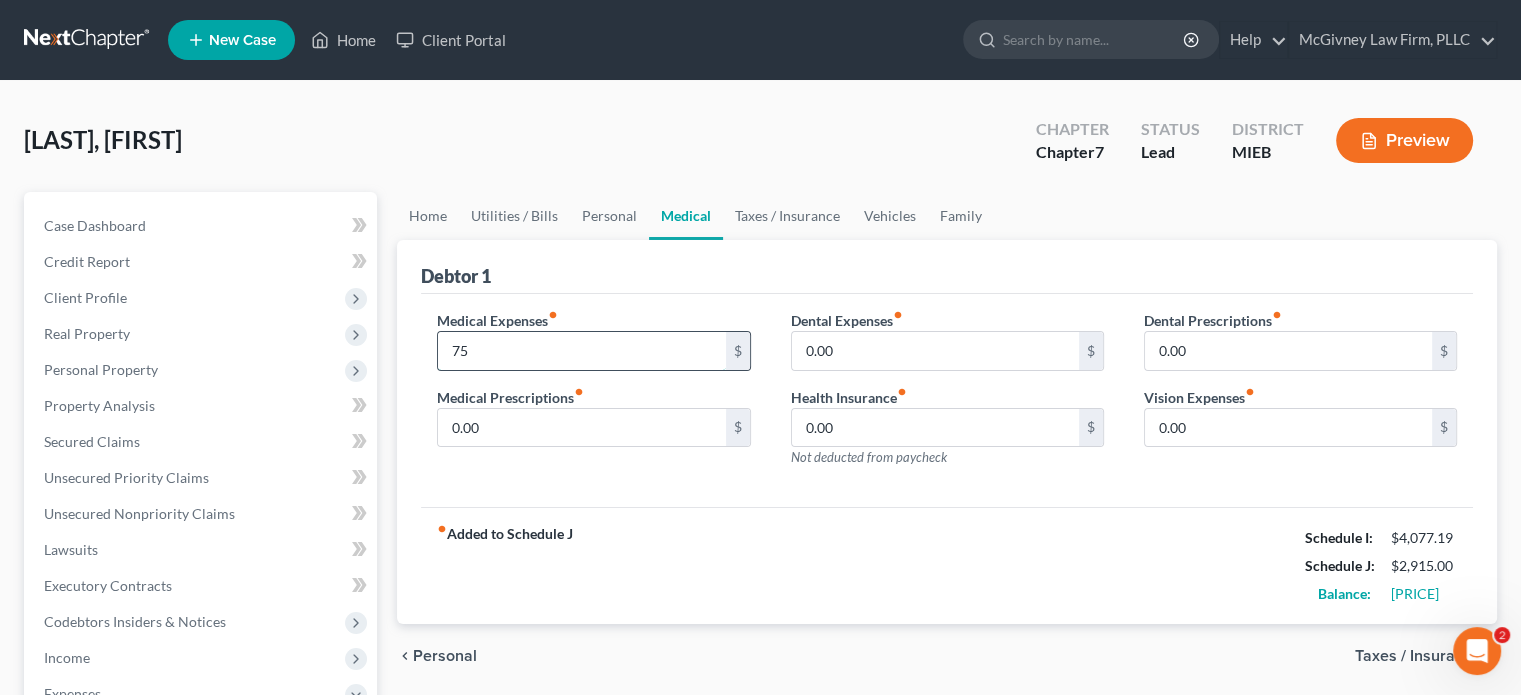 type on "75" 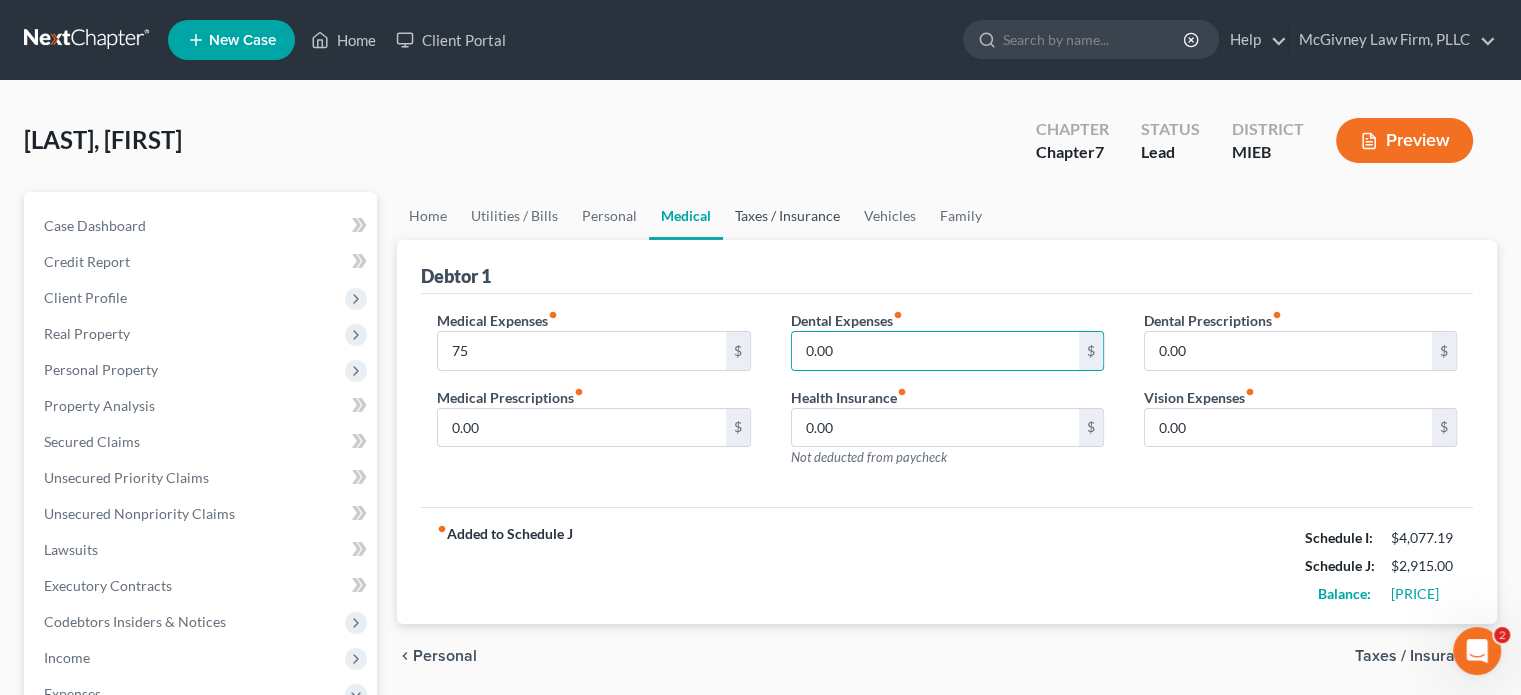 click on "Taxes / Insurance" at bounding box center [787, 216] 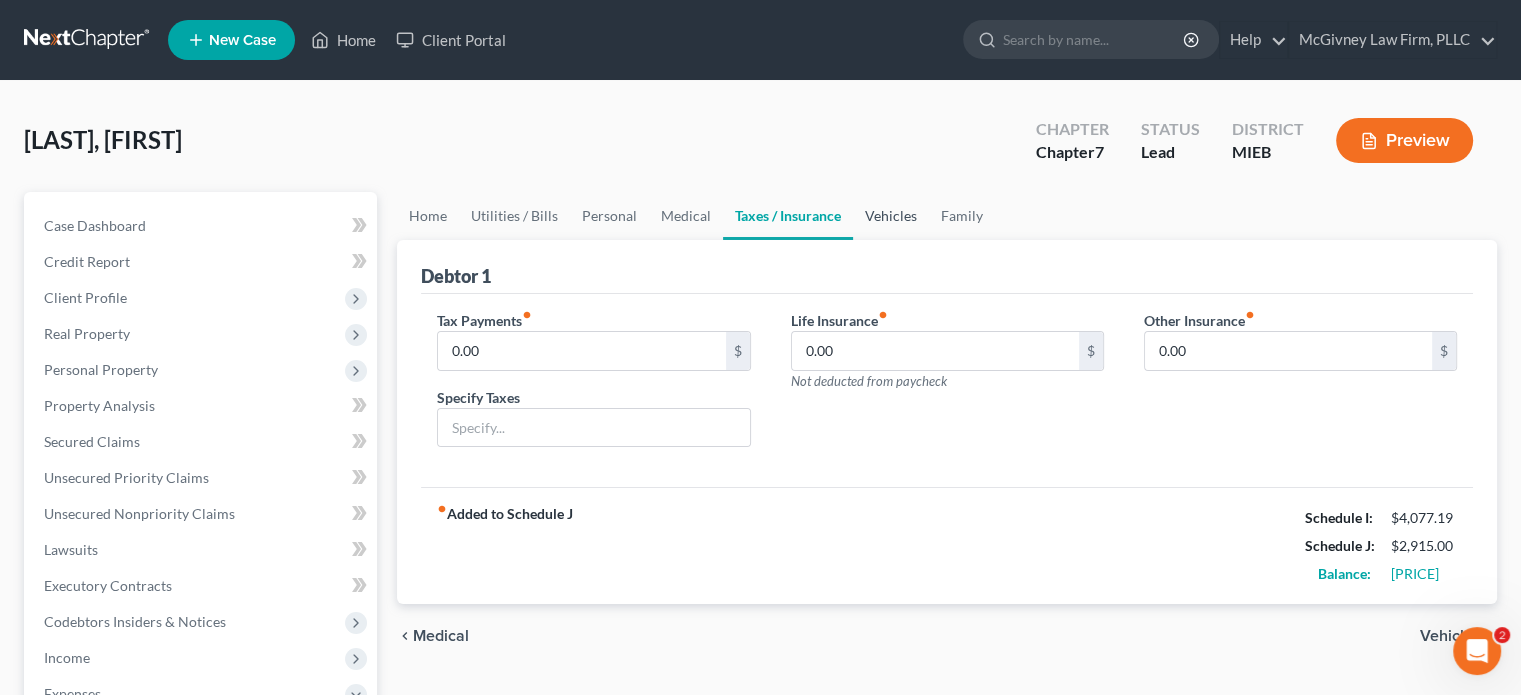 click on "Vehicles" at bounding box center (891, 216) 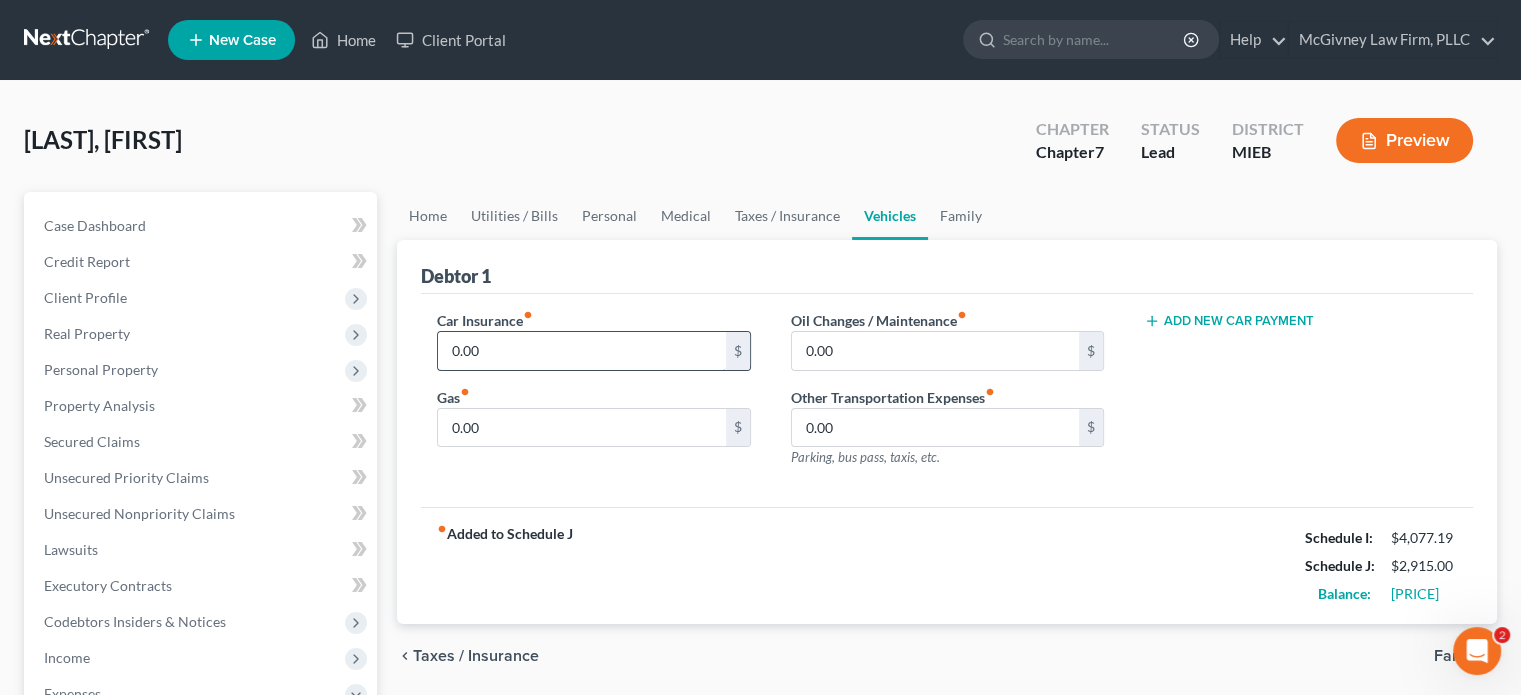 click on "0.00" at bounding box center [581, 351] 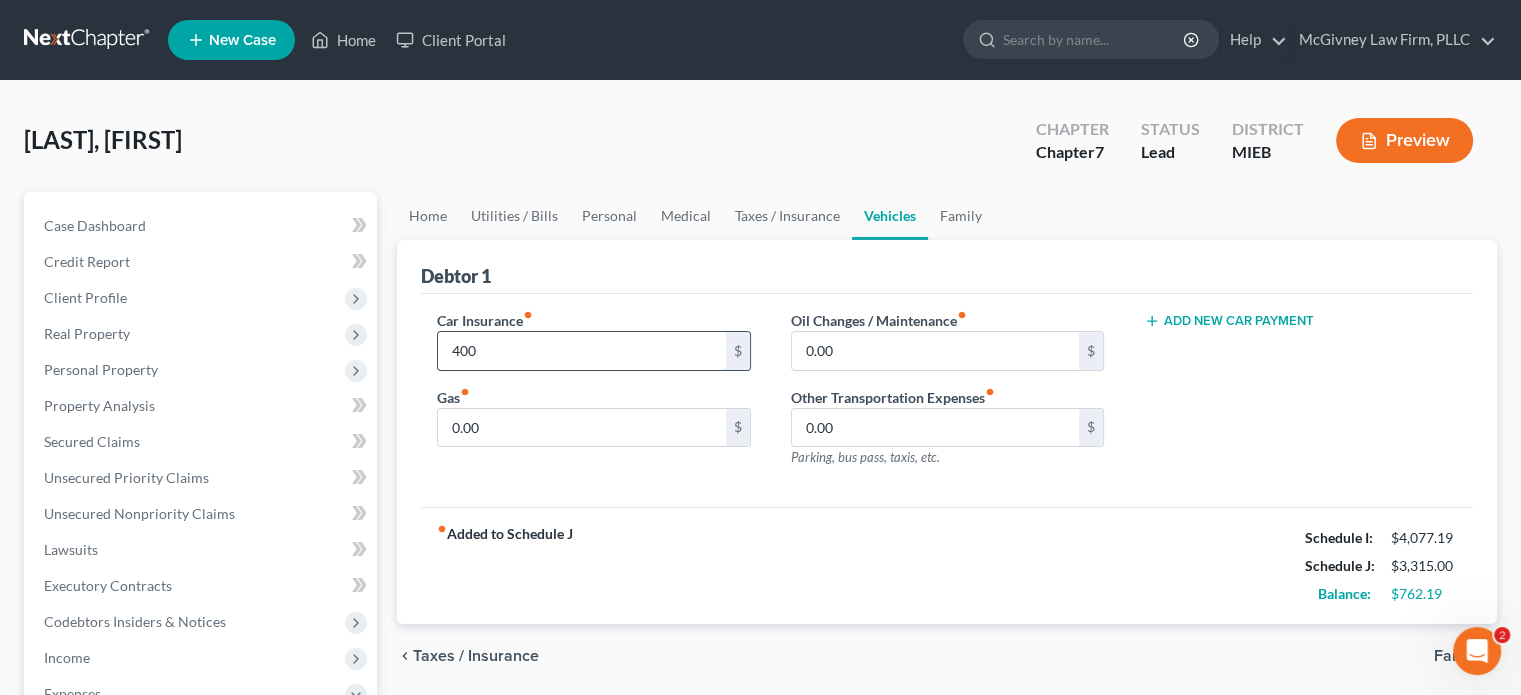 type on "400" 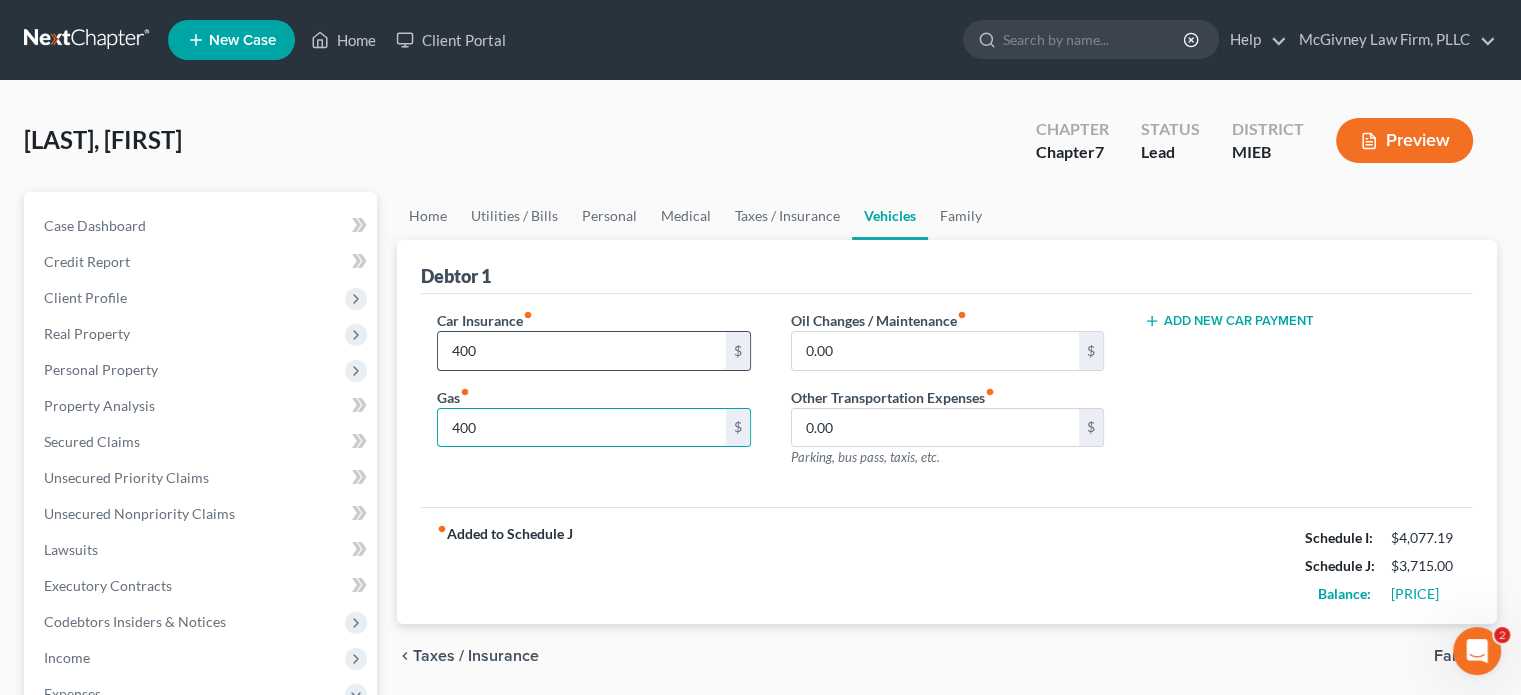 type on "400" 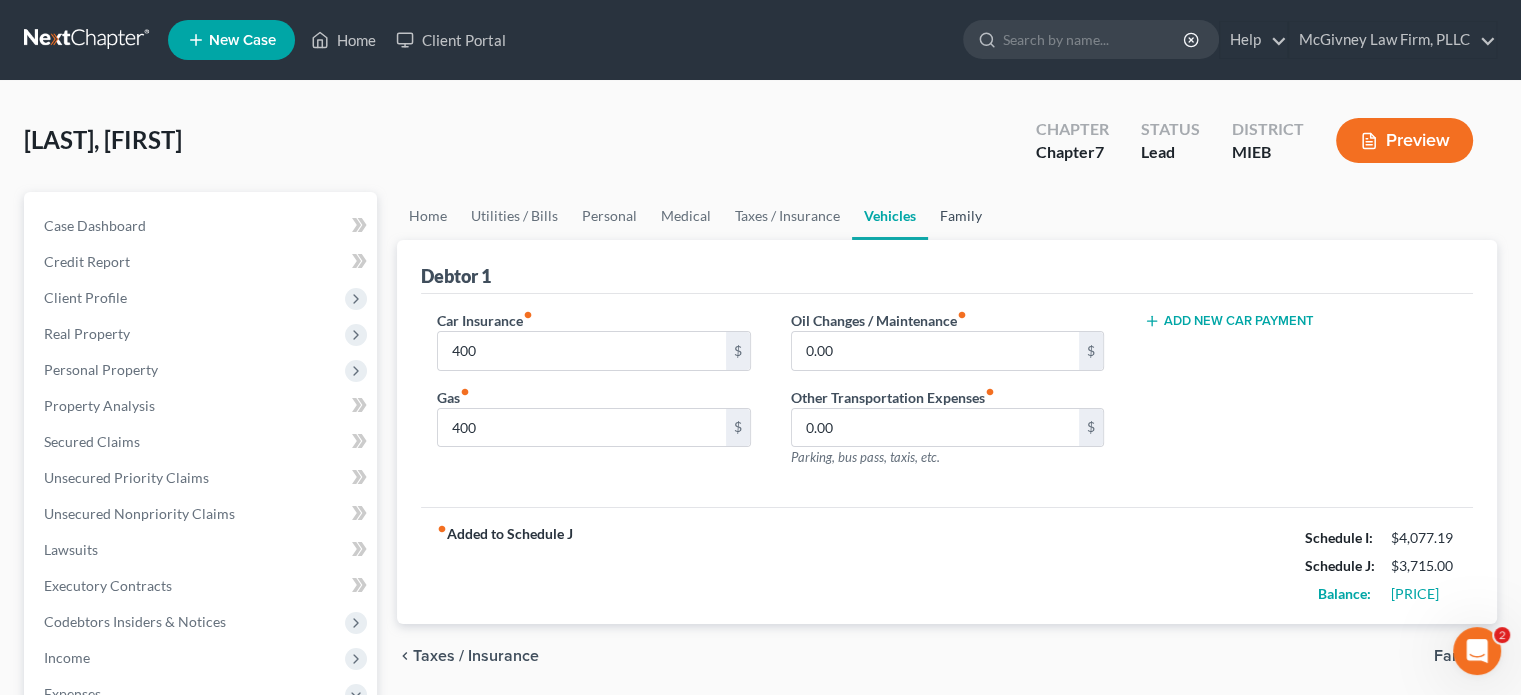 click on "Family" at bounding box center (961, 216) 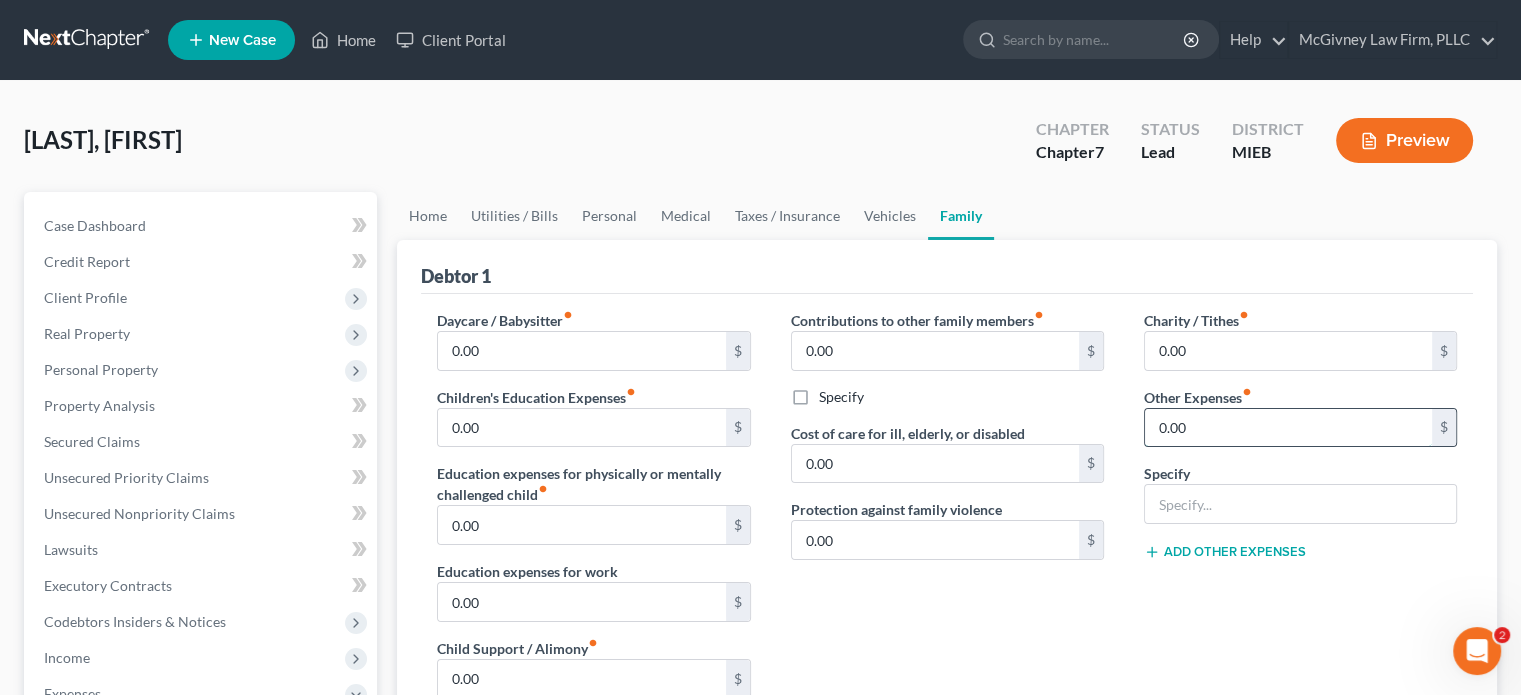 click on "0.00" at bounding box center [1288, 428] 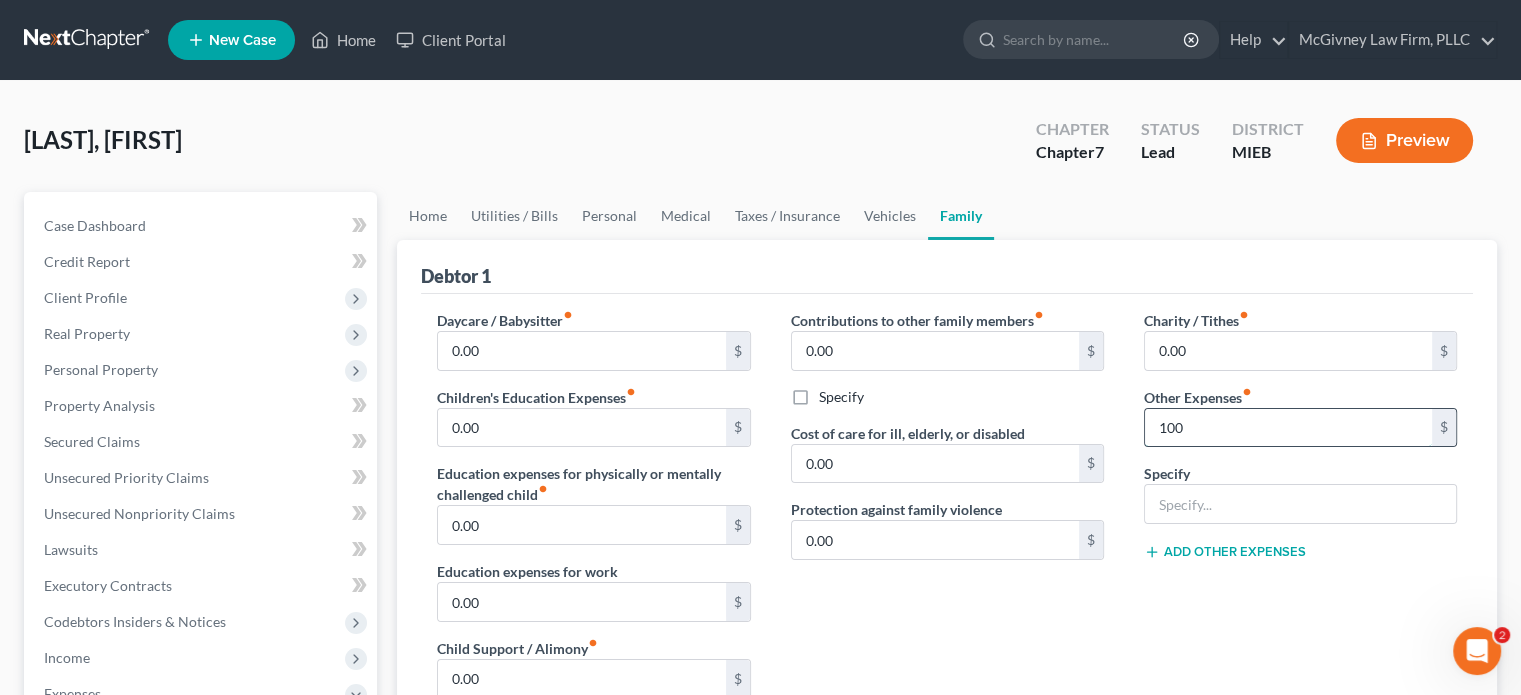 type on "100" 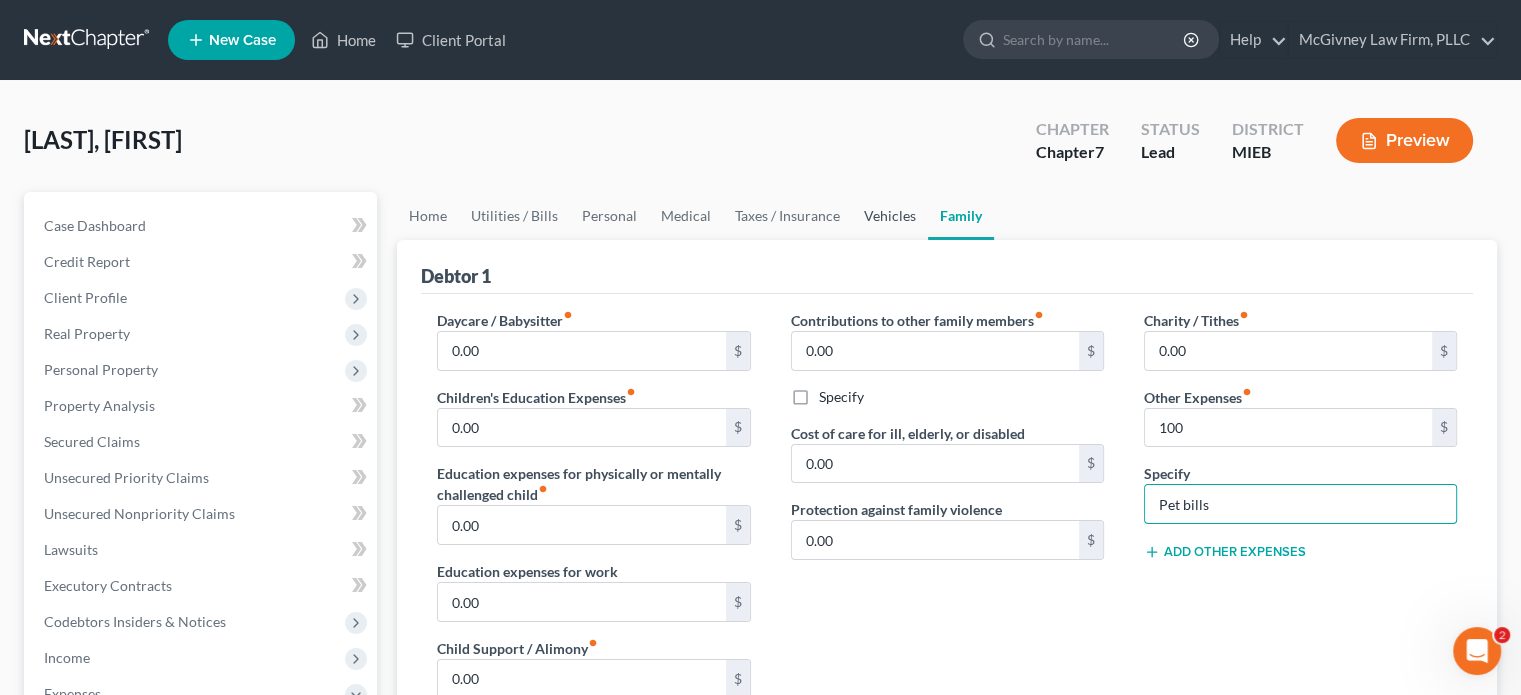 type on "Pet bills" 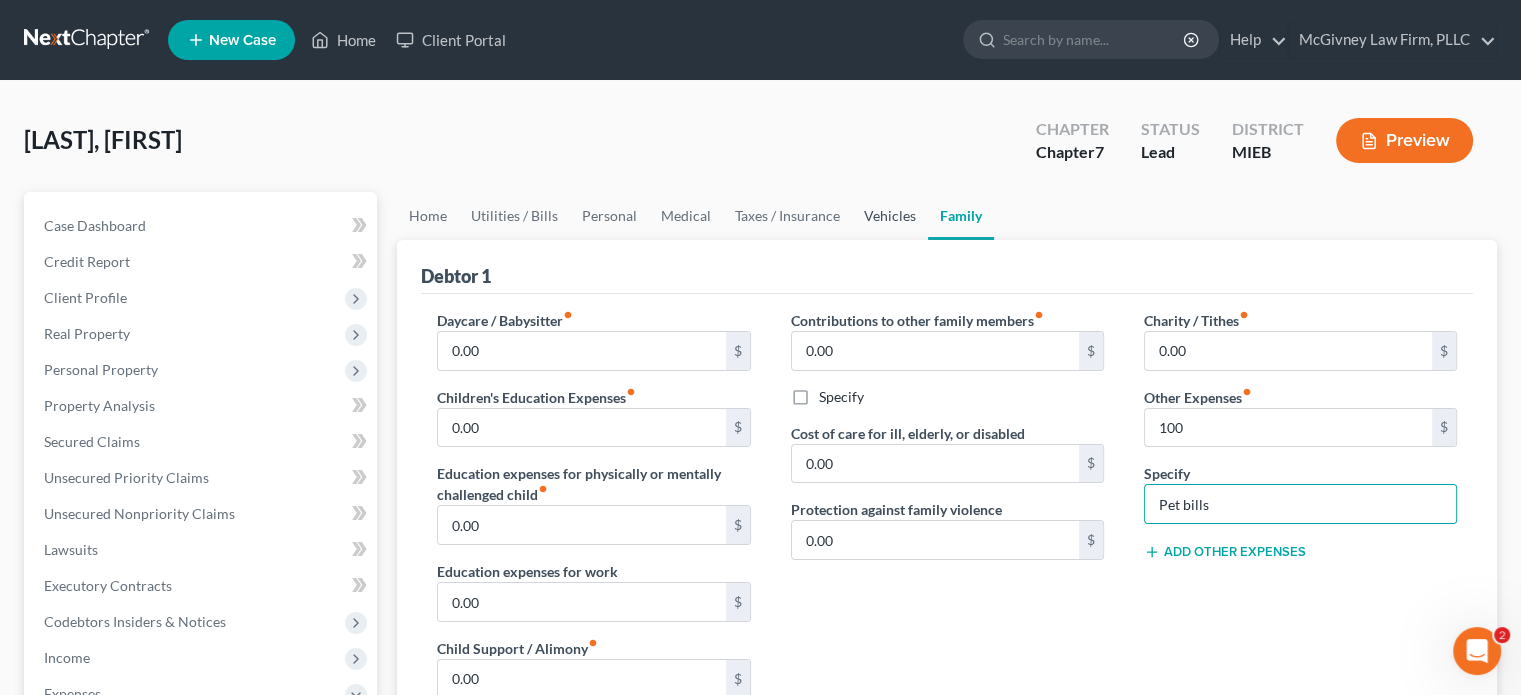 click on "Vehicles" at bounding box center (890, 216) 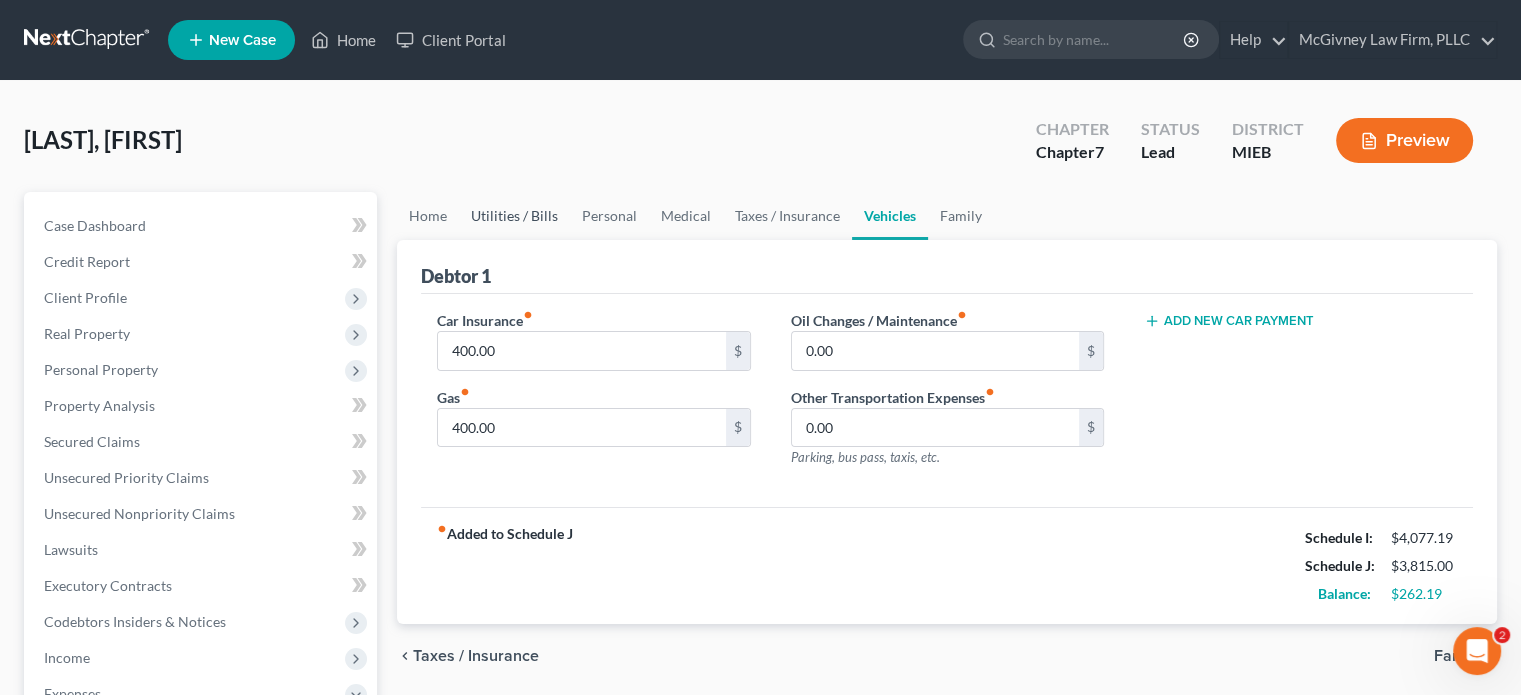 click on "Utilities / Bills" at bounding box center (514, 216) 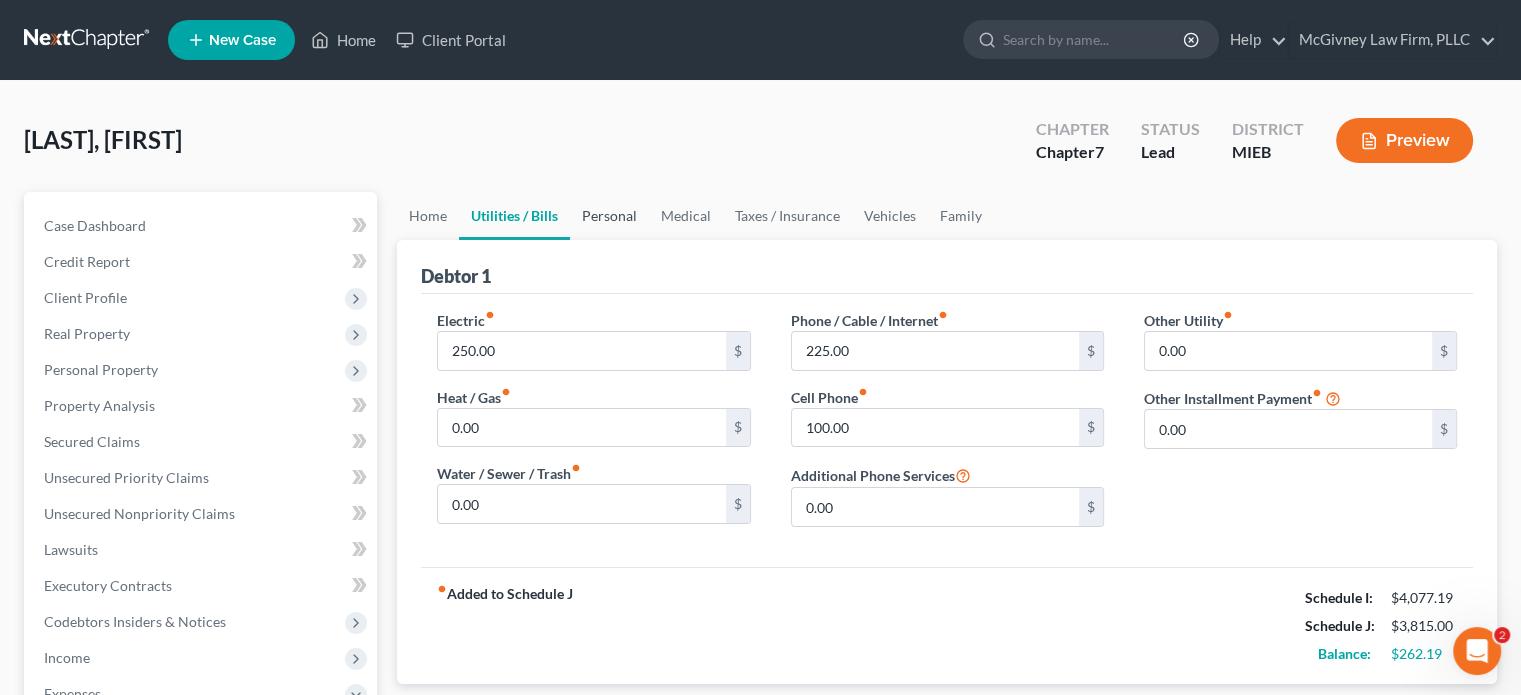 click on "Personal" at bounding box center (609, 216) 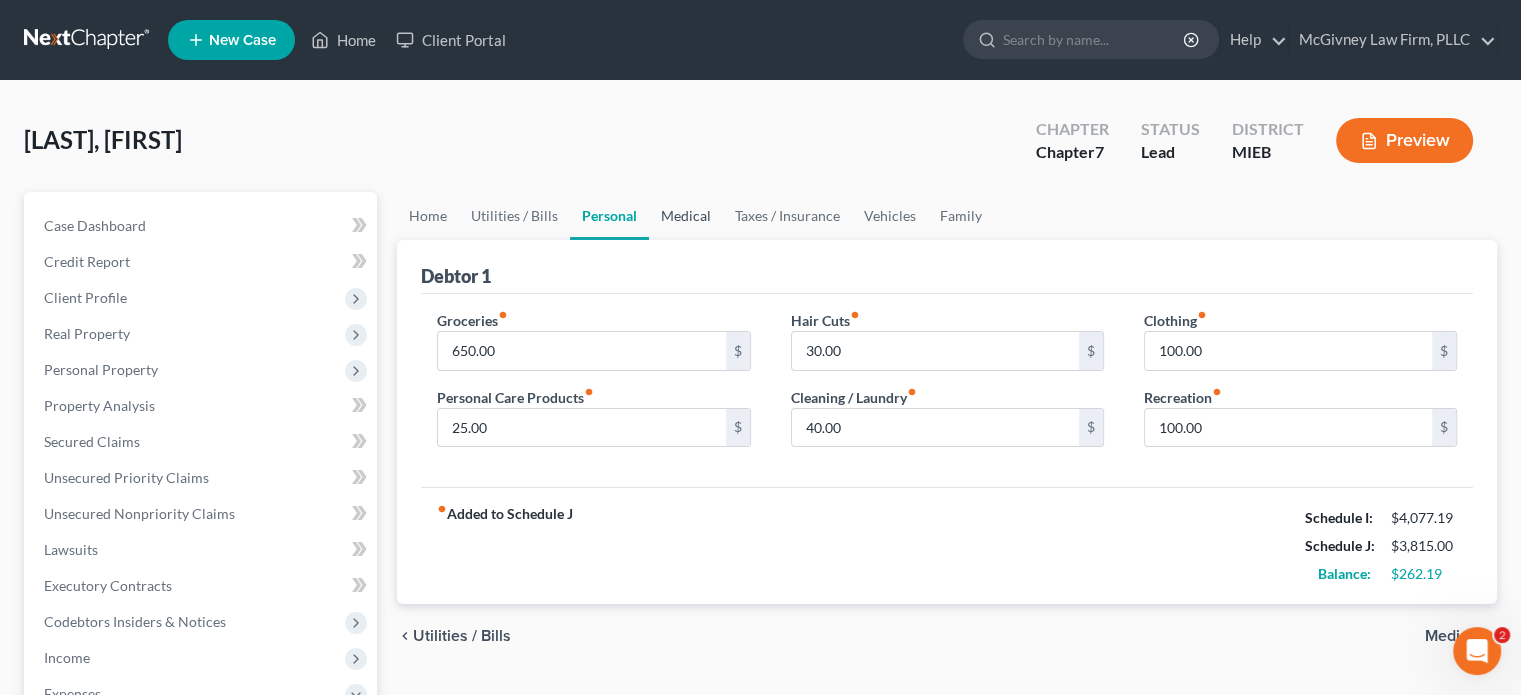 click on "Medical" at bounding box center [686, 216] 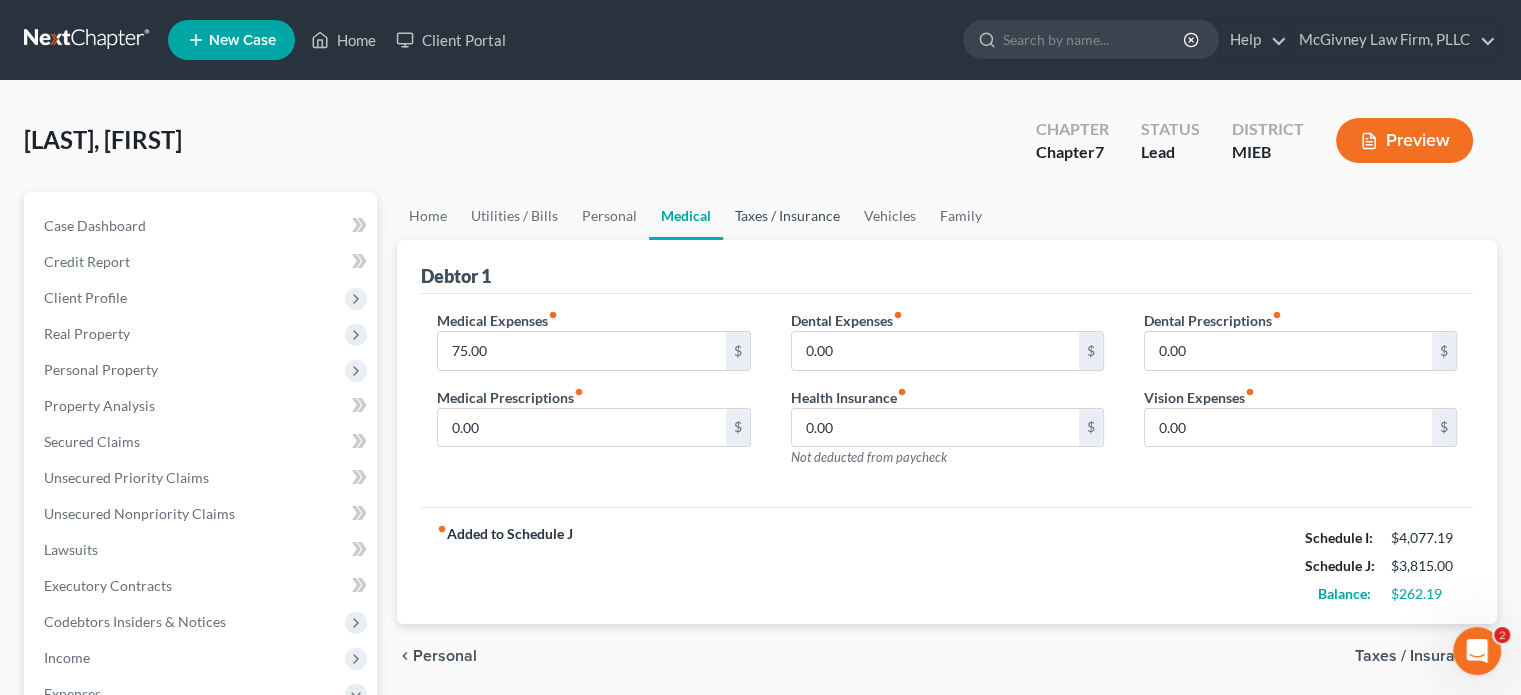 click on "Taxes / Insurance" at bounding box center (787, 216) 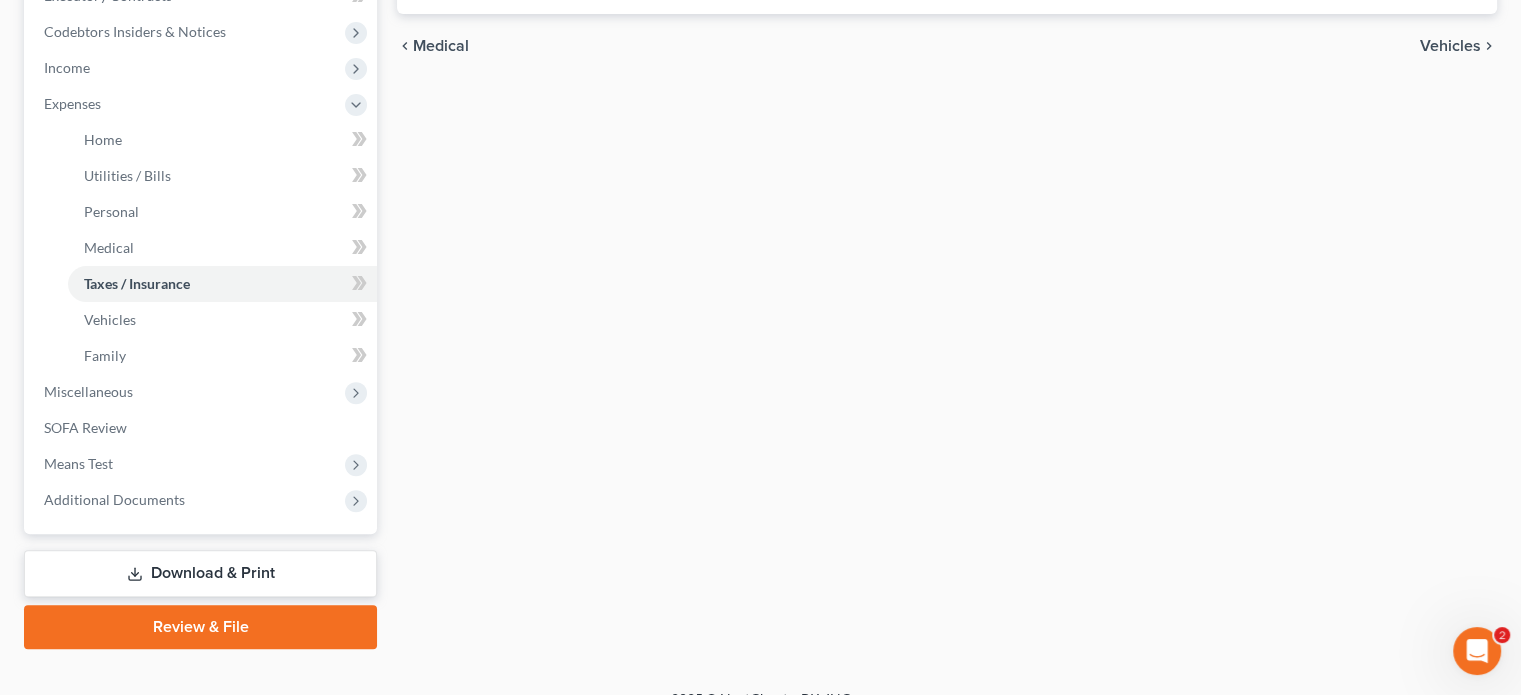 scroll, scrollTop: 600, scrollLeft: 0, axis: vertical 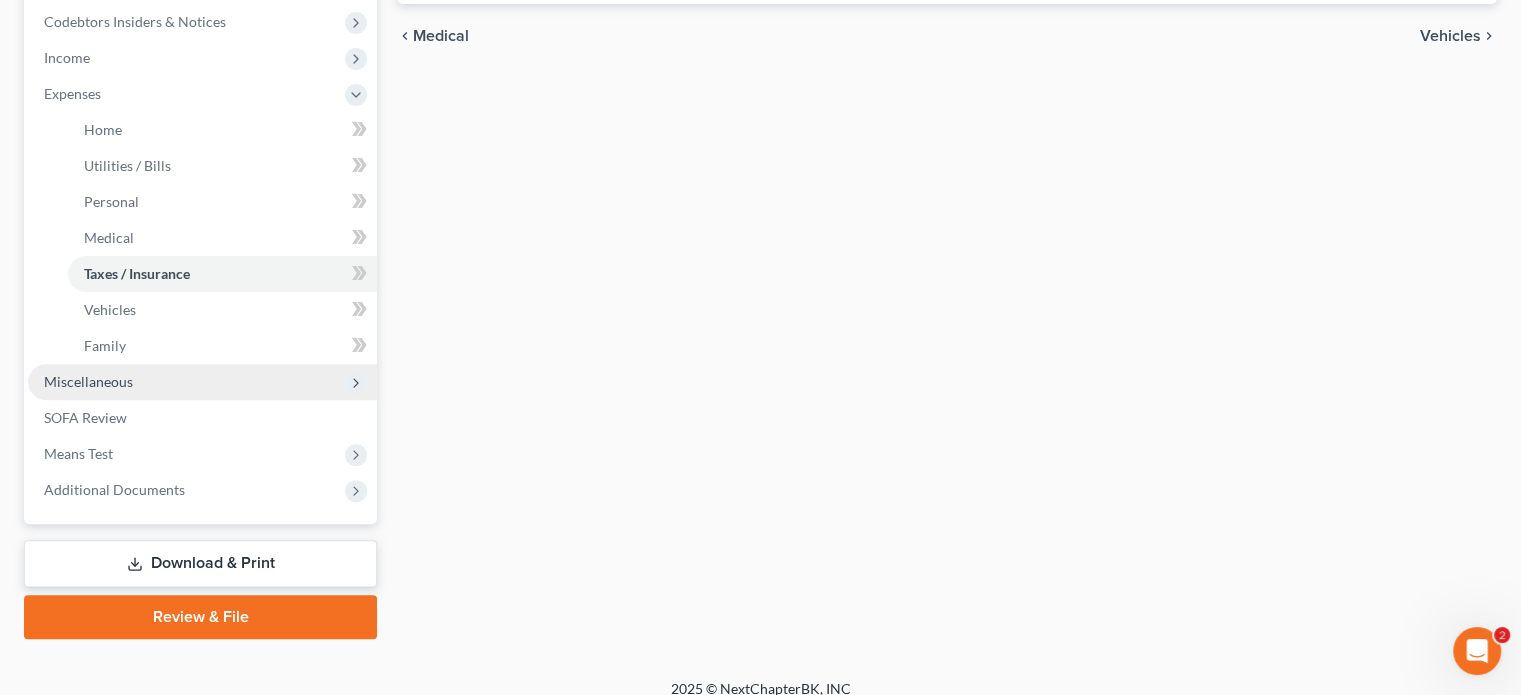 click on "Miscellaneous" at bounding box center (202, 382) 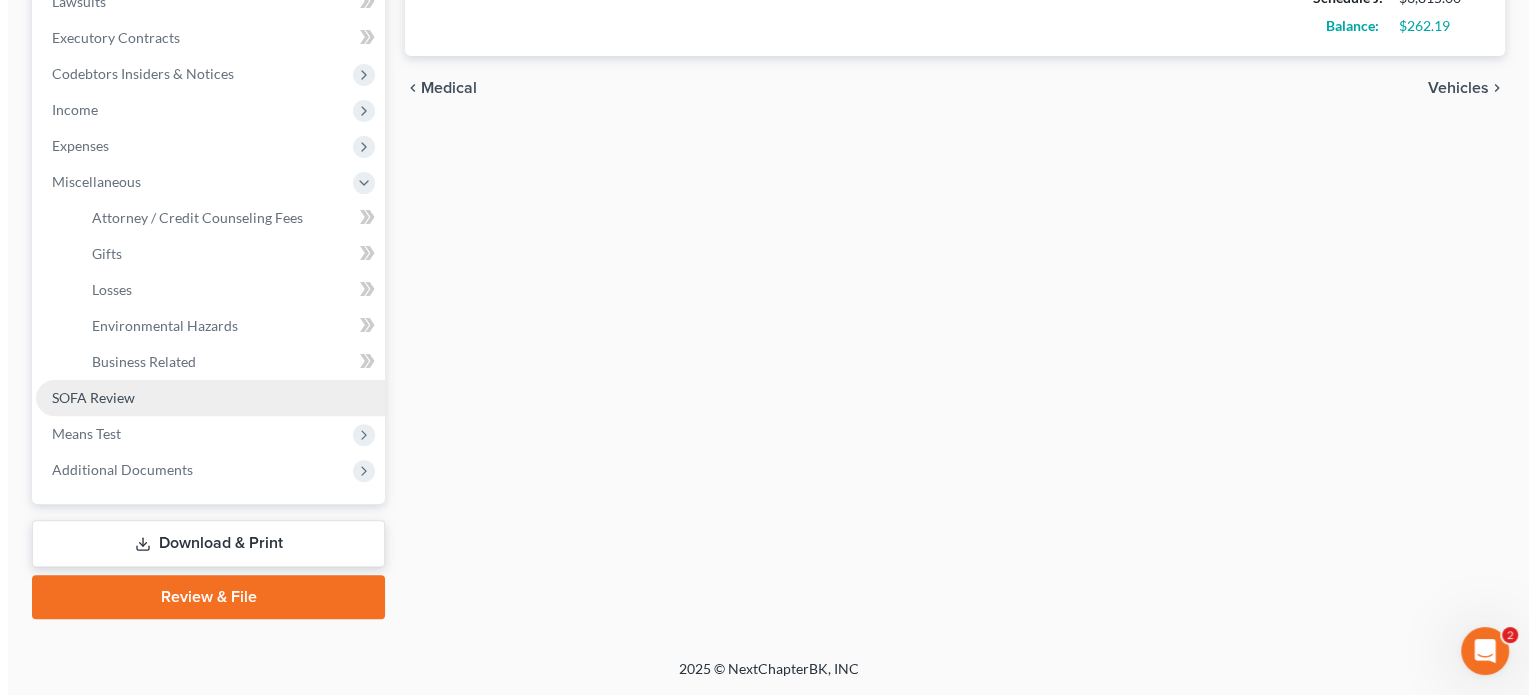 scroll, scrollTop: 546, scrollLeft: 0, axis: vertical 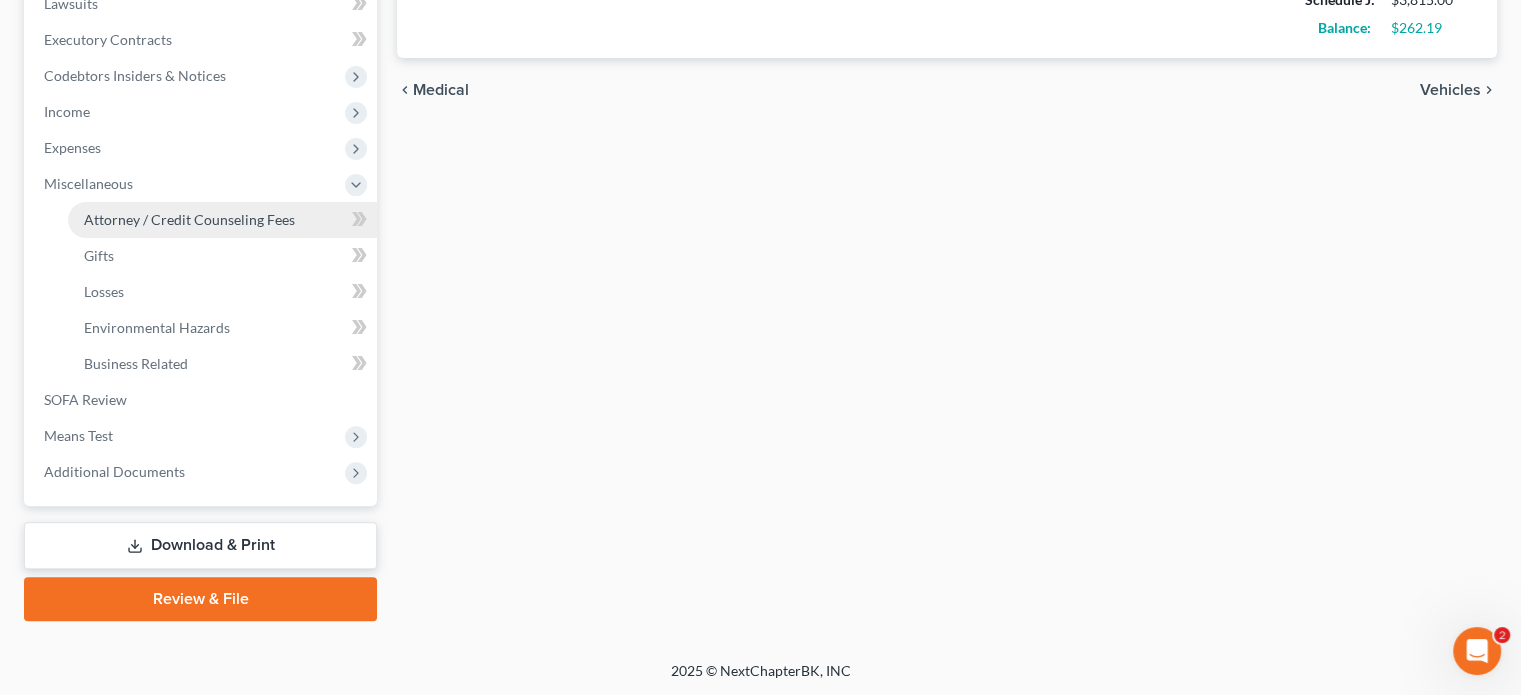 click on "Attorney / Credit Counseling Fees" at bounding box center [222, 220] 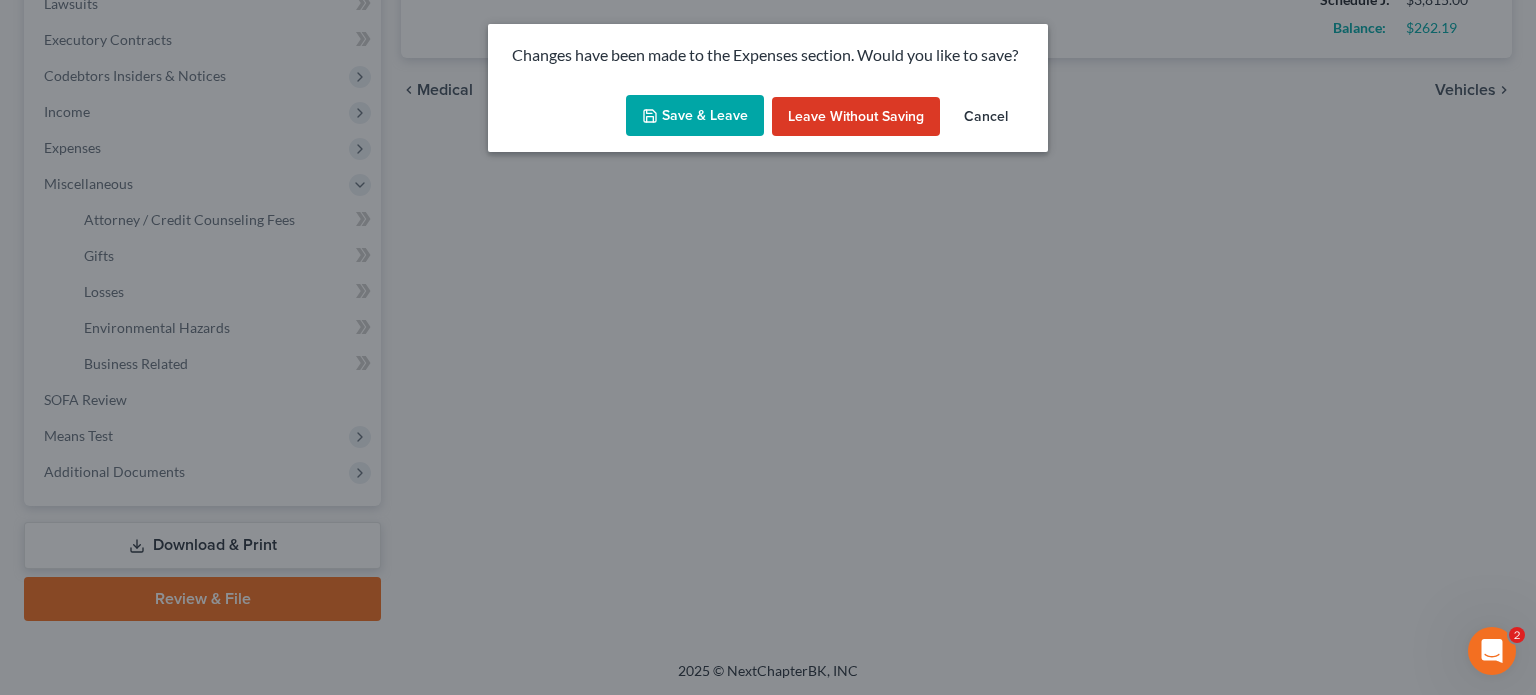 click on "Save & Leave" at bounding box center (695, 116) 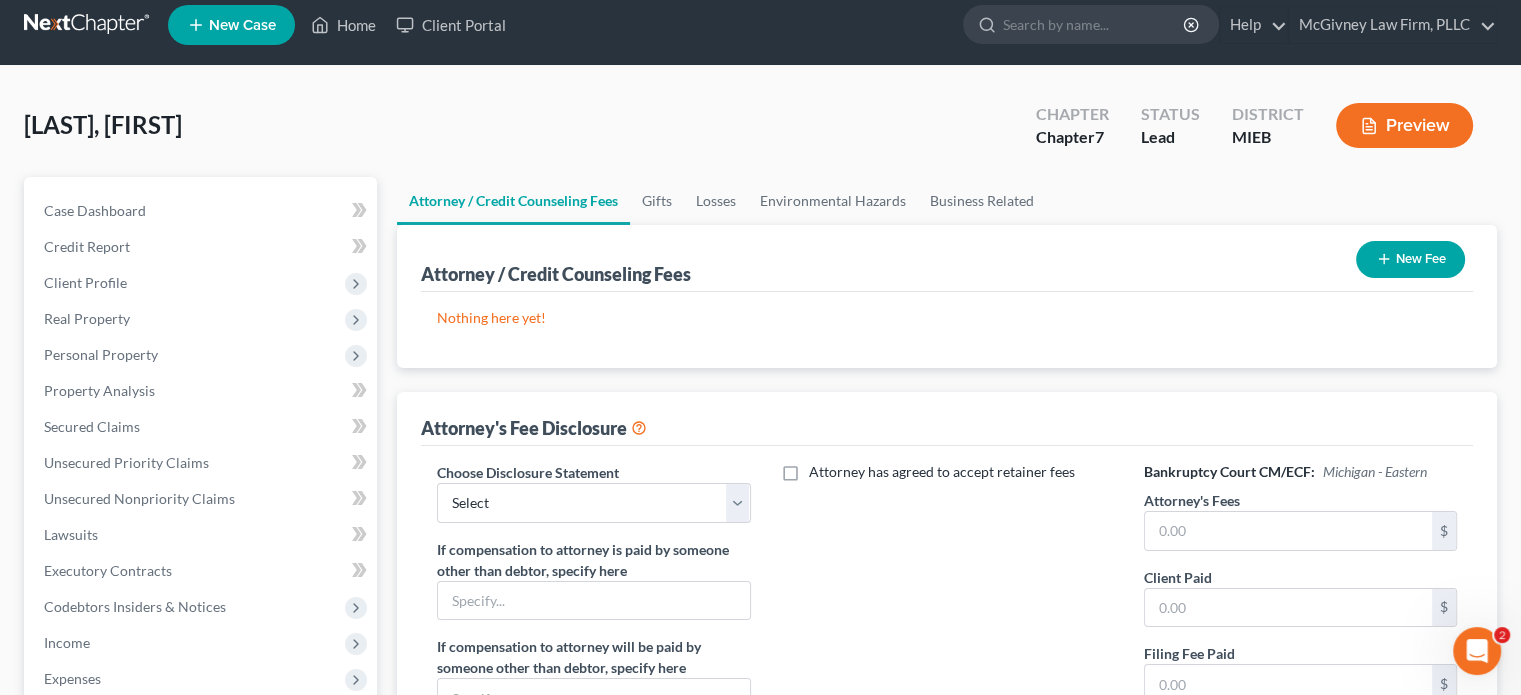 scroll, scrollTop: 0, scrollLeft: 0, axis: both 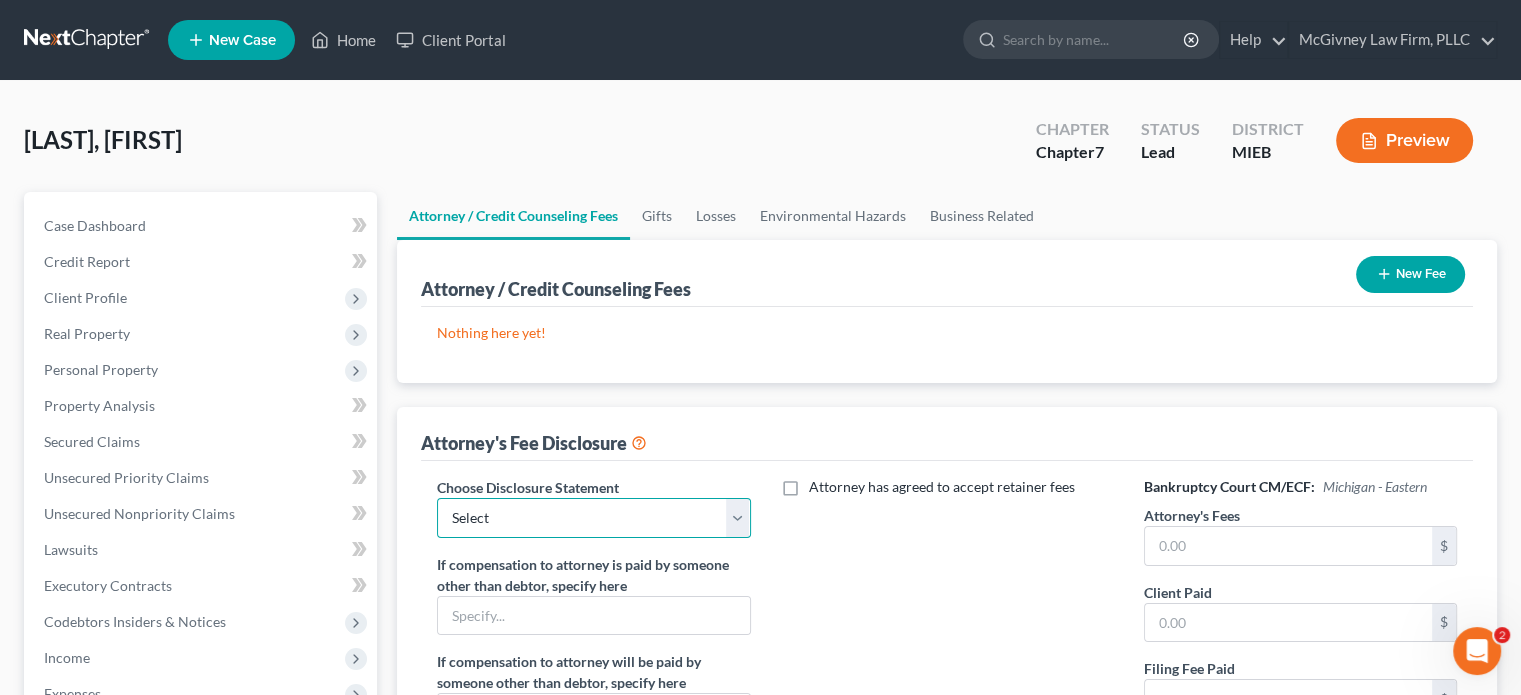 click on "Select Pursuant to F.R.Bankr.P [NUMBER] ([NUMBER]) Attorney [FIRST] [LAST]" at bounding box center (593, 518) 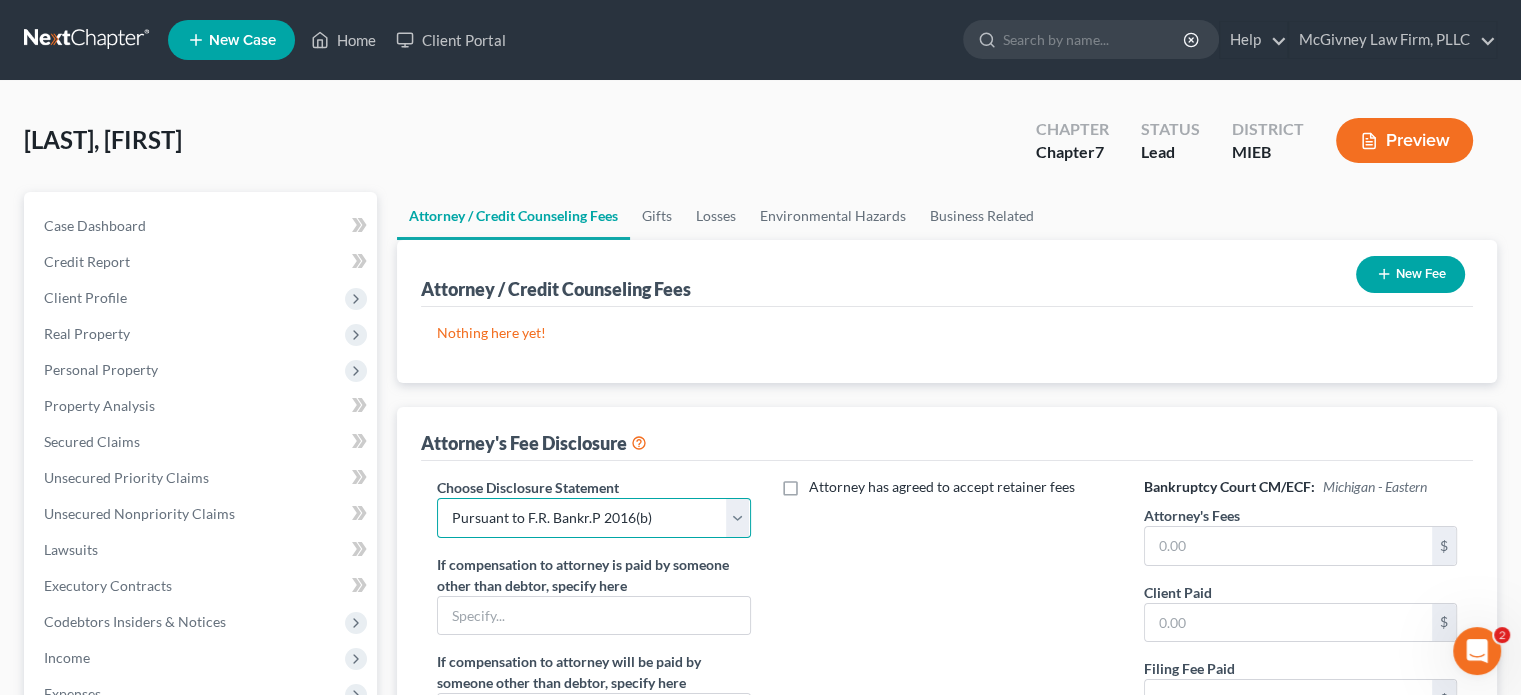 click on "Select Pursuant to F.R.Bankr.P [NUMBER] ([NUMBER]) Attorney [FIRST] [LAST]" at bounding box center (593, 518) 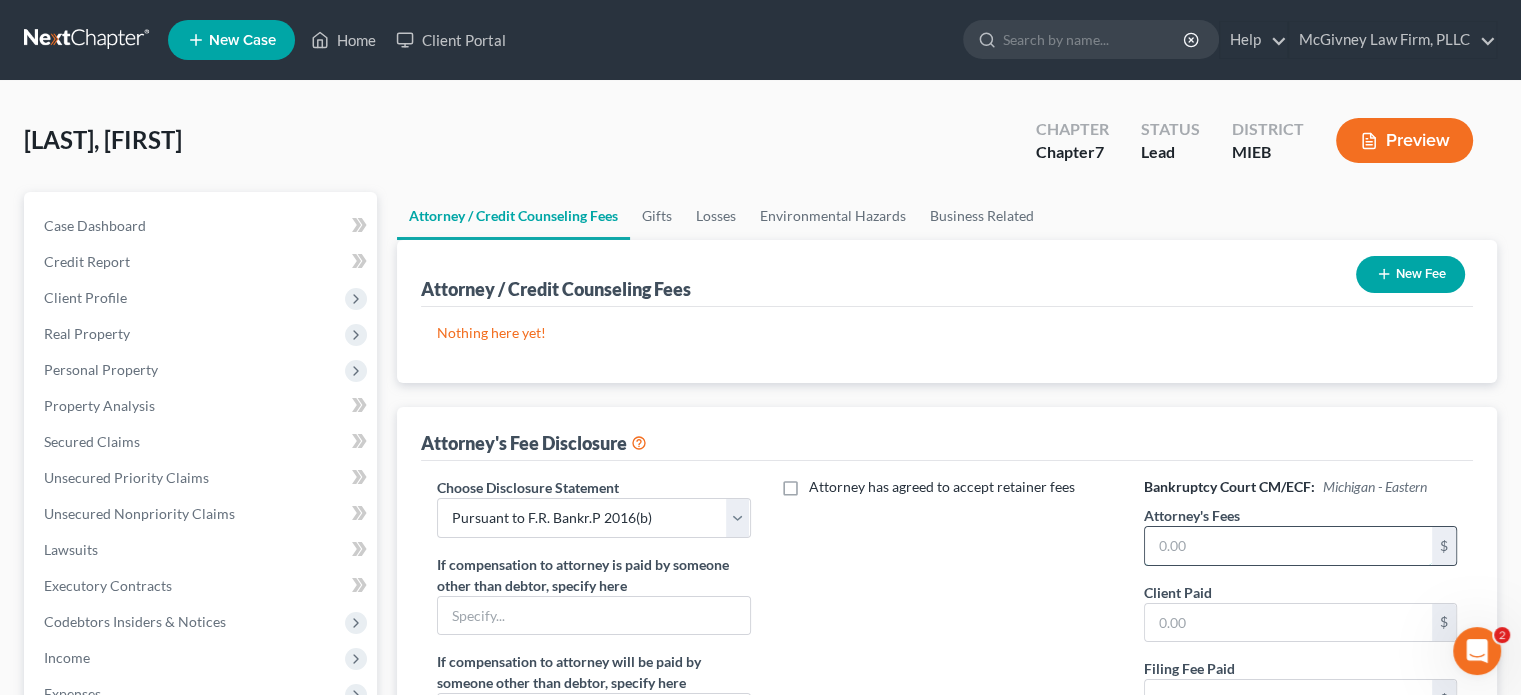 click at bounding box center (1288, 546) 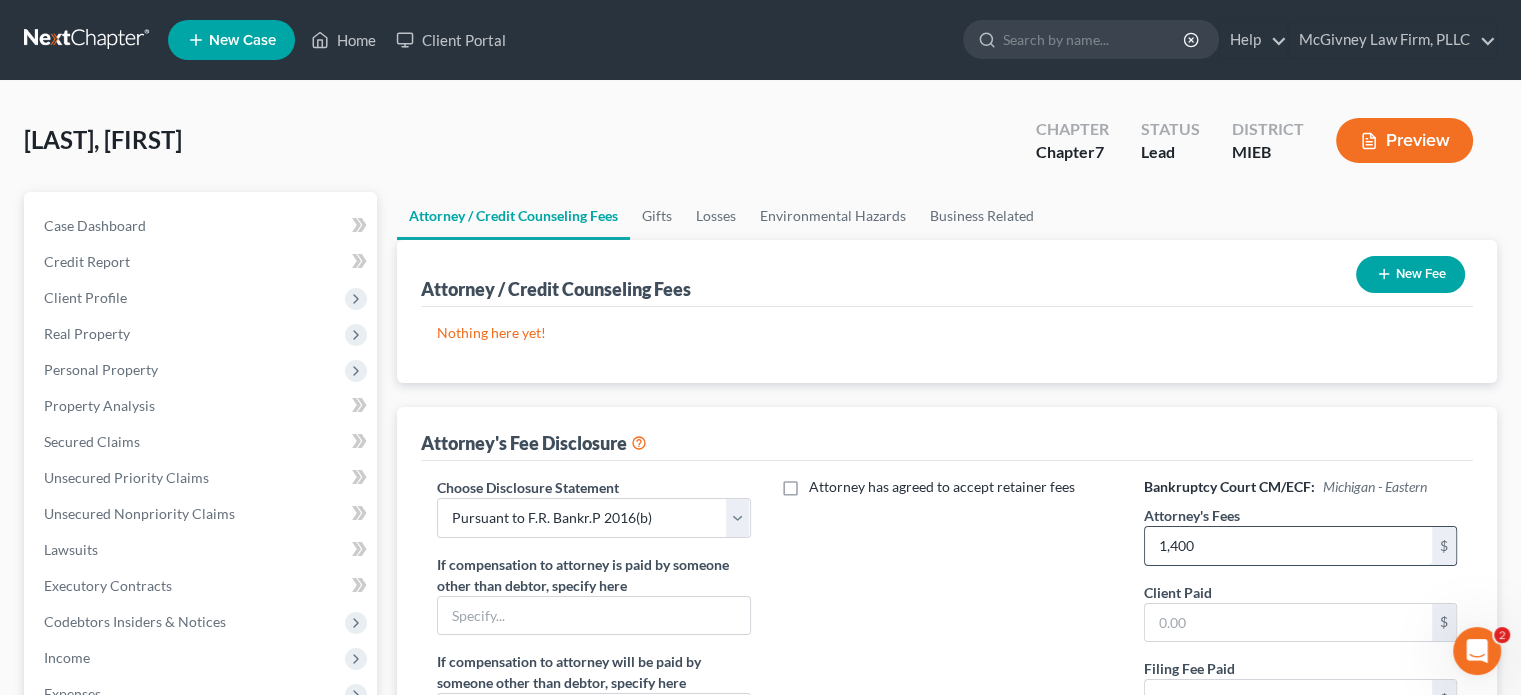 type on "1,400" 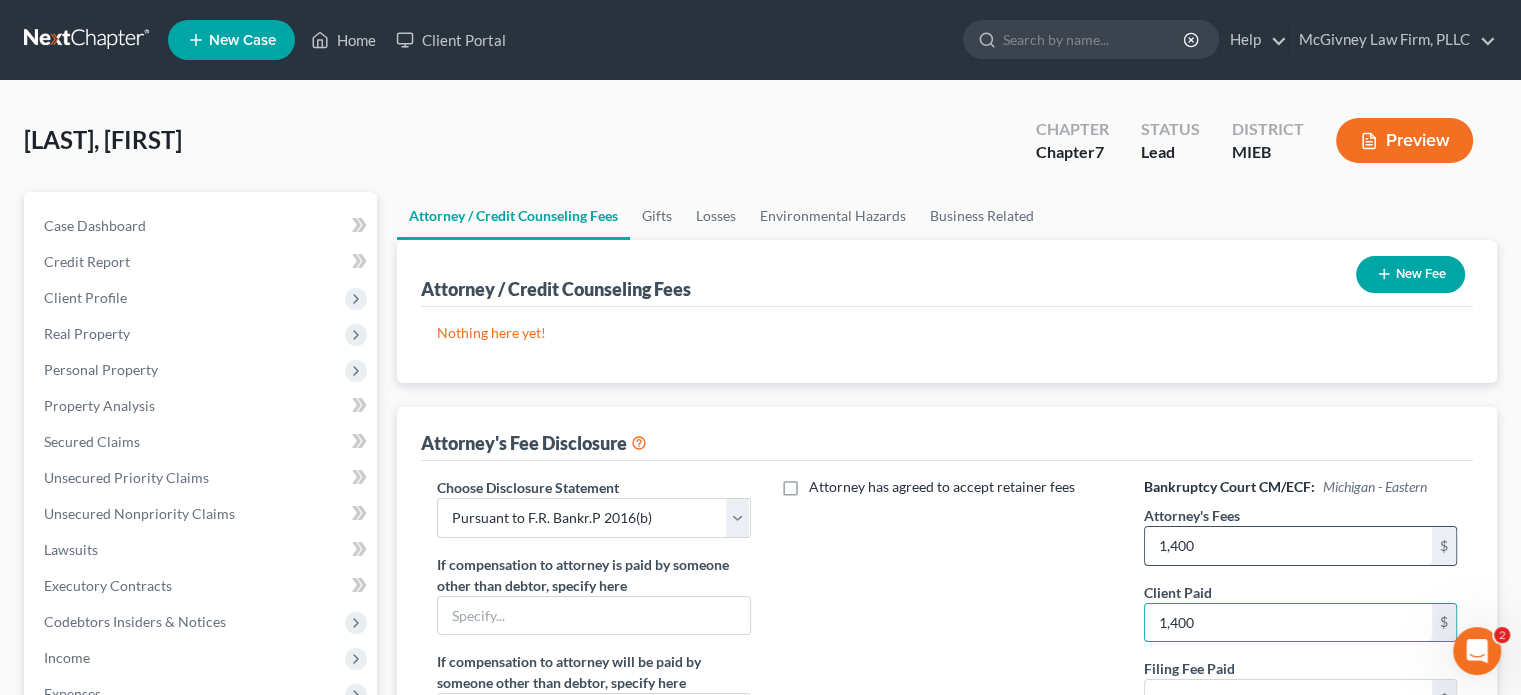 type on "1,400" 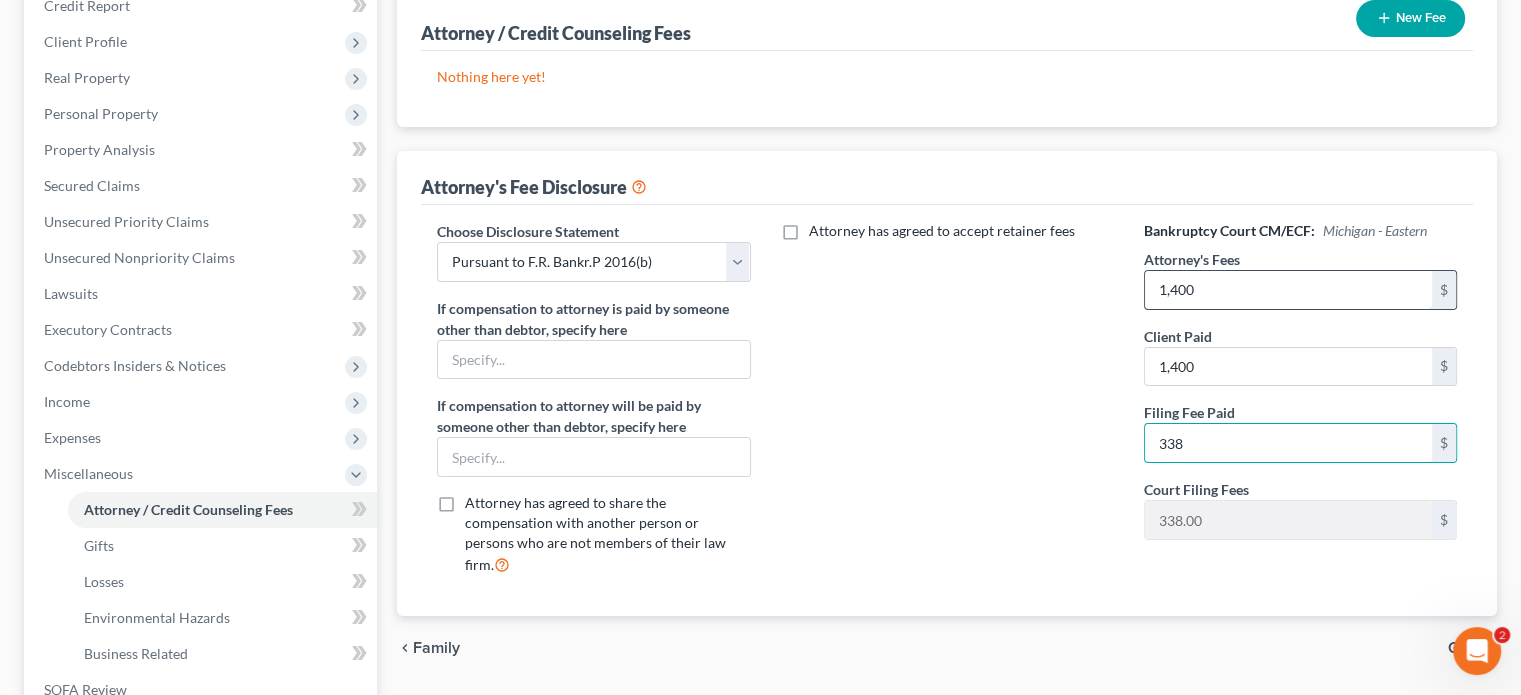 scroll, scrollTop: 320, scrollLeft: 0, axis: vertical 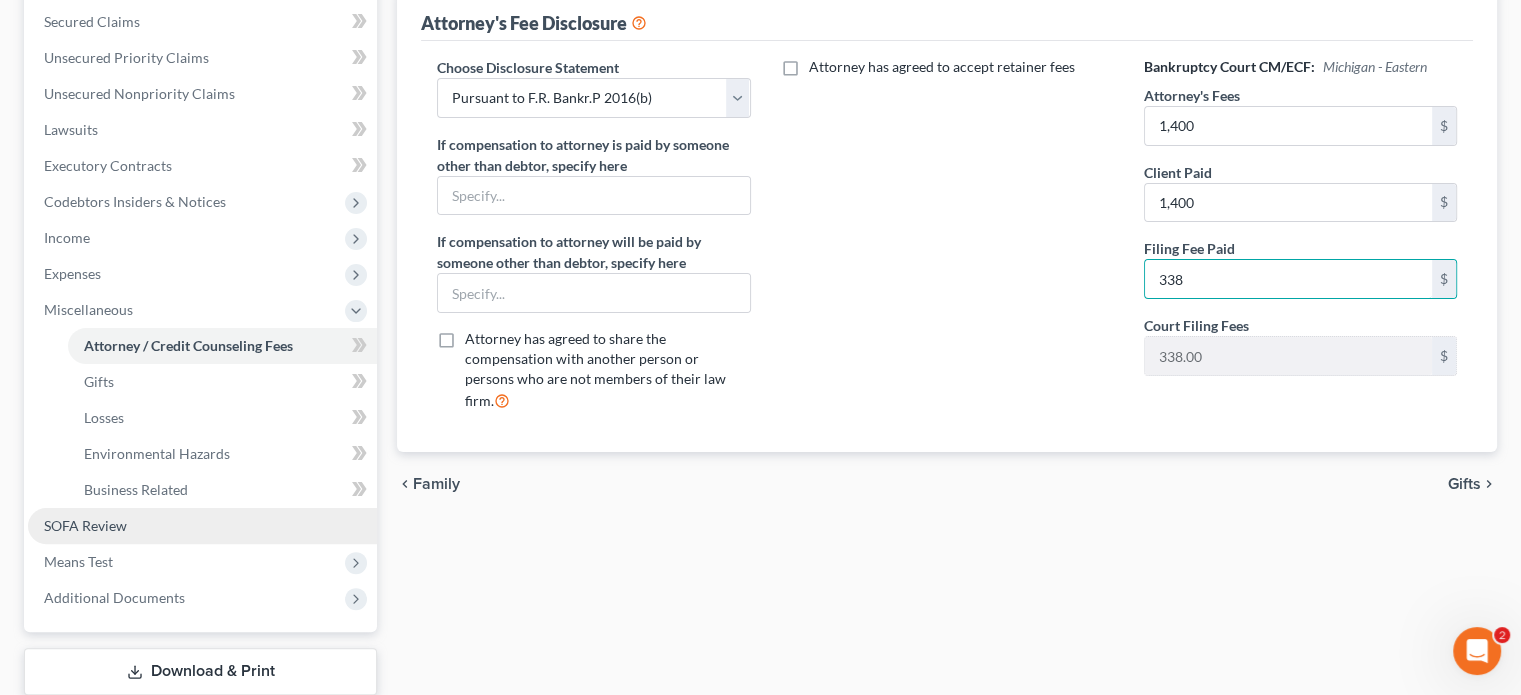 type on "338" 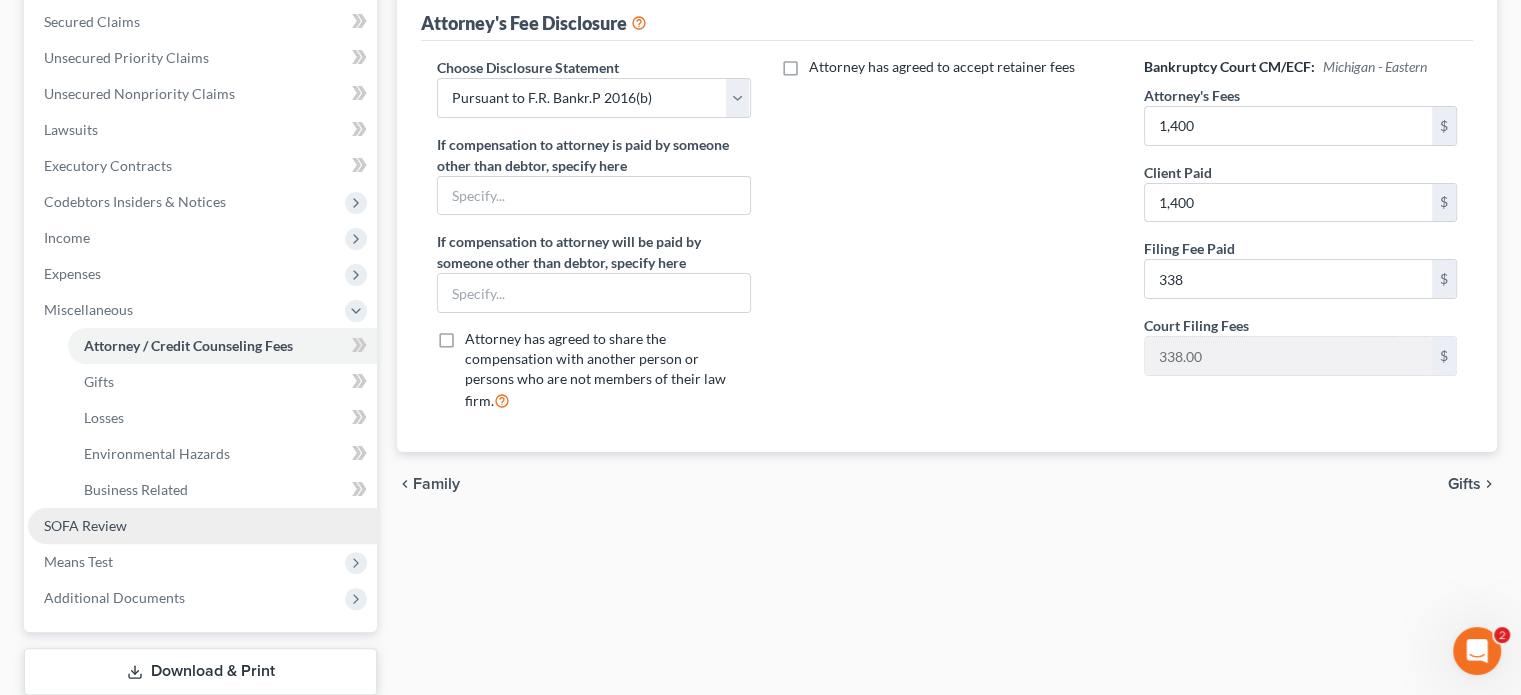 click on "SOFA Review" at bounding box center [202, 526] 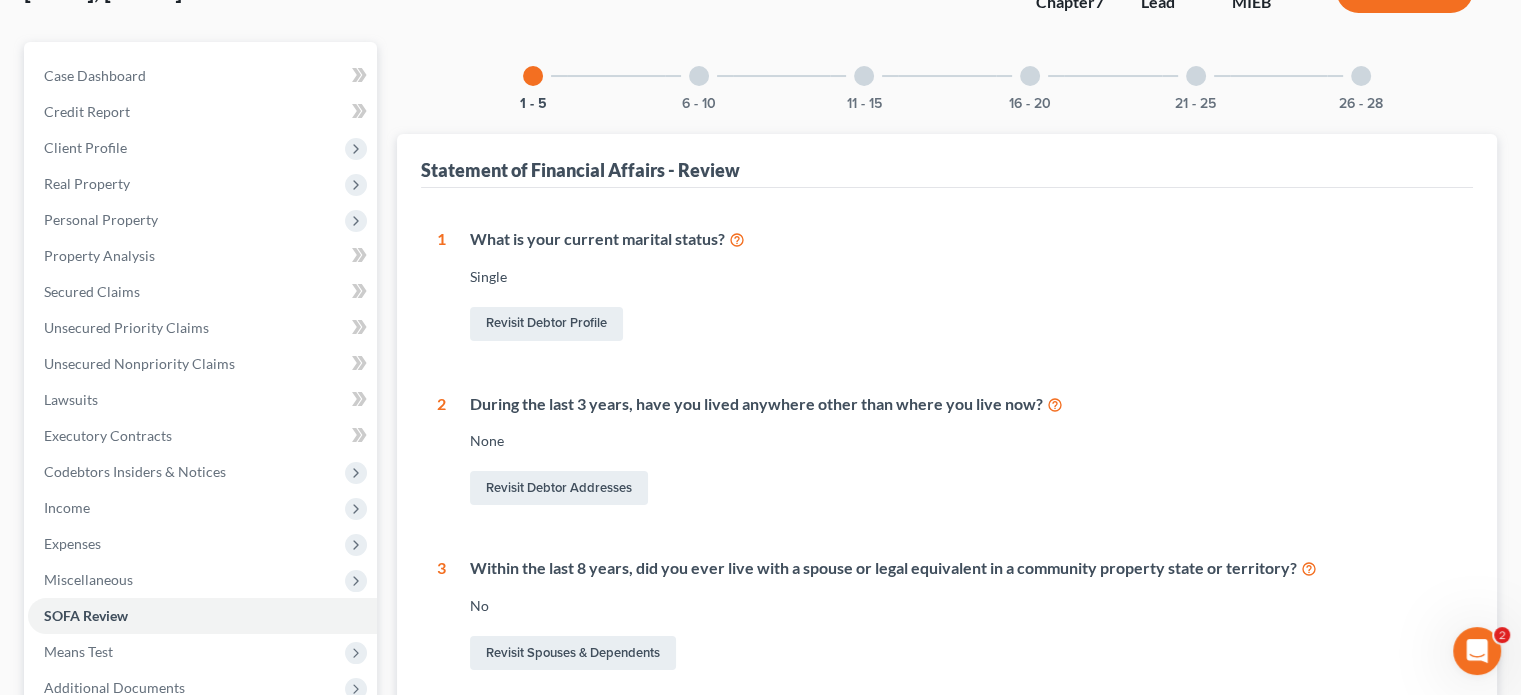 scroll, scrollTop: 0, scrollLeft: 0, axis: both 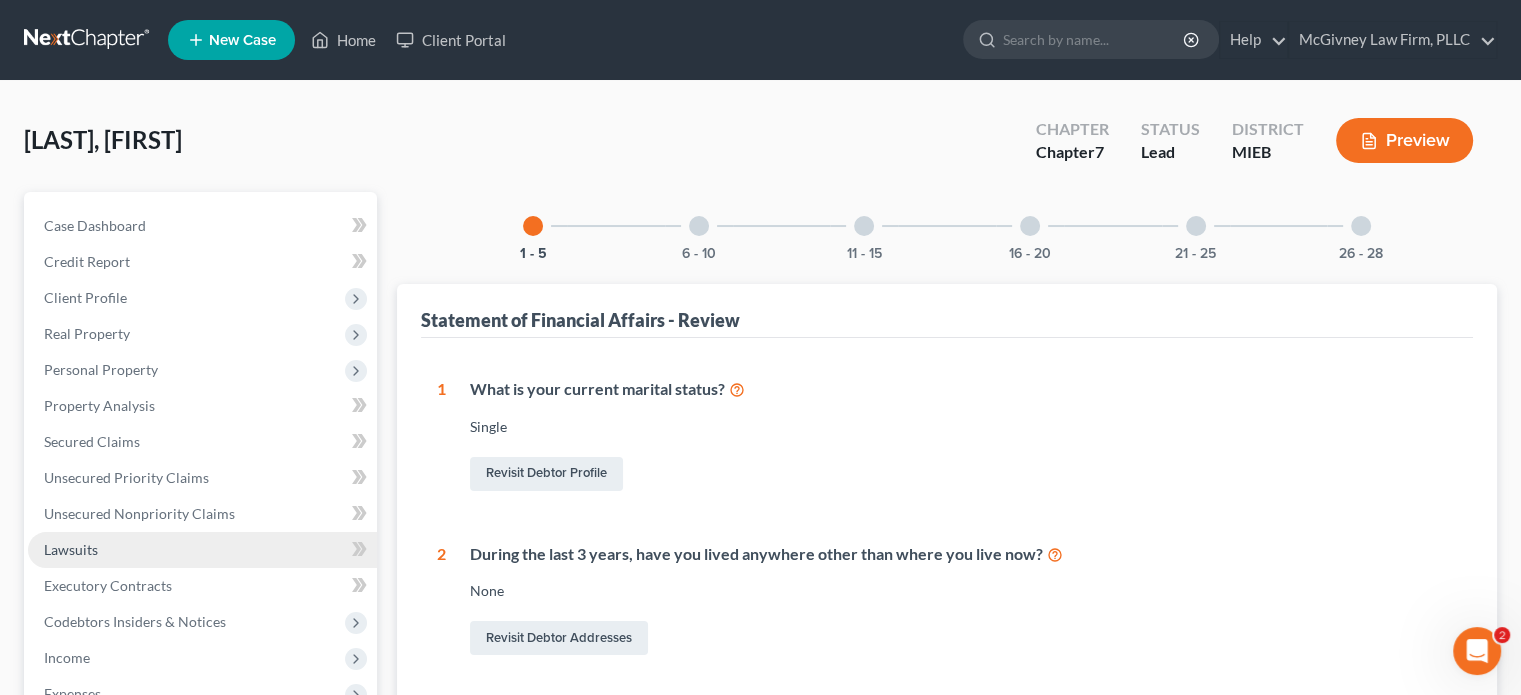 click on "Lawsuits" at bounding box center (202, 550) 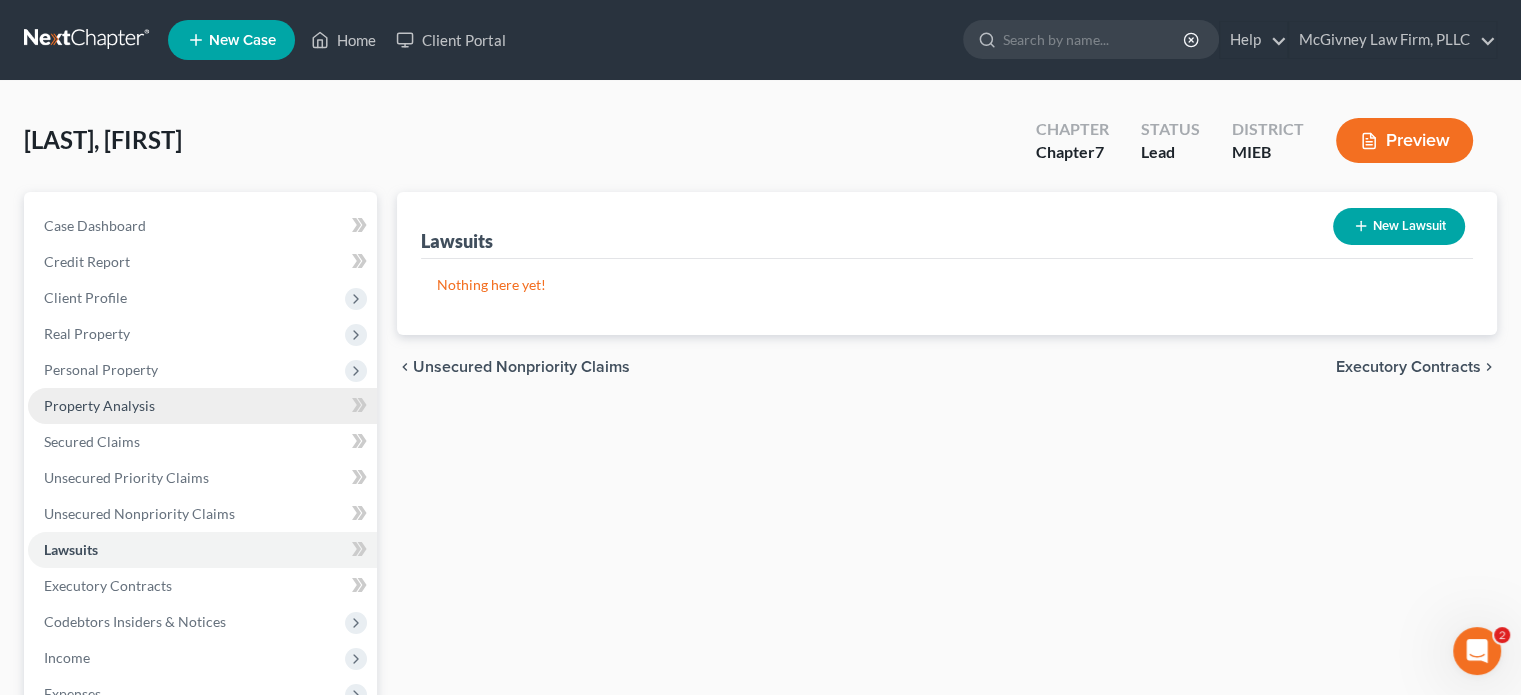 click on "Property Analysis" at bounding box center [99, 405] 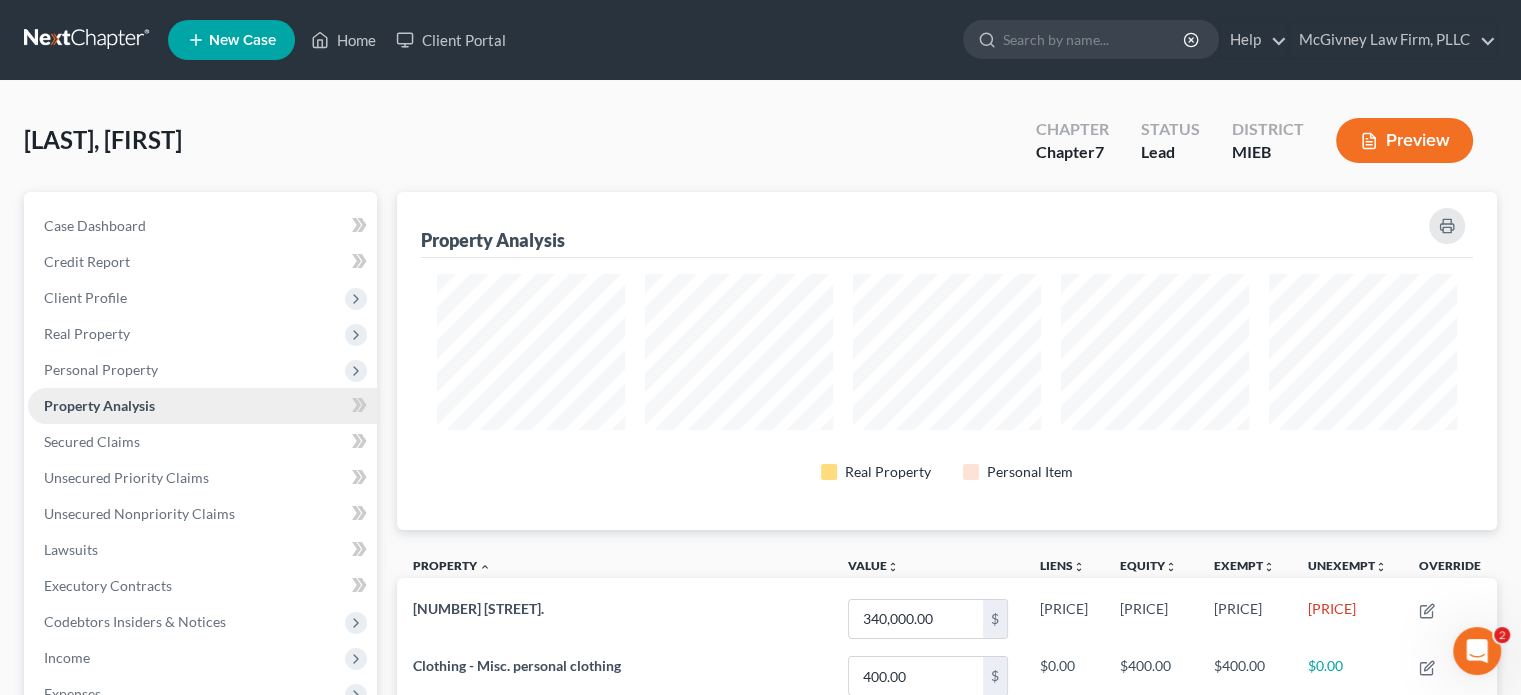scroll, scrollTop: 999662, scrollLeft: 998900, axis: both 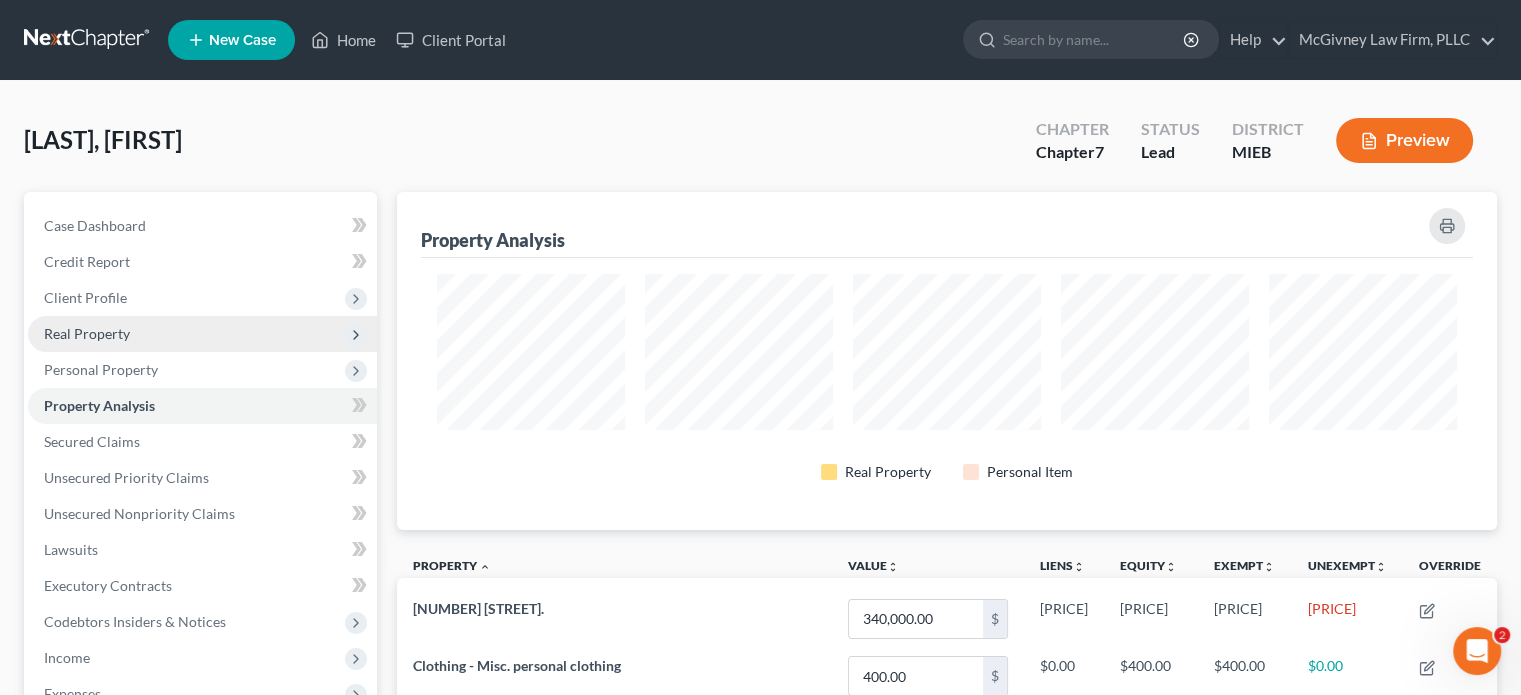 click on "Real Property" at bounding box center (87, 333) 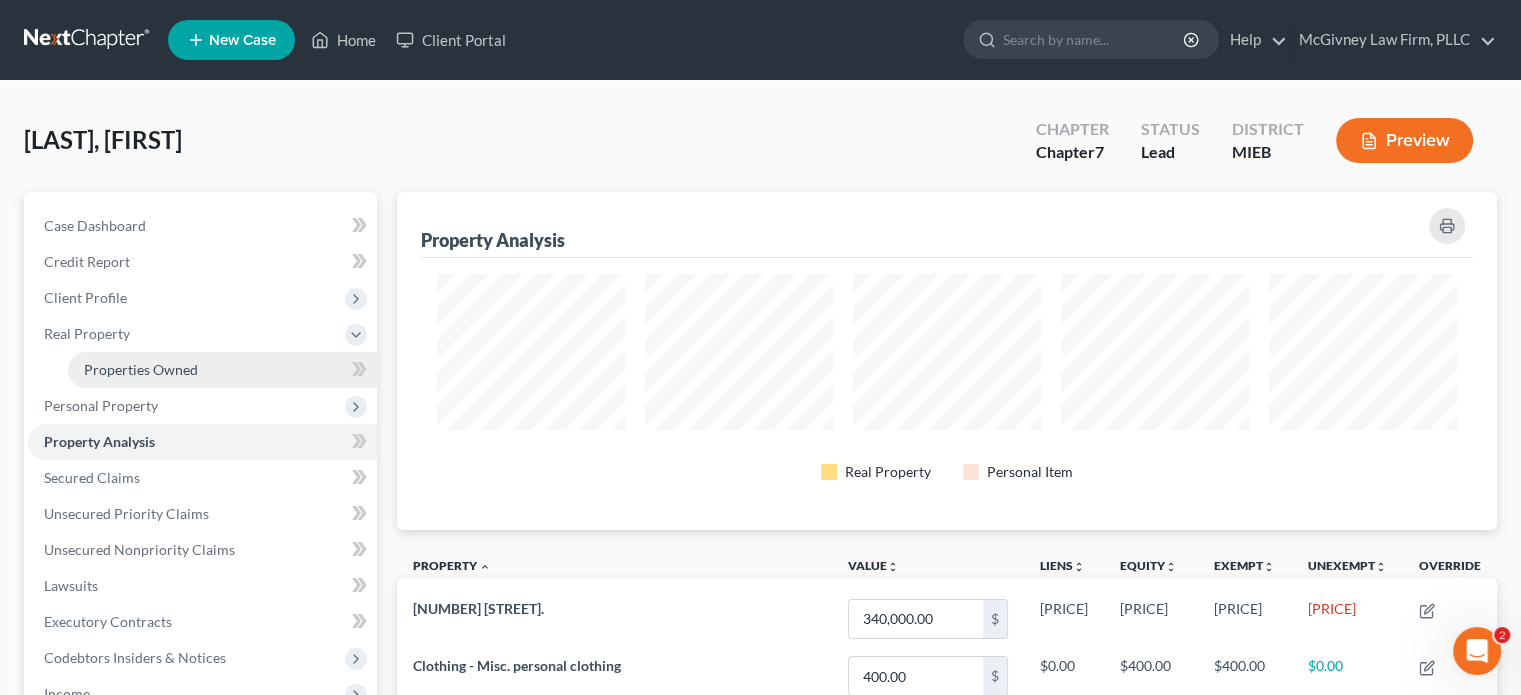 click on "Properties Owned" at bounding box center (141, 369) 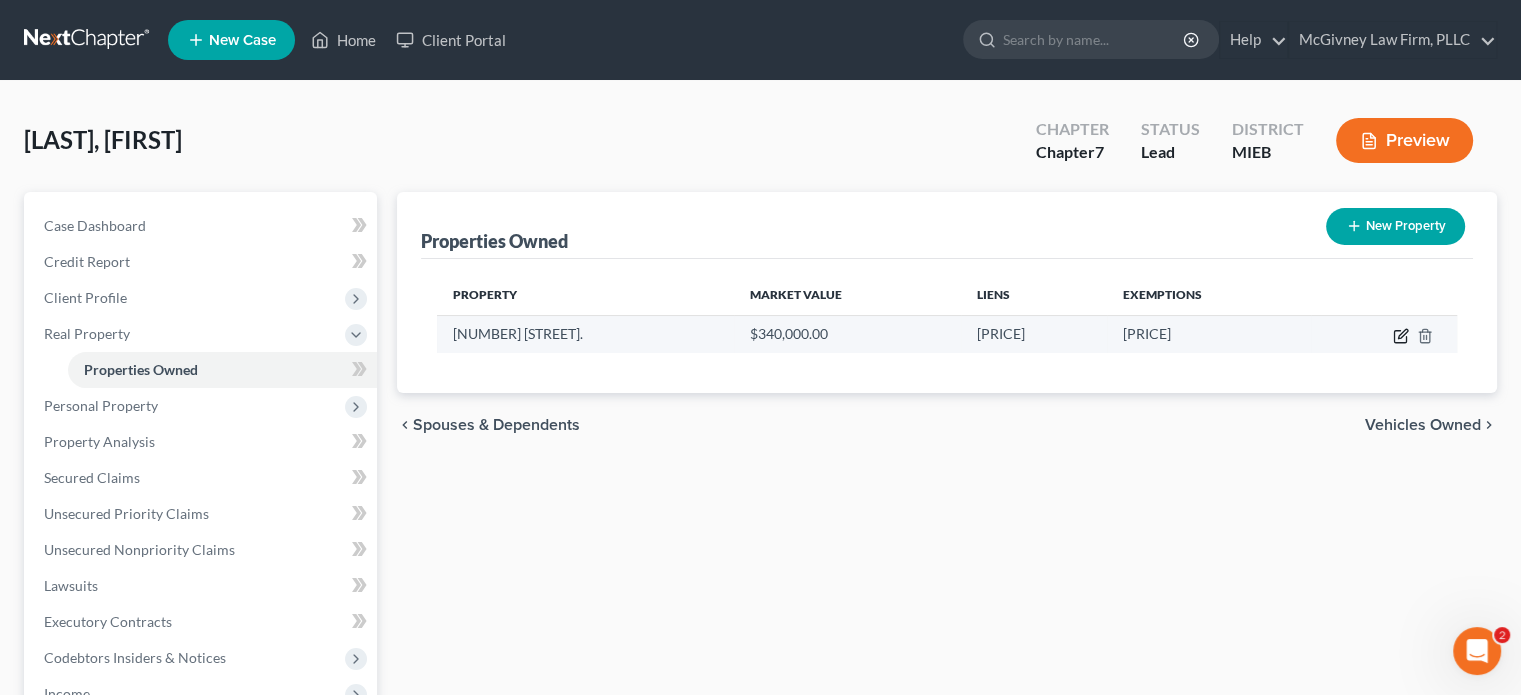 click 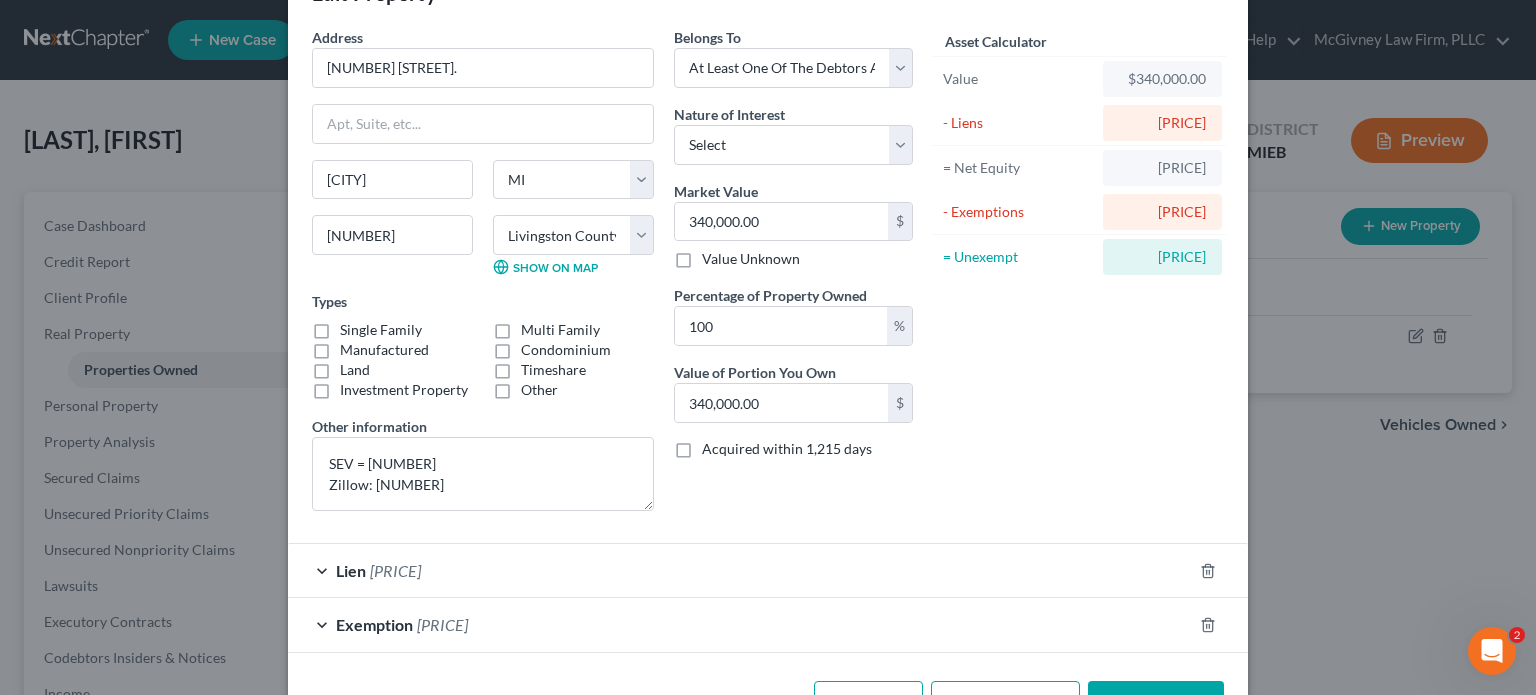 scroll, scrollTop: 100, scrollLeft: 0, axis: vertical 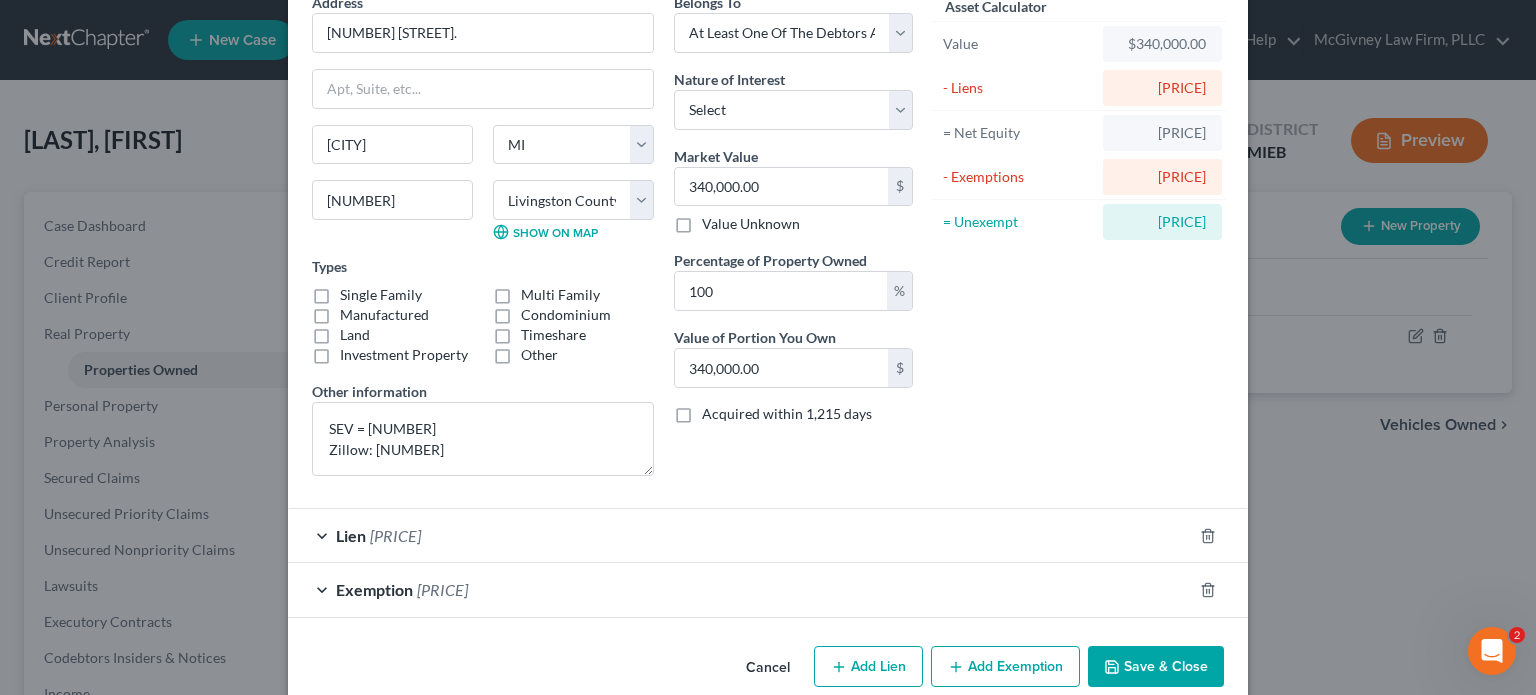 click on "Exemption [PRICE]" at bounding box center [740, 589] 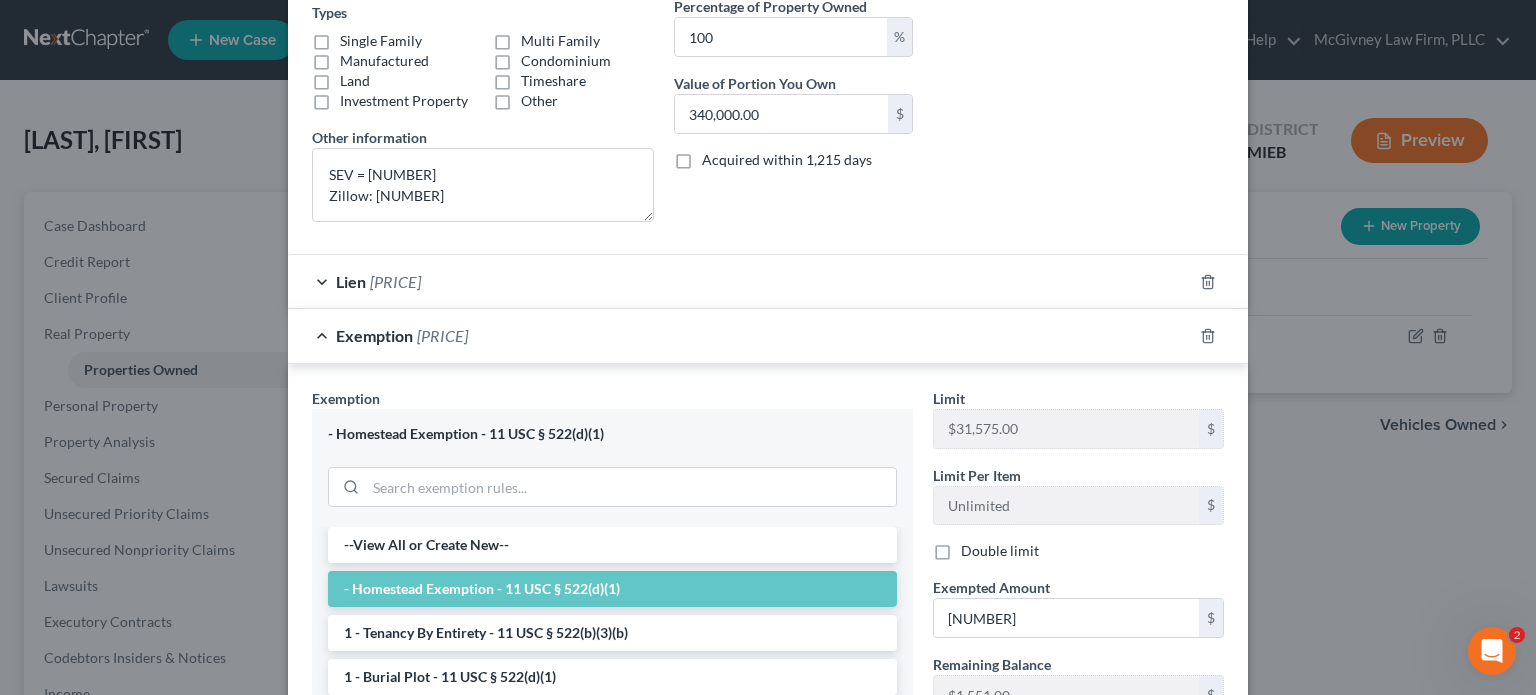 scroll, scrollTop: 400, scrollLeft: 0, axis: vertical 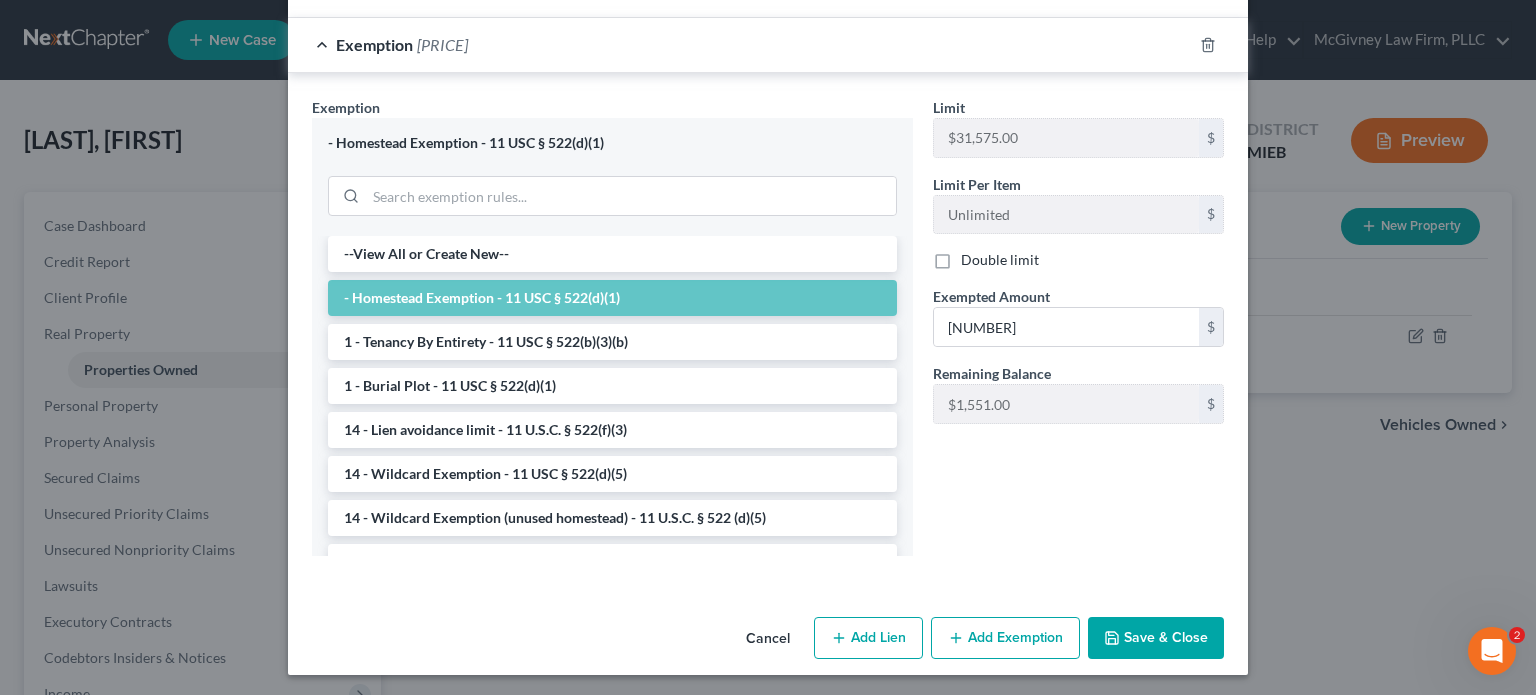 click on "Save & Close" at bounding box center [1156, 638] 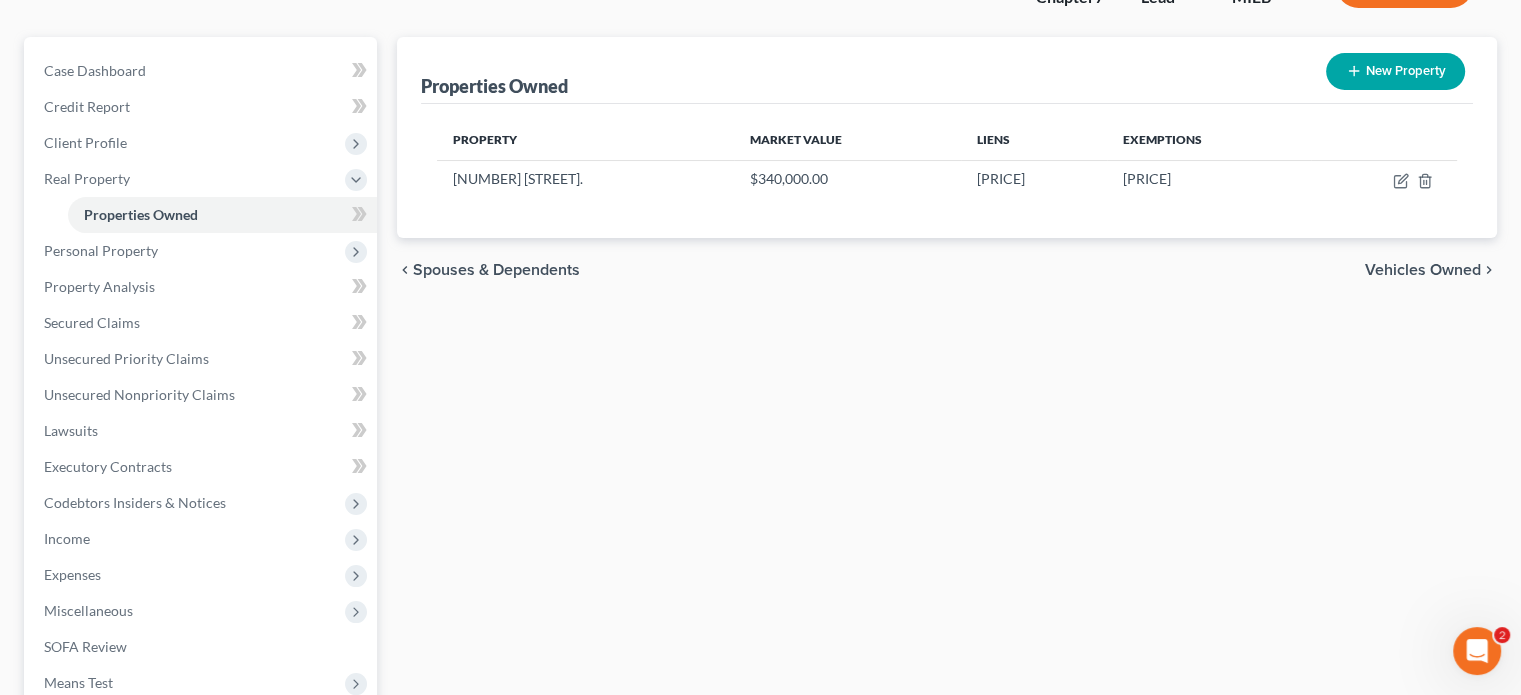 scroll, scrollTop: 200, scrollLeft: 0, axis: vertical 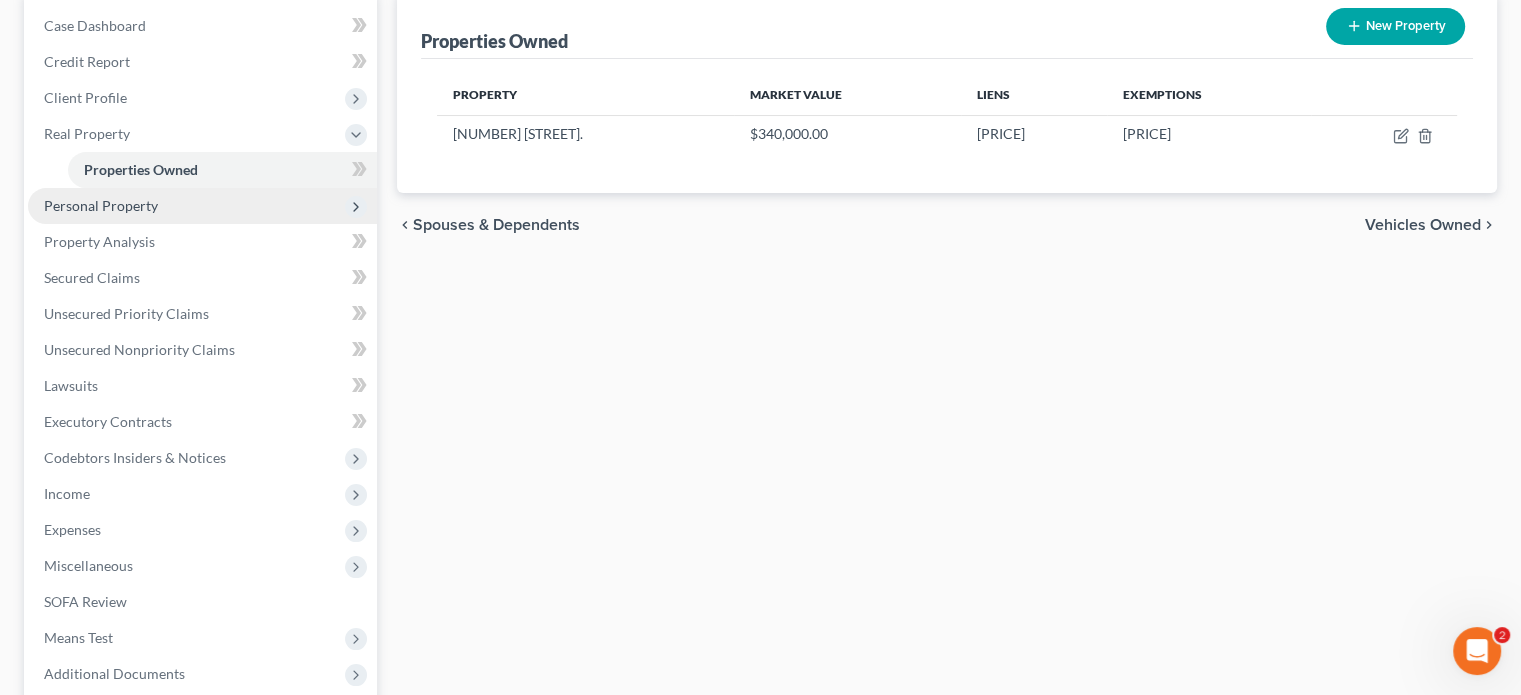 click on "Personal Property" at bounding box center [101, 205] 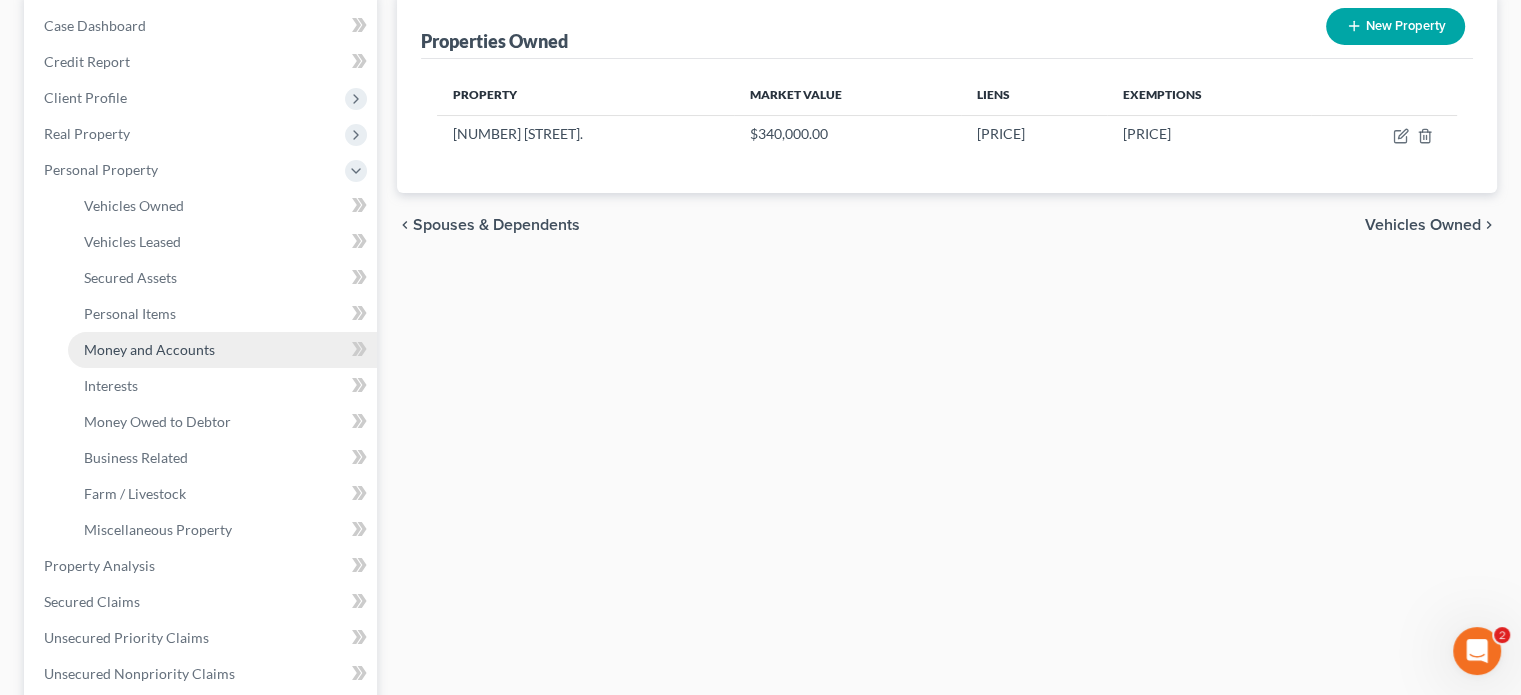click on "Money and Accounts" at bounding box center (149, 349) 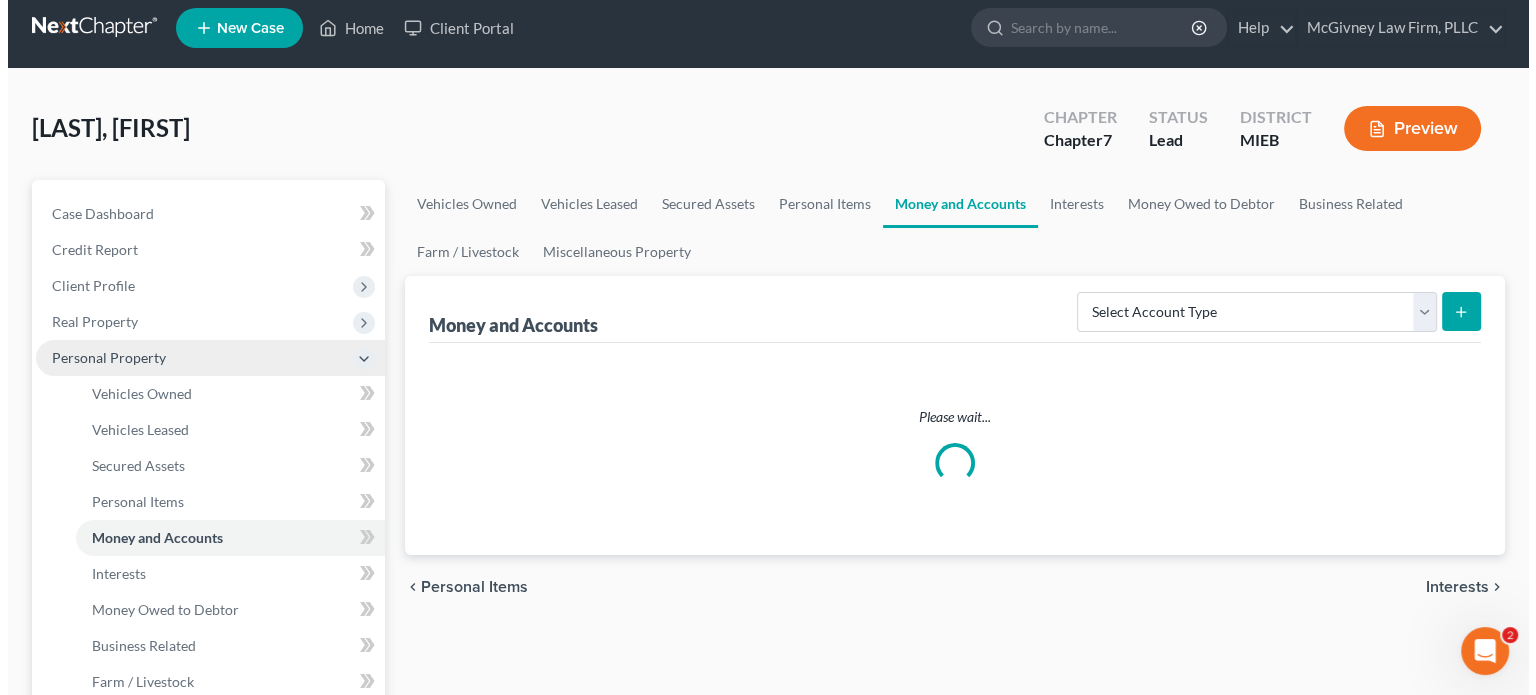 scroll, scrollTop: 0, scrollLeft: 0, axis: both 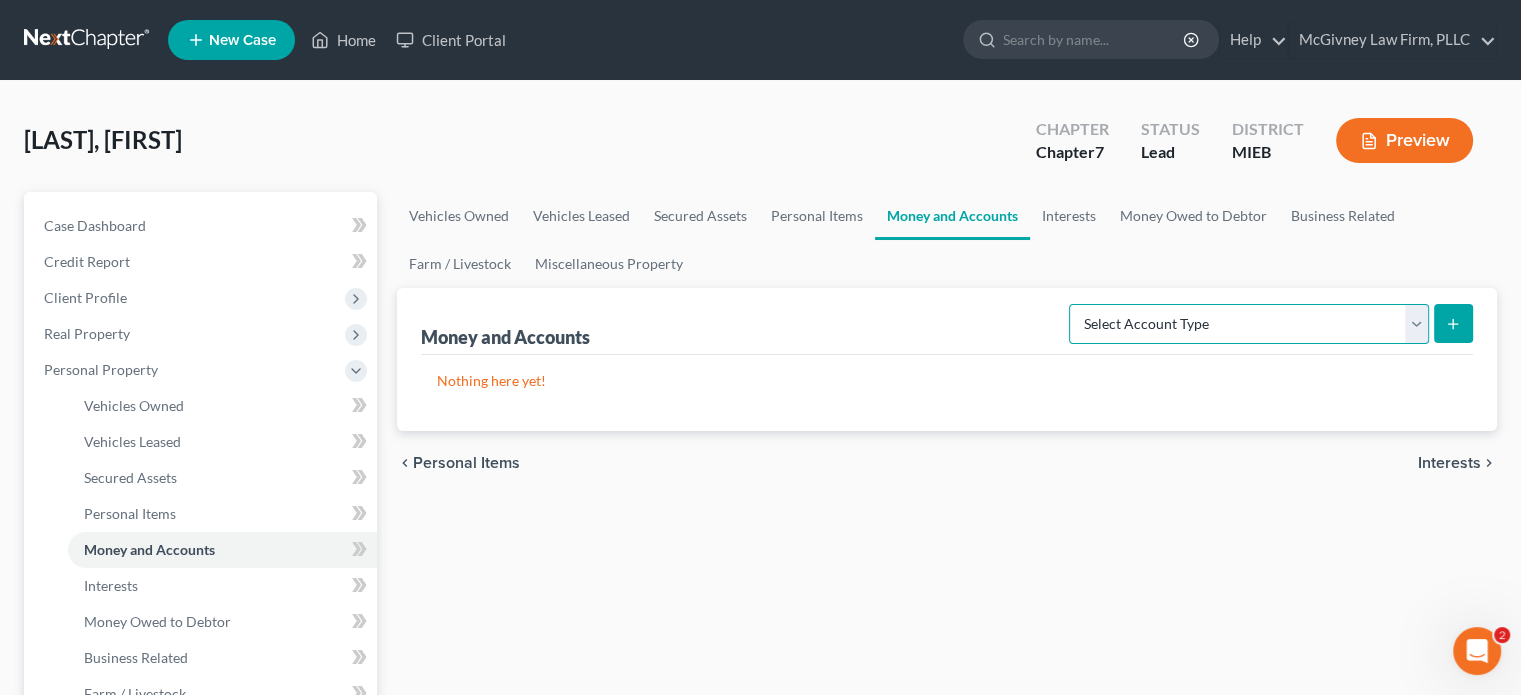 click on "Select Account Type Brokerage Cash on Hand Certificates of Deposit Checking Account Money Market Other (Credit Union, Health Savings Account, etc) Safe Deposit Box Savings Account Security Deposits or Prepayments" at bounding box center [1249, 324] 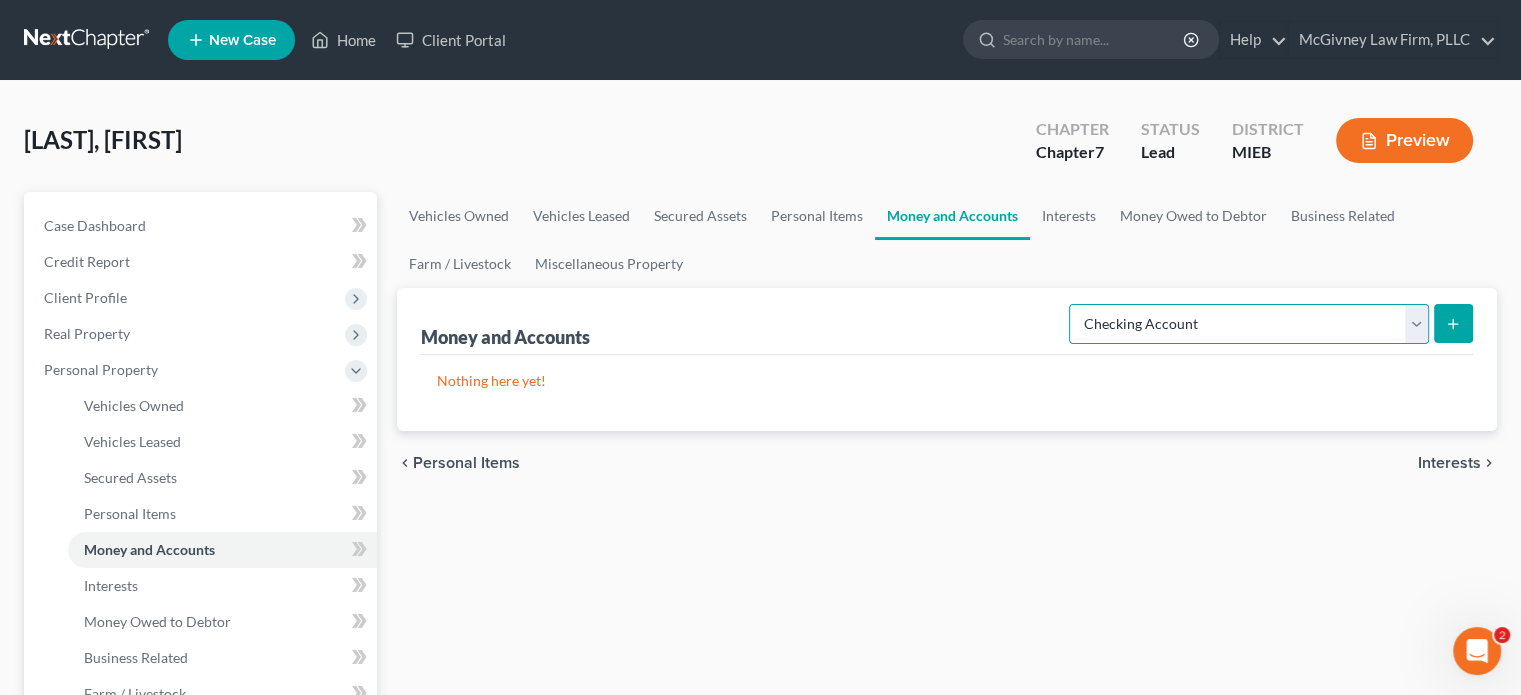 click on "Select Account Type Brokerage Cash on Hand Certificates of Deposit Checking Account Money Market Other (Credit Union, Health Savings Account, etc) Safe Deposit Box Savings Account Security Deposits or Prepayments" at bounding box center (1249, 324) 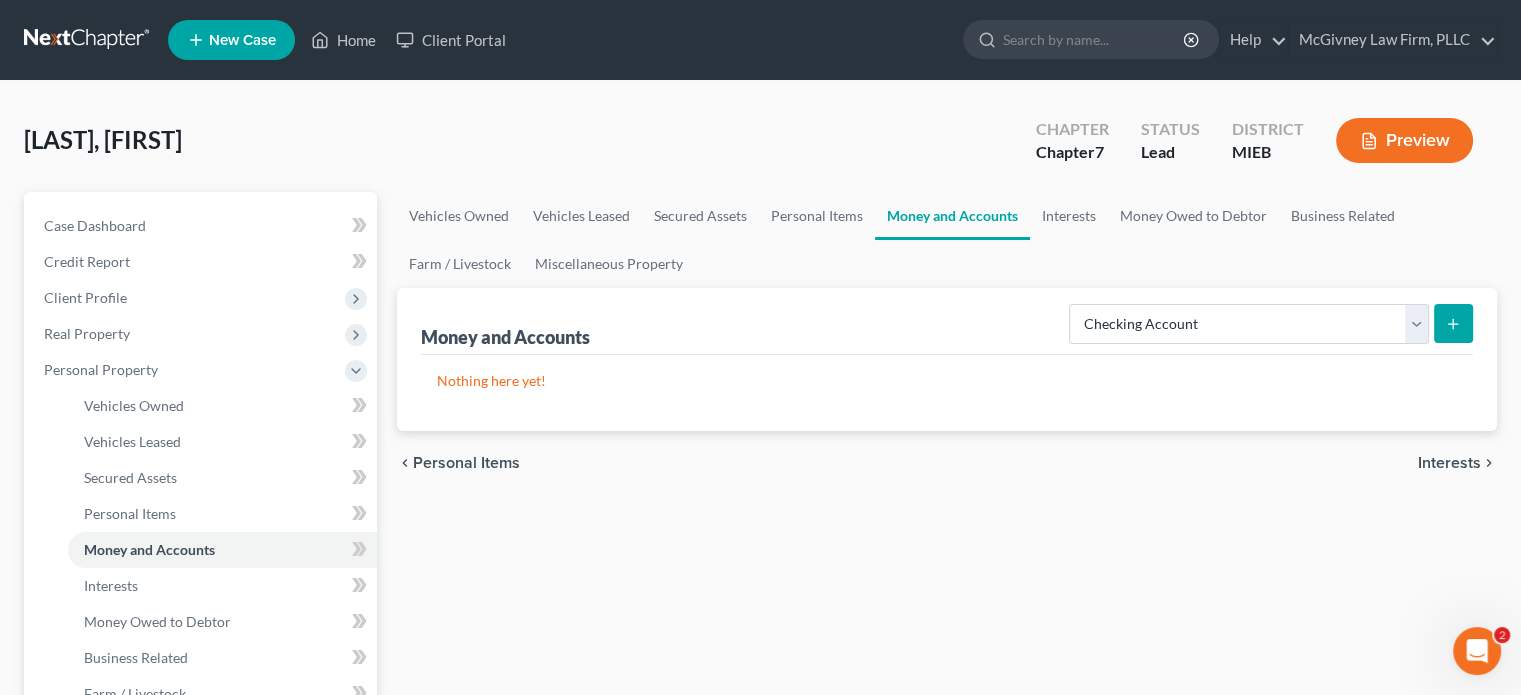 click 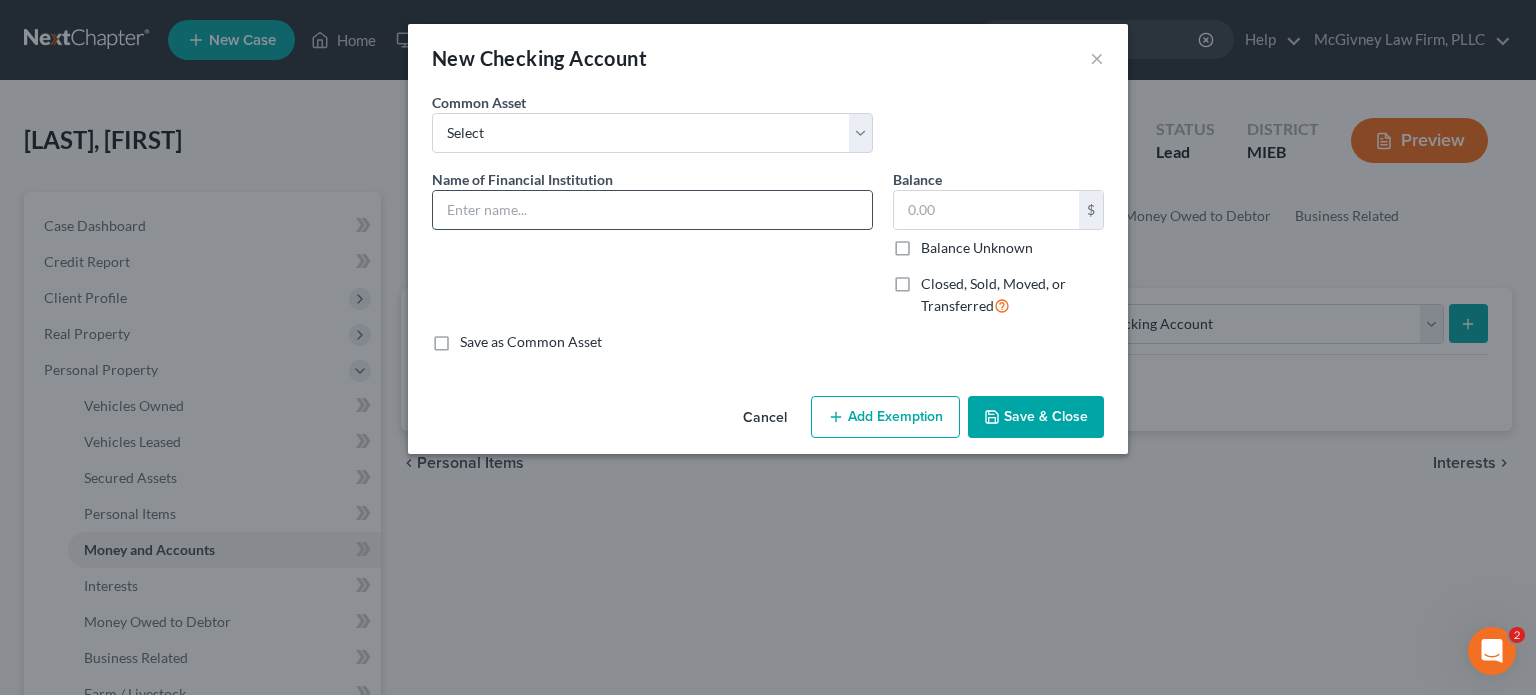 click at bounding box center [652, 210] 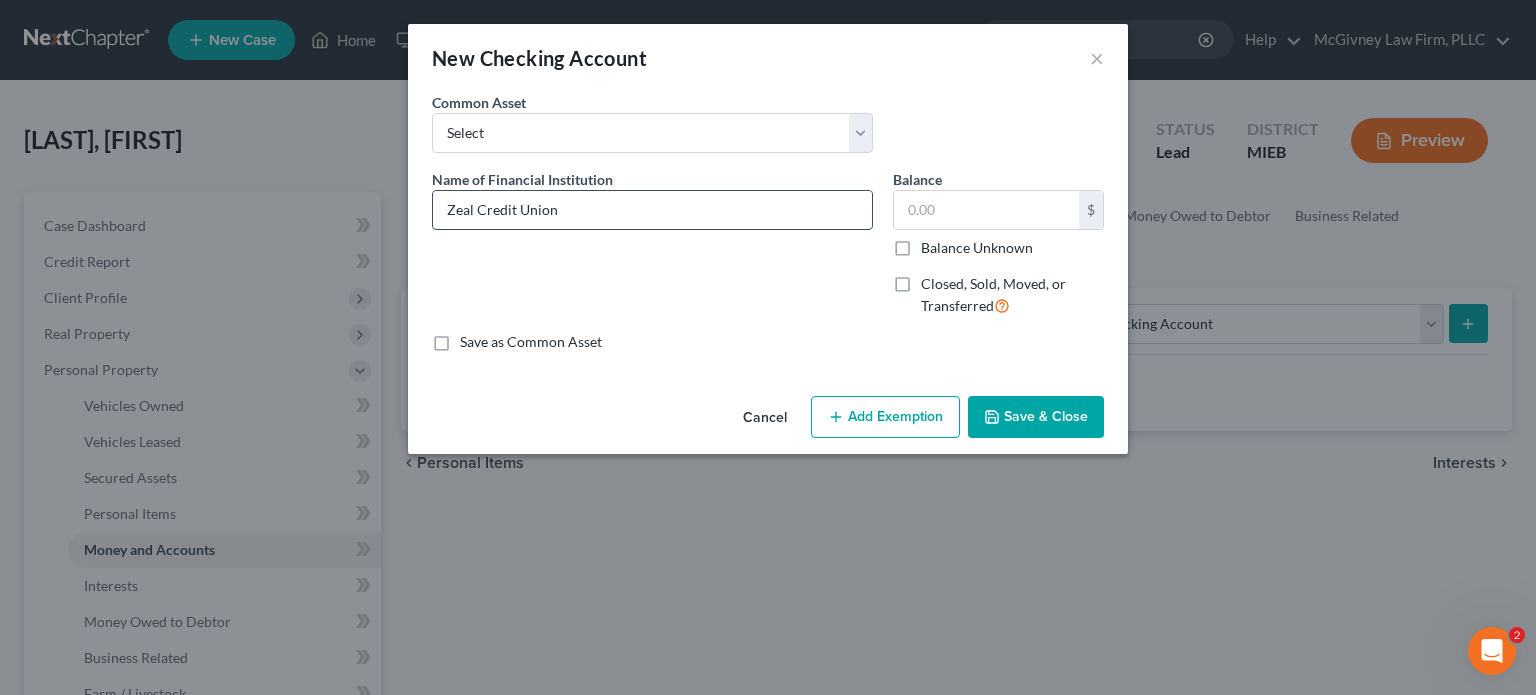 type on "Zeal Credit Union" 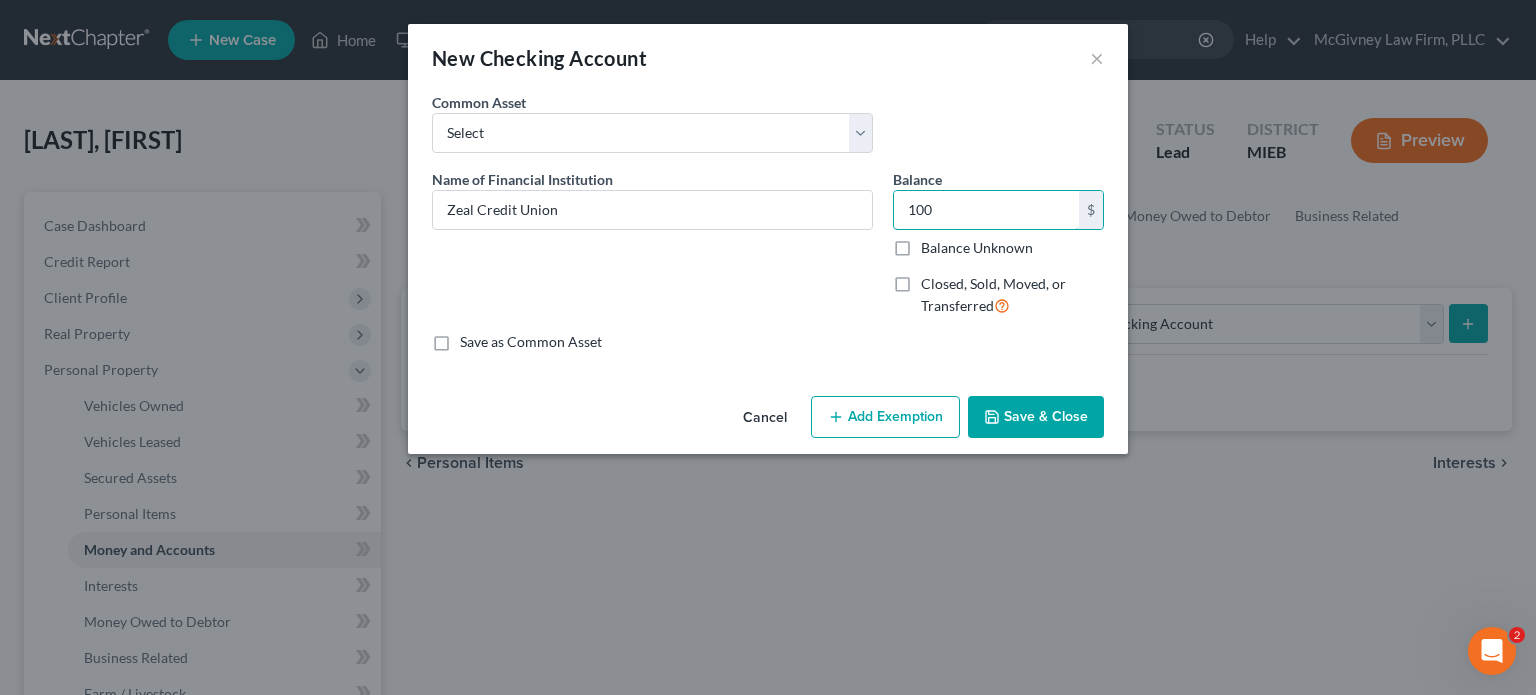 type on "100" 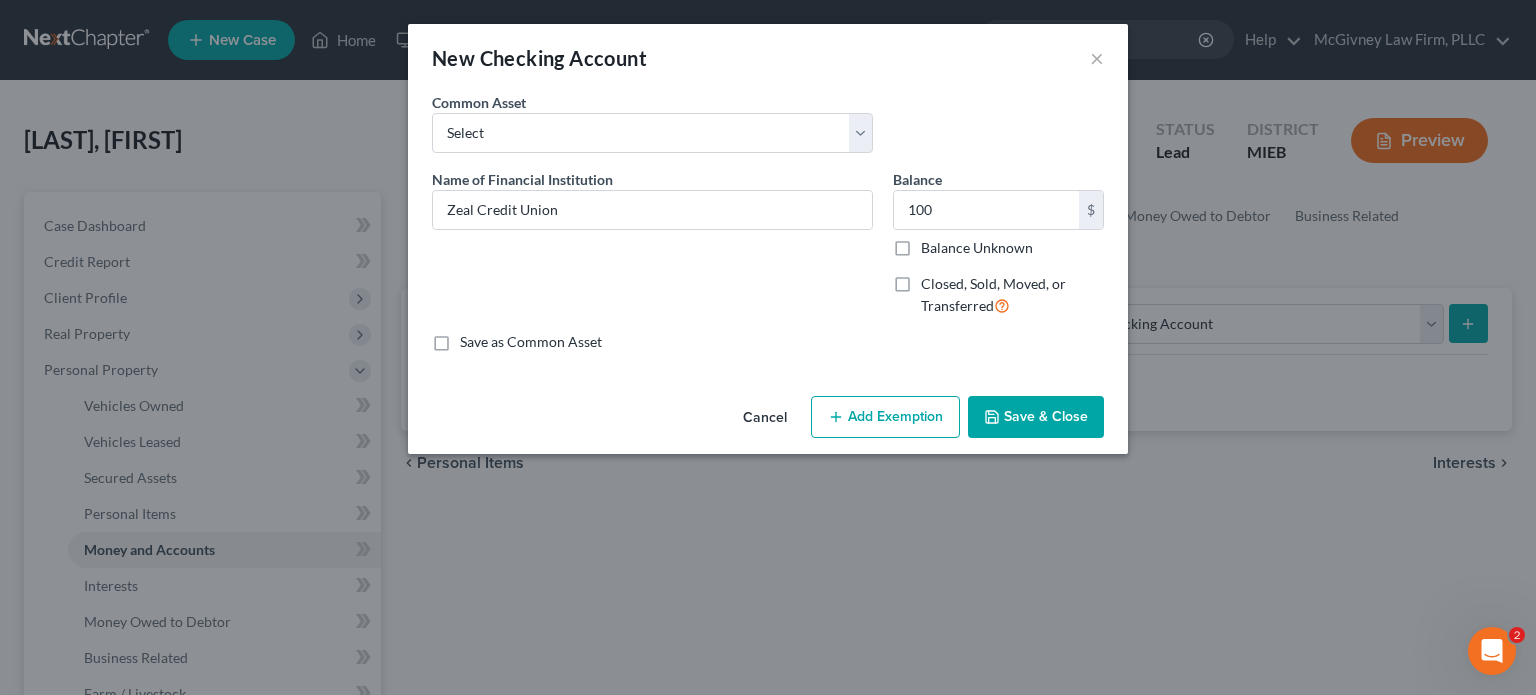 click on "Add Exemption" at bounding box center (885, 417) 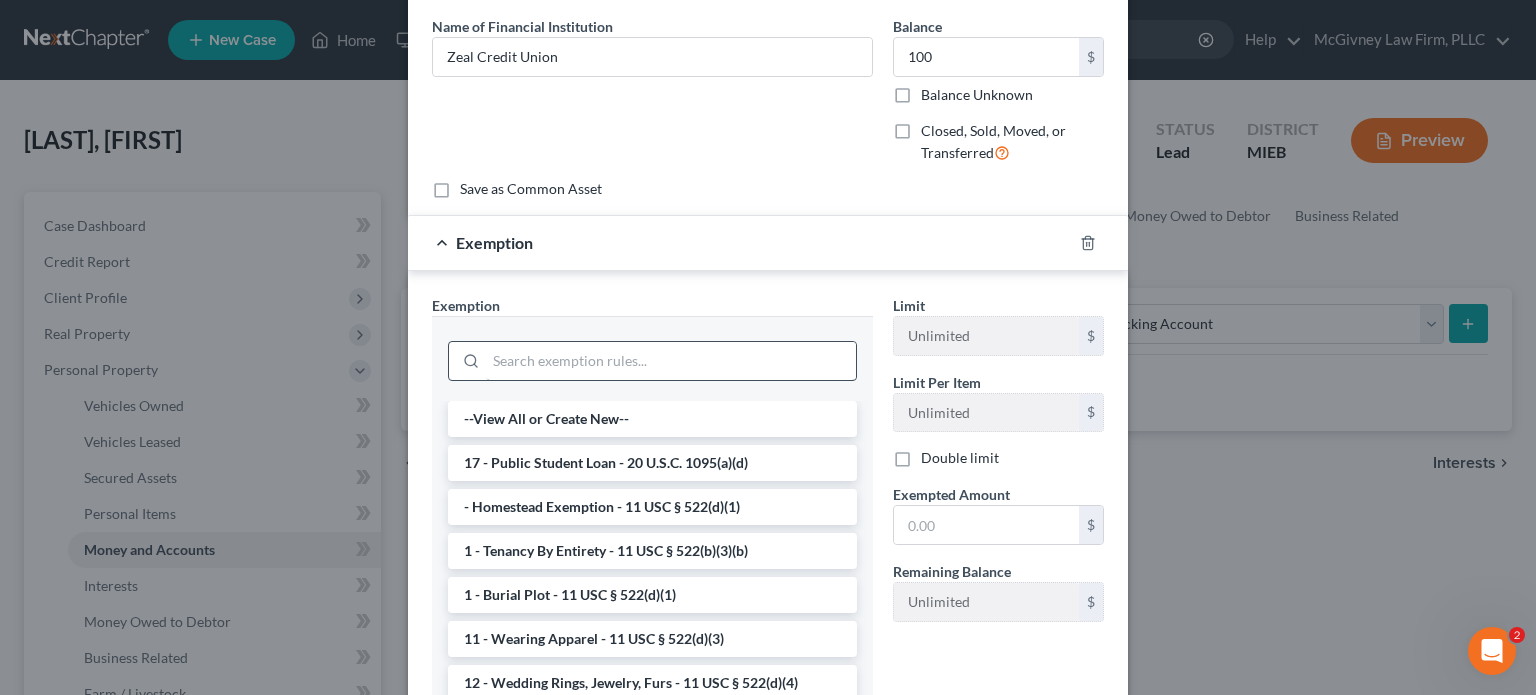 scroll, scrollTop: 200, scrollLeft: 0, axis: vertical 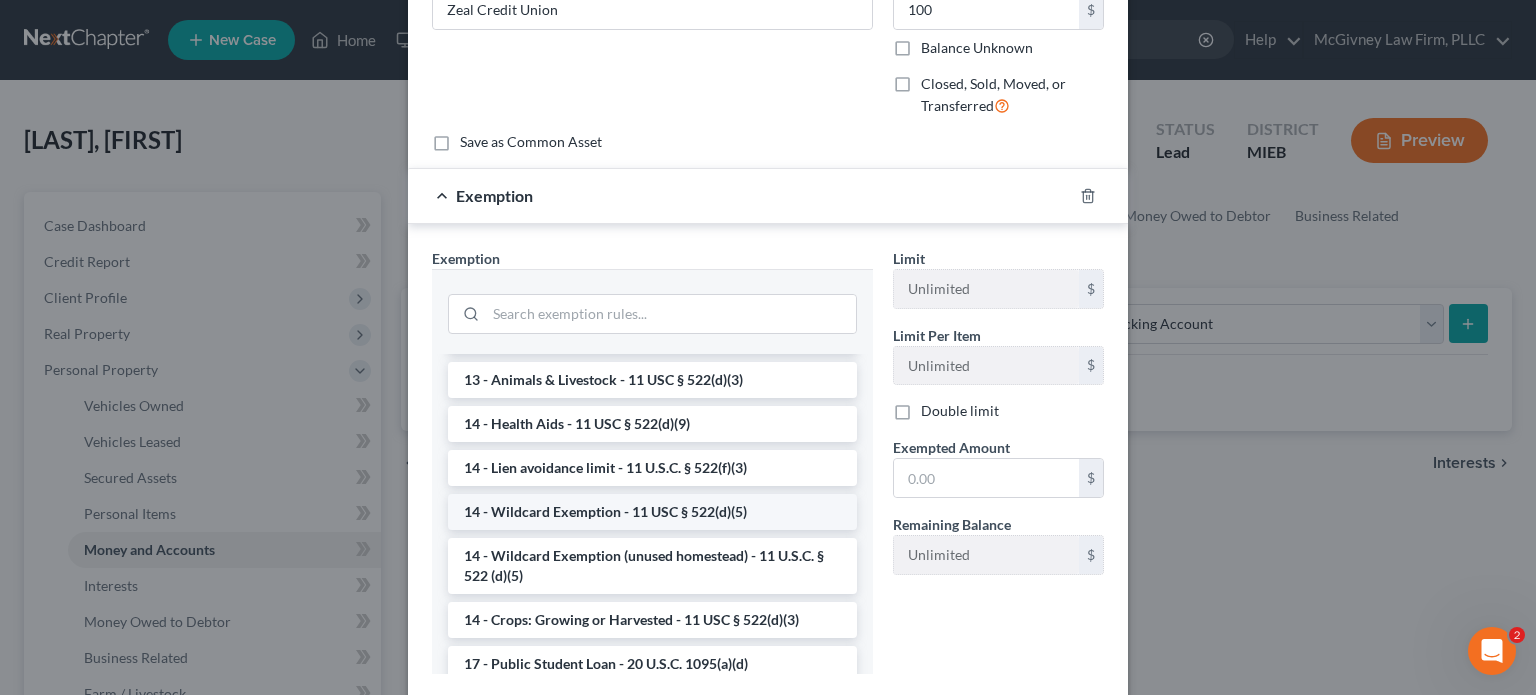click on "14 - Wildcard Exemption - 11 USC § 522(d)(5)" at bounding box center [652, 512] 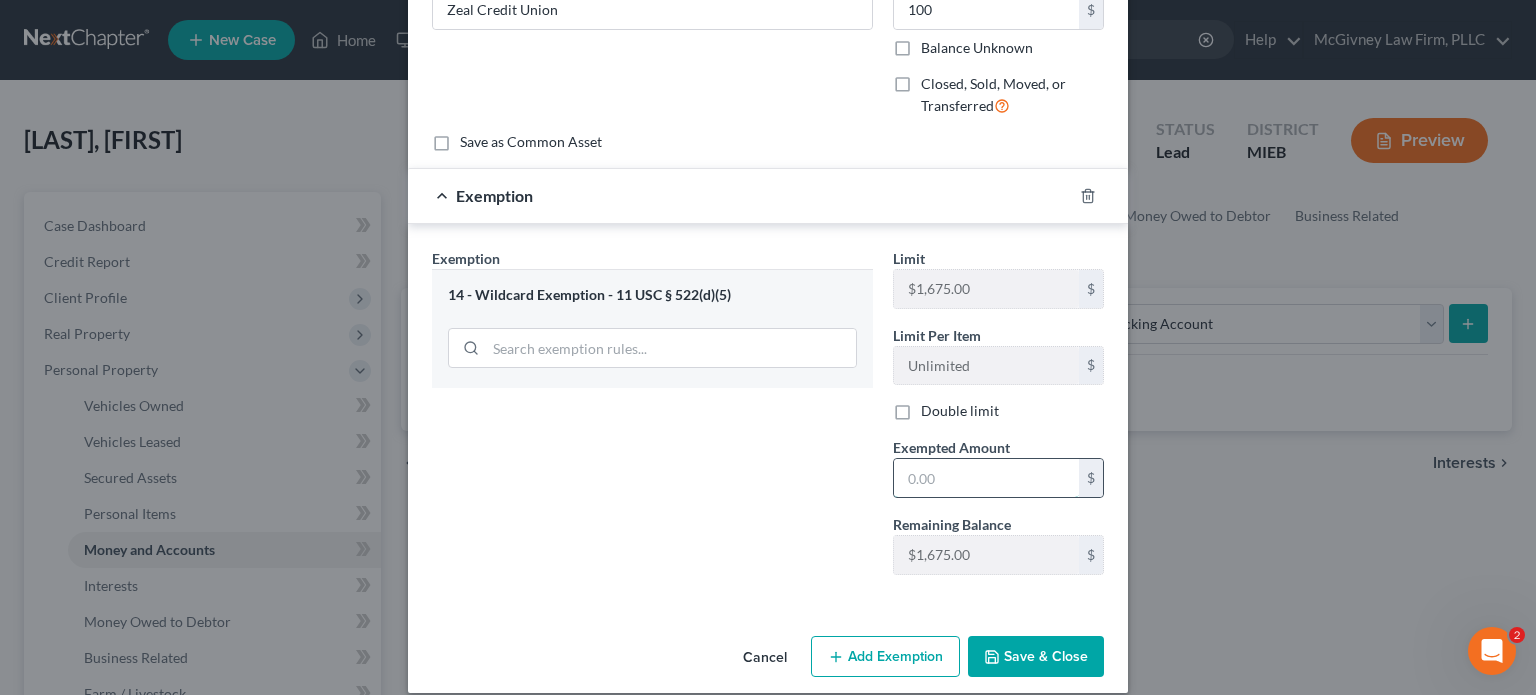 click at bounding box center (986, 478) 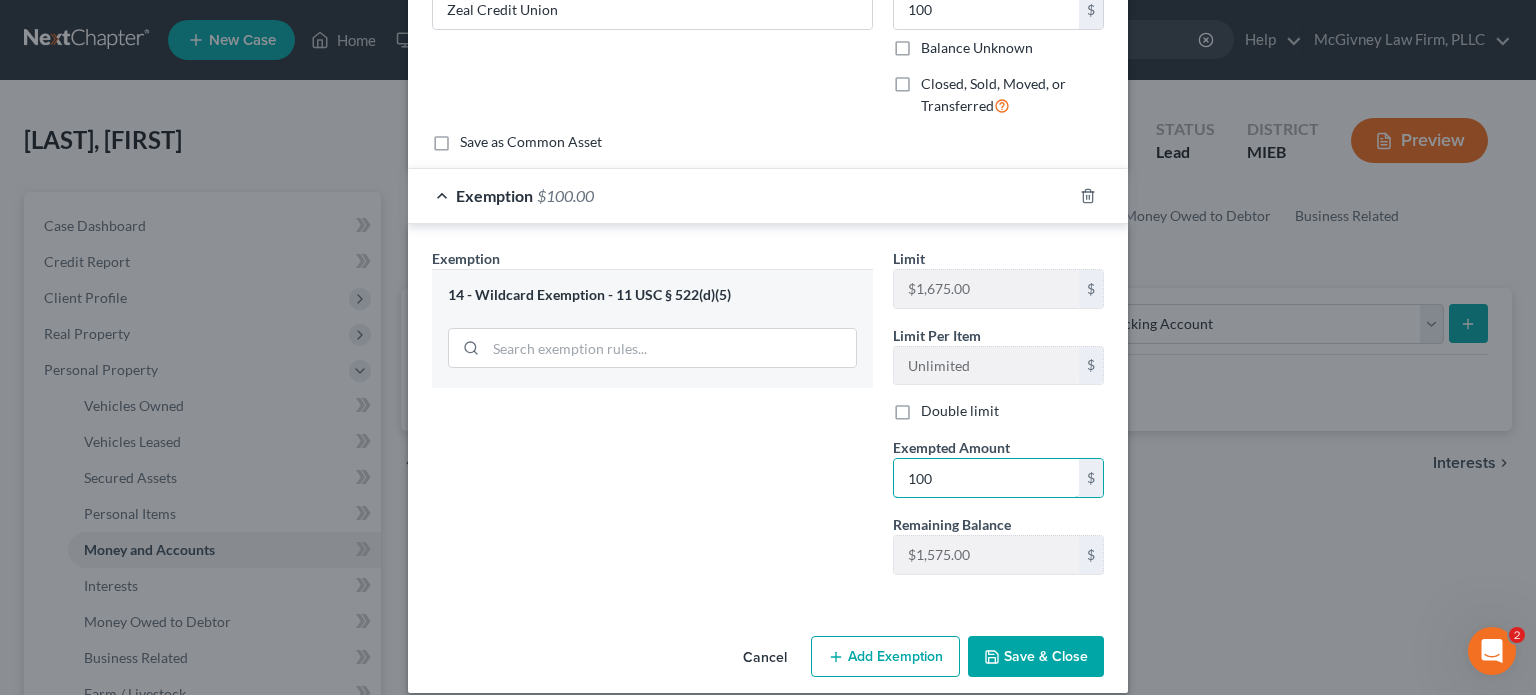 type on "100" 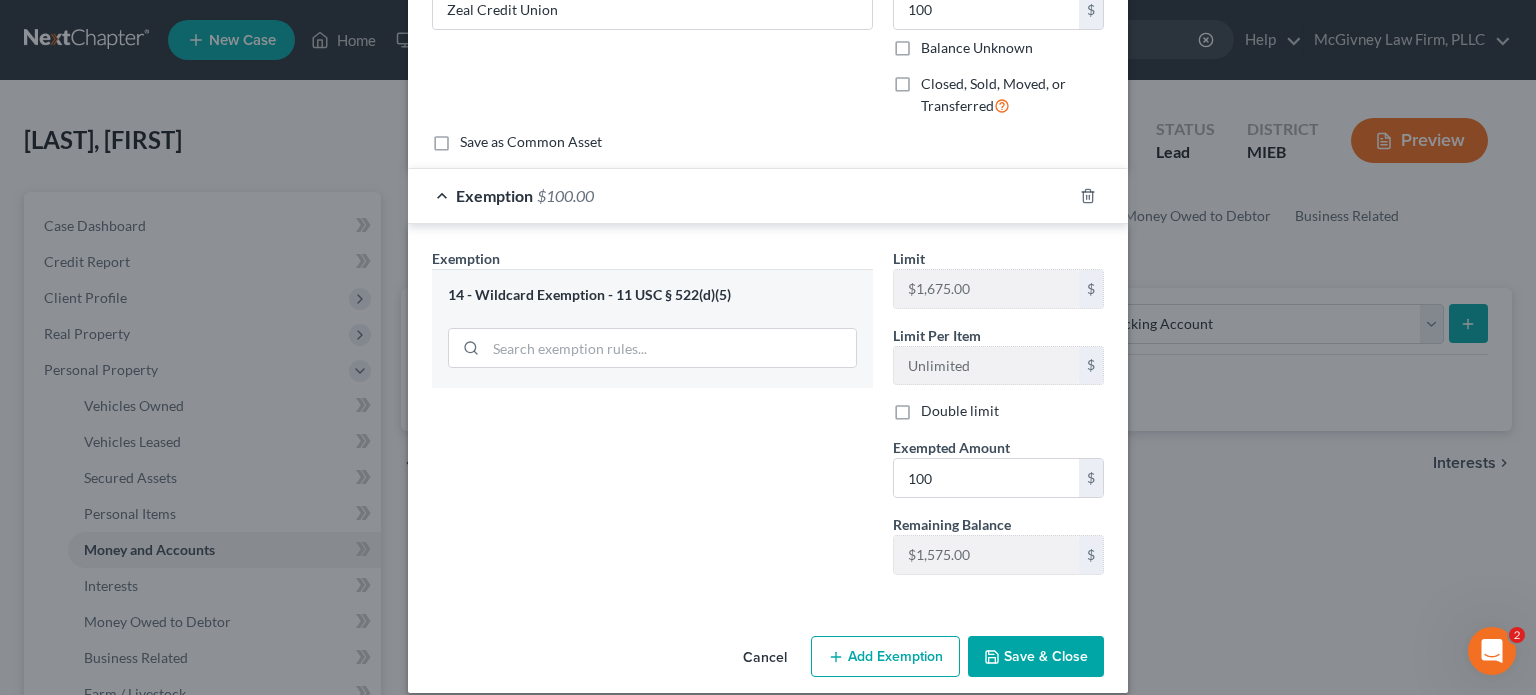 click on "Save & Close" at bounding box center [1036, 657] 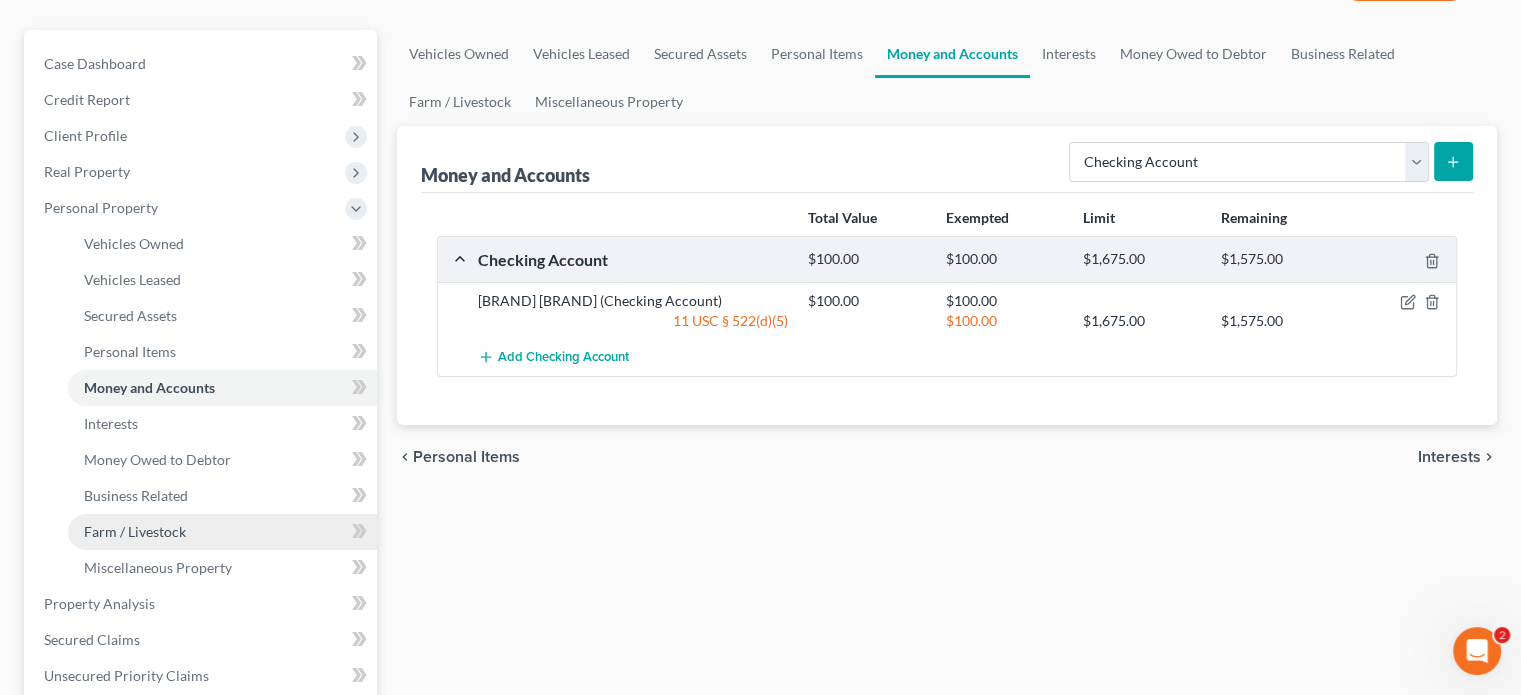 scroll, scrollTop: 100, scrollLeft: 0, axis: vertical 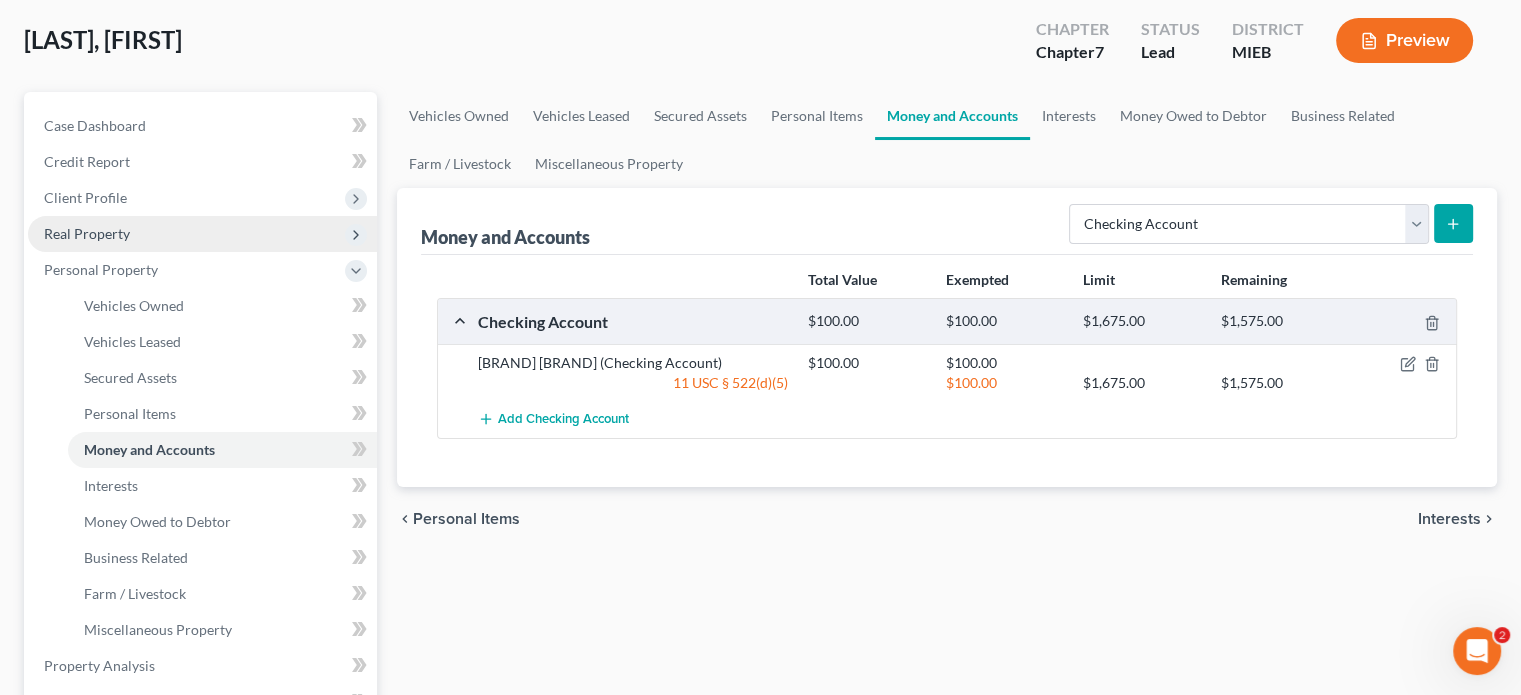 click on "Real Property" at bounding box center [202, 234] 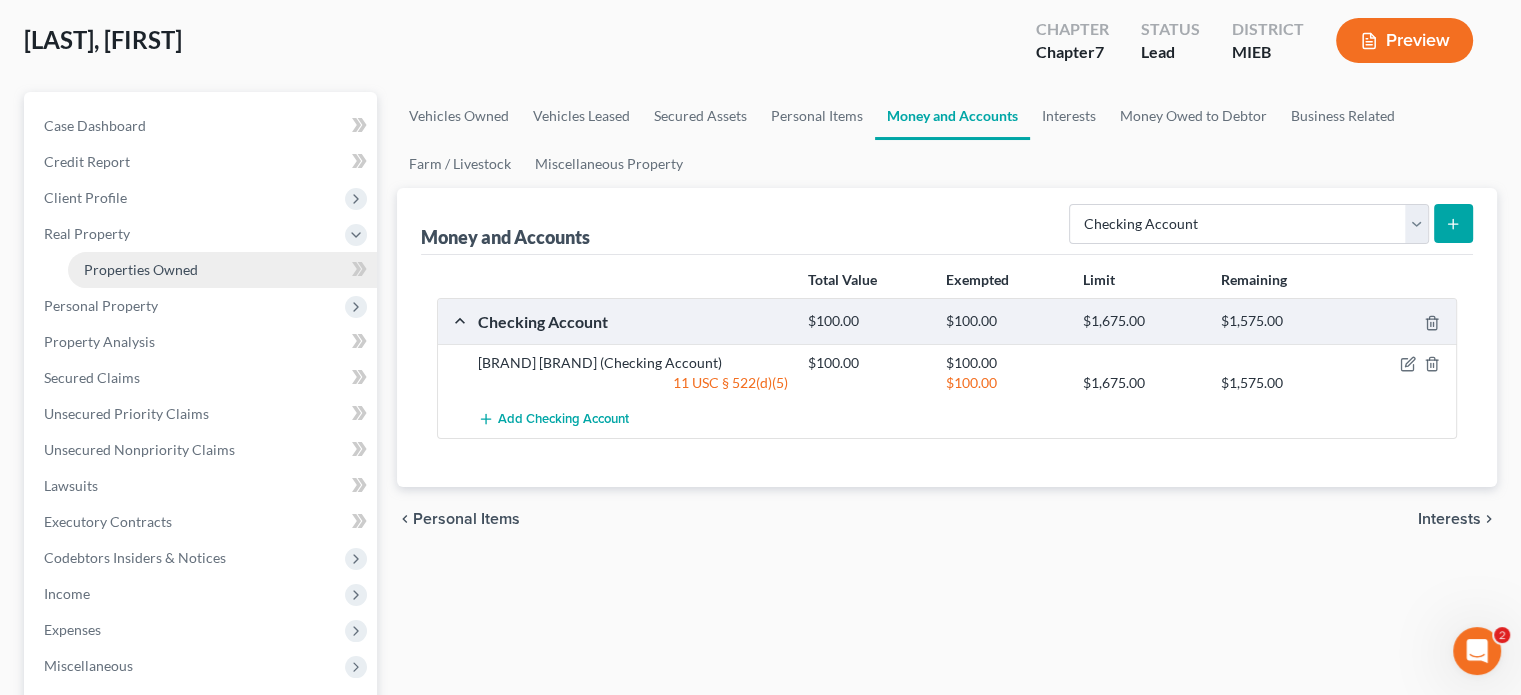 click on "Properties Owned" at bounding box center (141, 269) 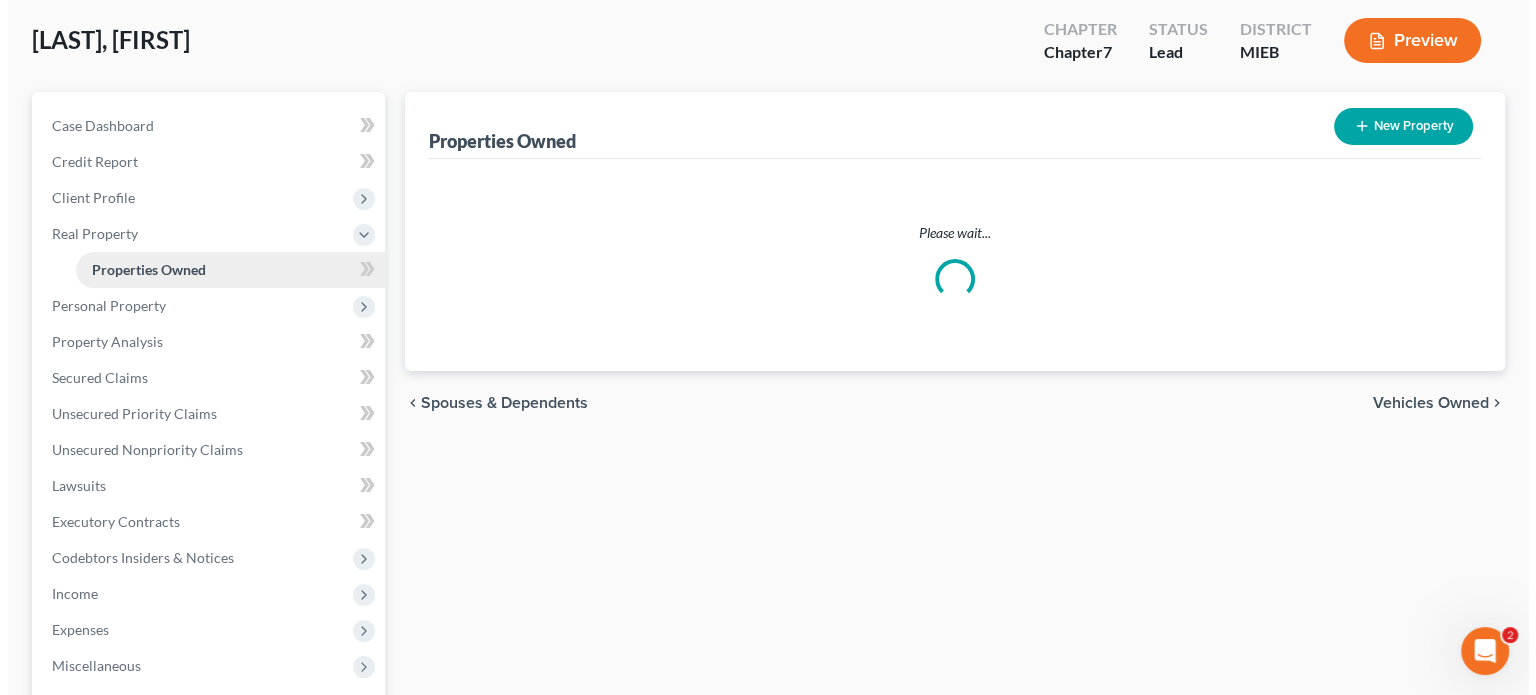 scroll, scrollTop: 0, scrollLeft: 0, axis: both 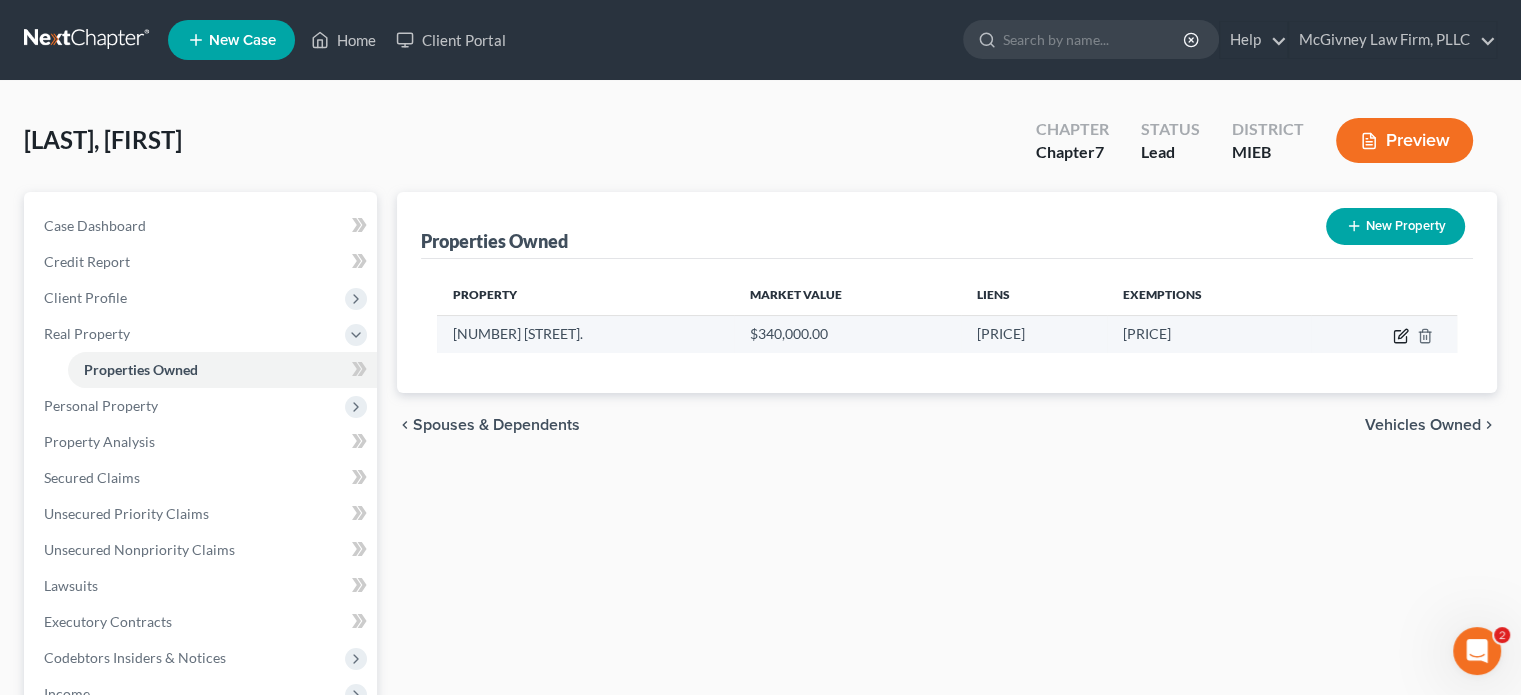 click 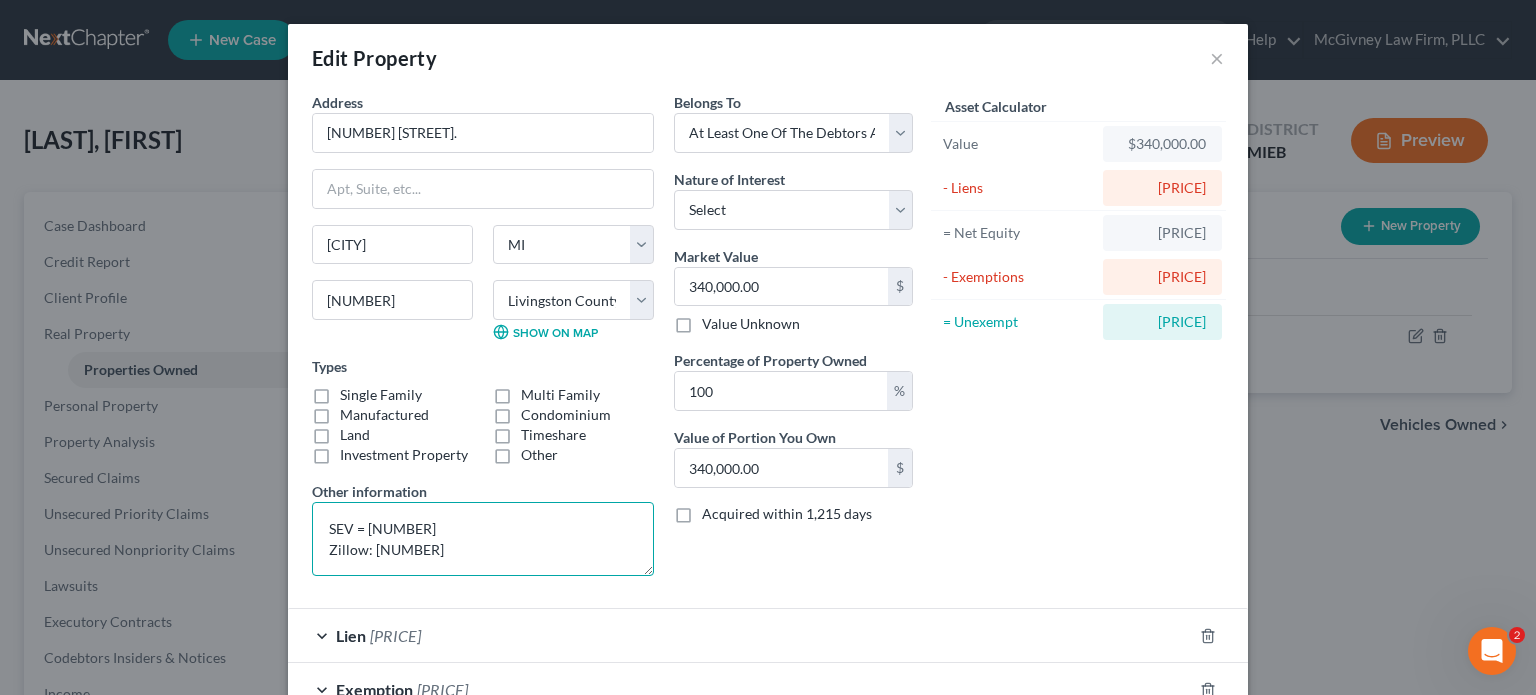 click on "SEV = [NUMBER]
Zillow: [NUMBER]" at bounding box center [483, 539] 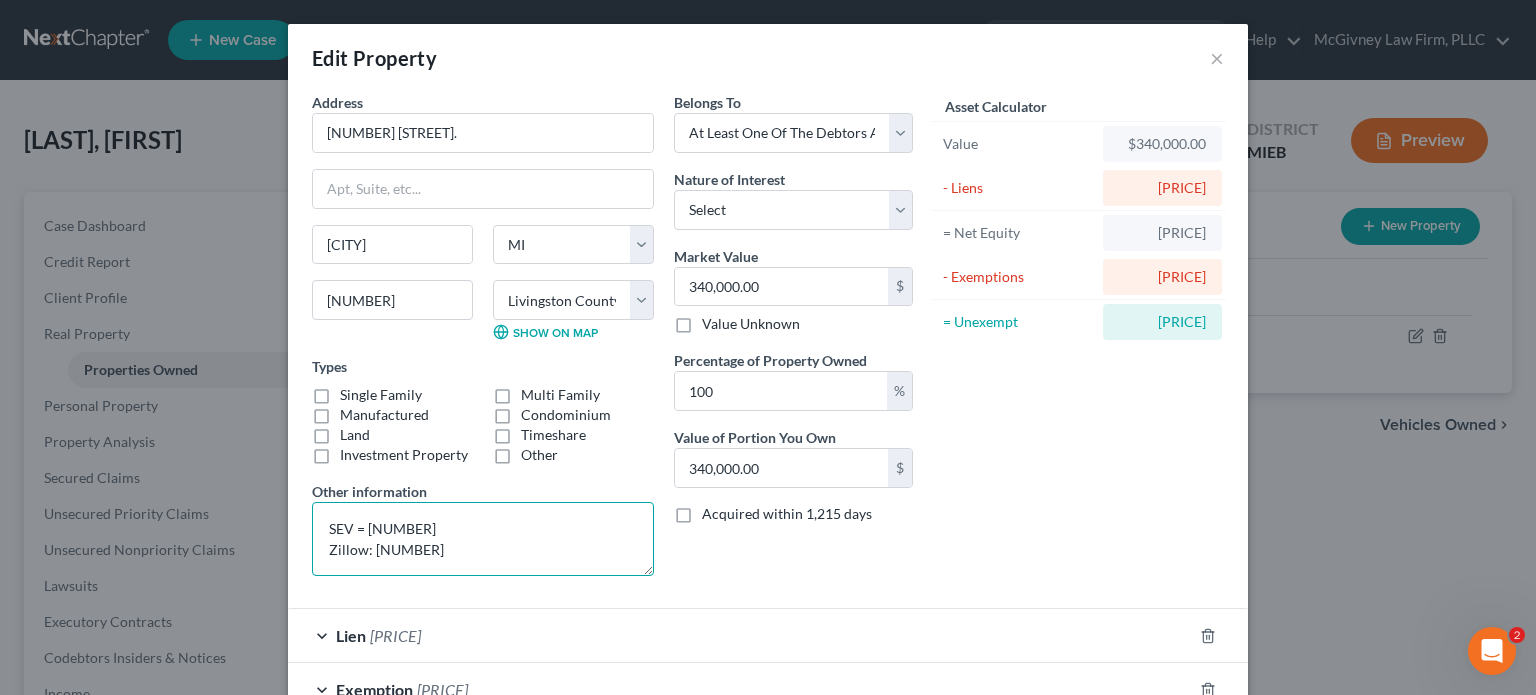 drag, startPoint x: 426, startPoint y: 545, endPoint x: 376, endPoint y: 556, distance: 51.1957 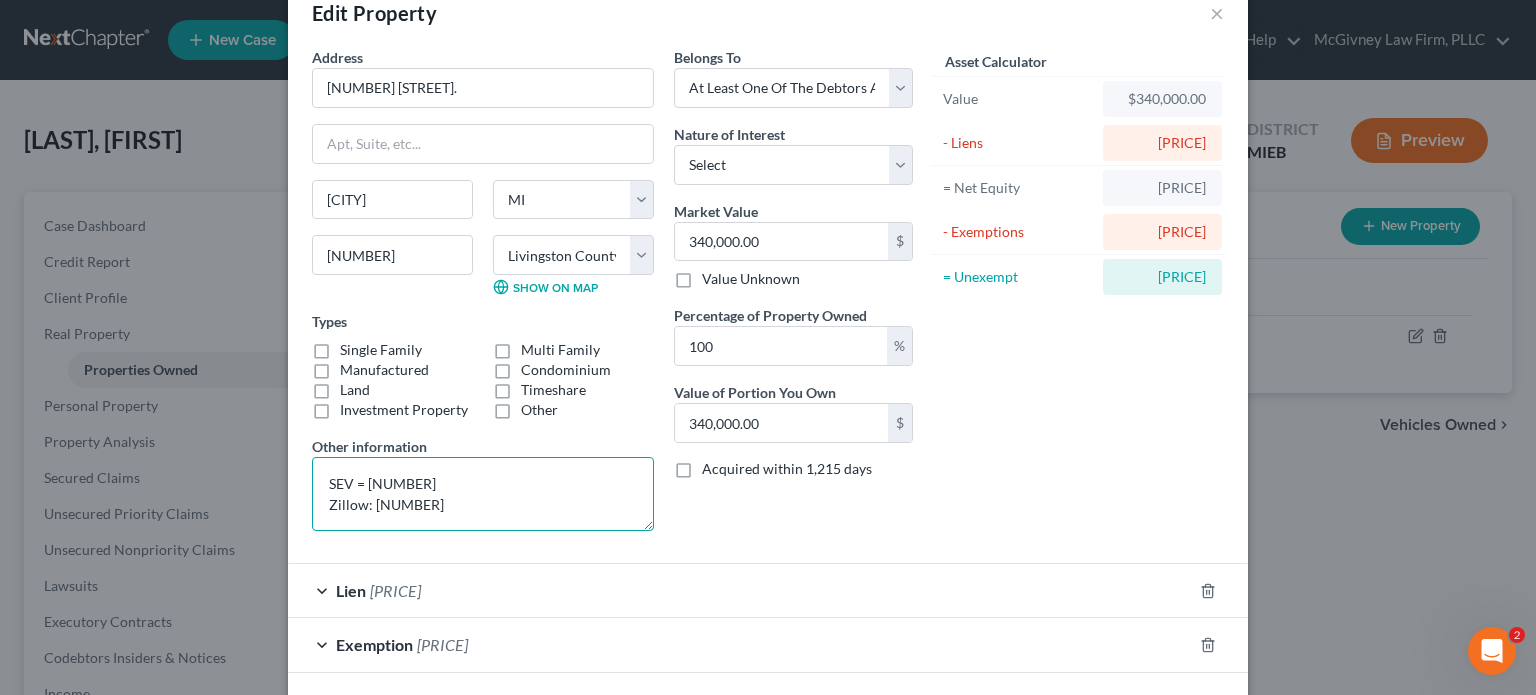 scroll, scrollTop: 0, scrollLeft: 0, axis: both 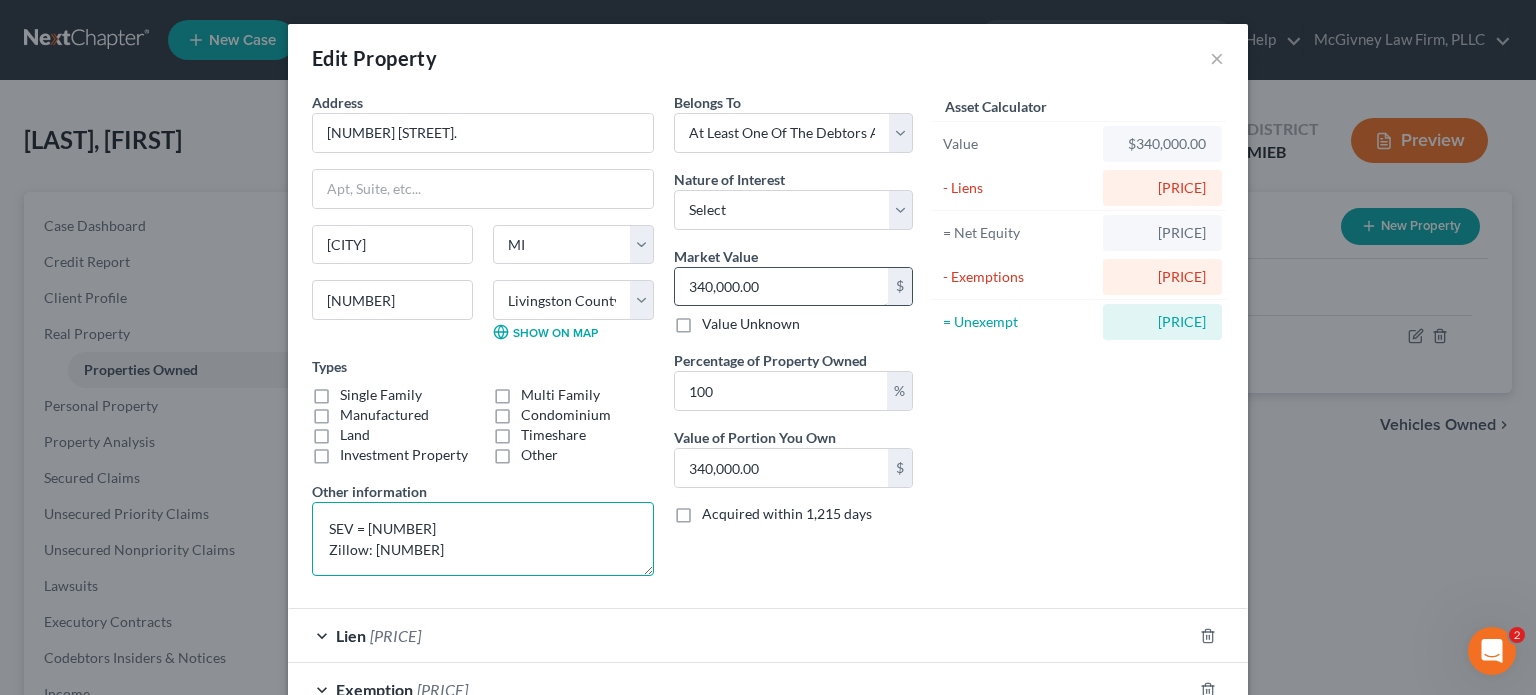 type on "SEV = [NUMBER]
Zillow: [NUMBER]" 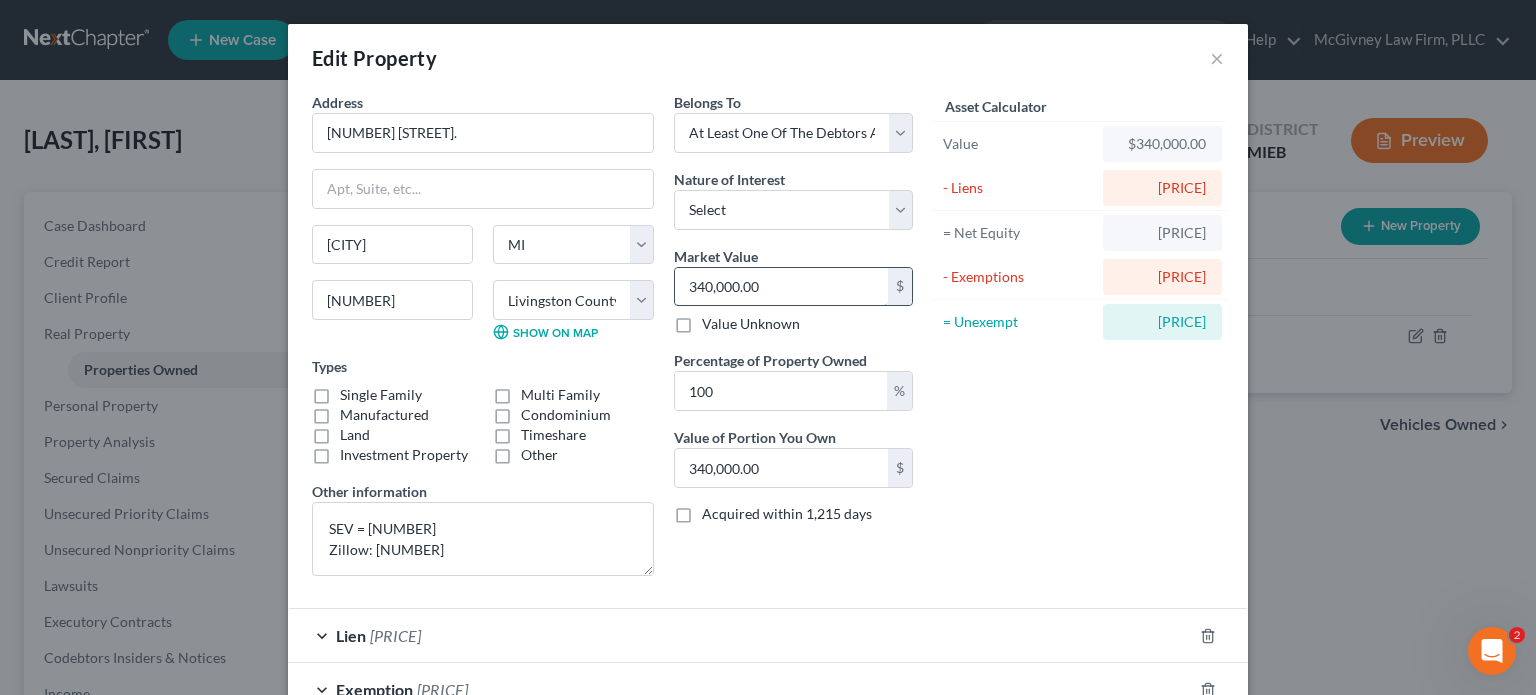click on "340,000.00" at bounding box center (781, 287) 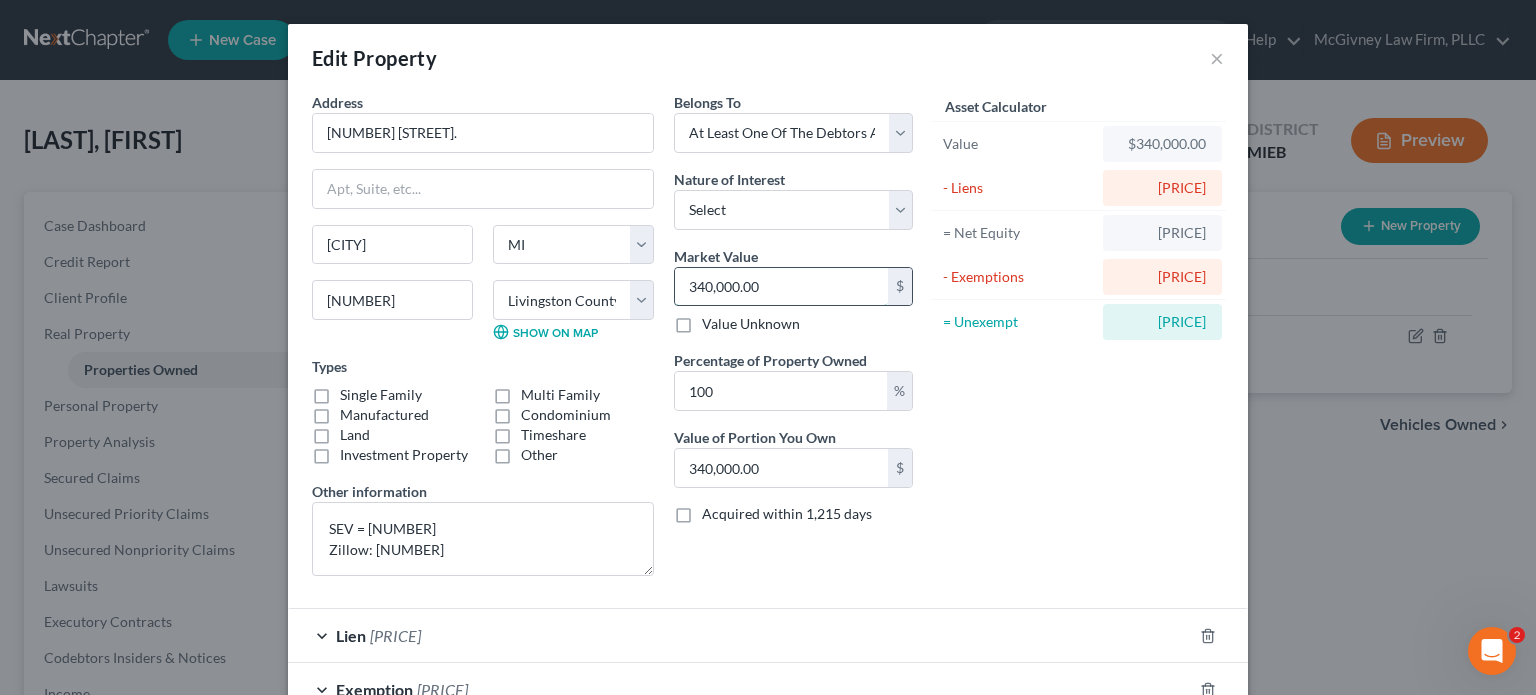 type on "30,000.00" 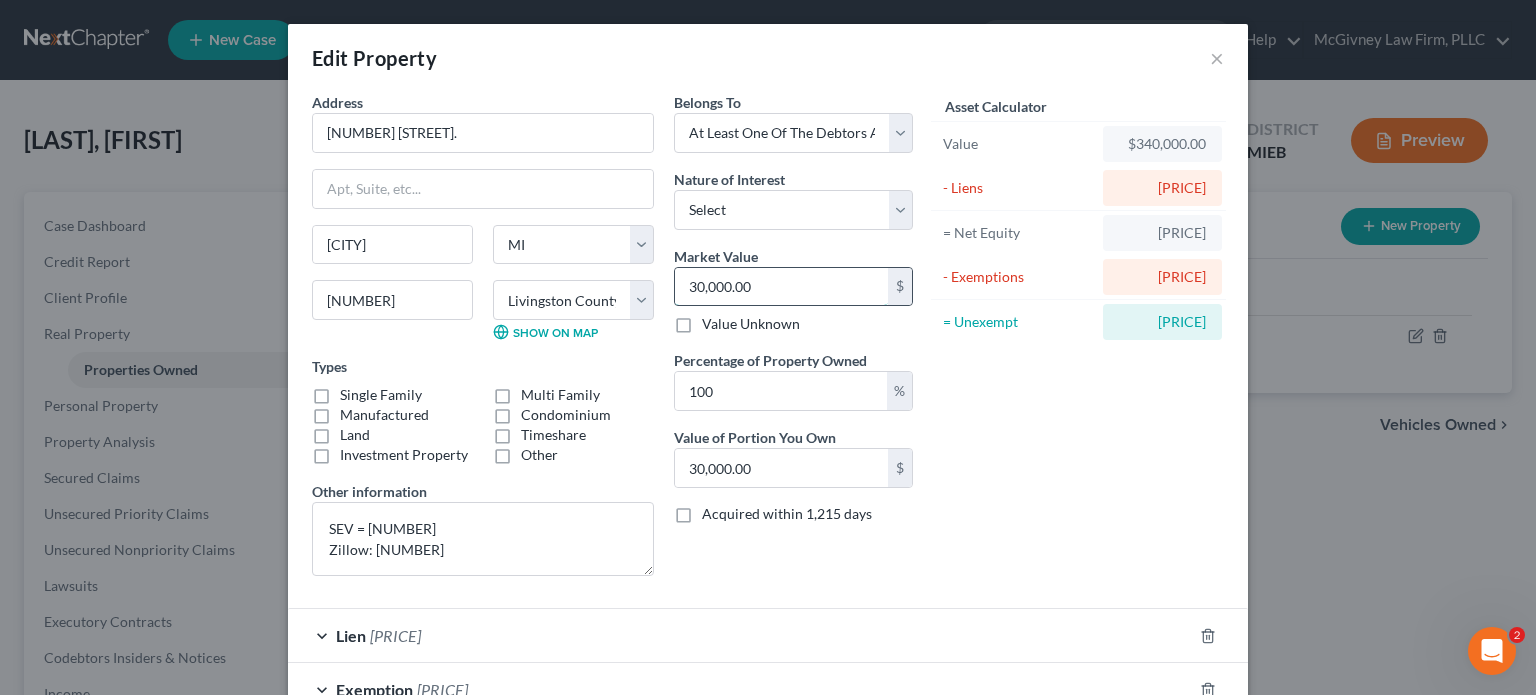 type on "350,000.00" 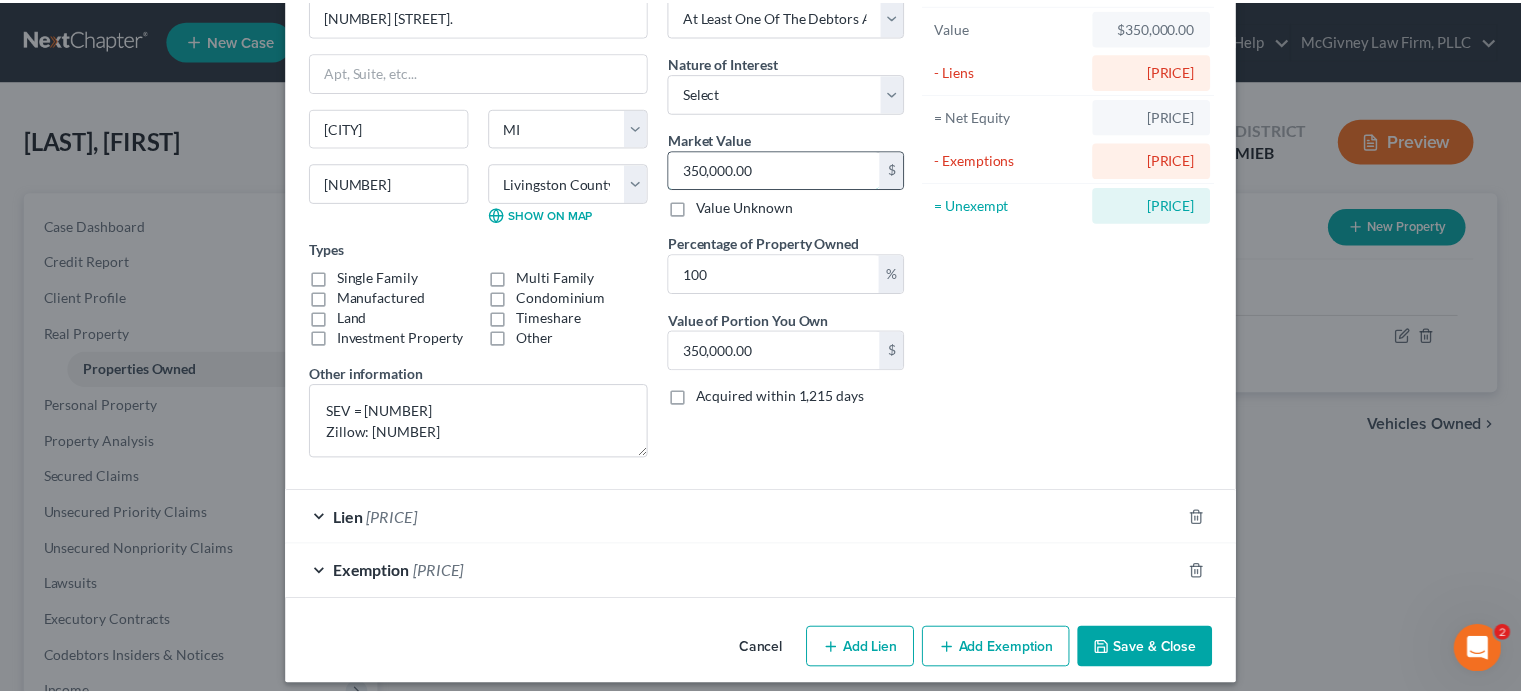 scroll, scrollTop: 129, scrollLeft: 0, axis: vertical 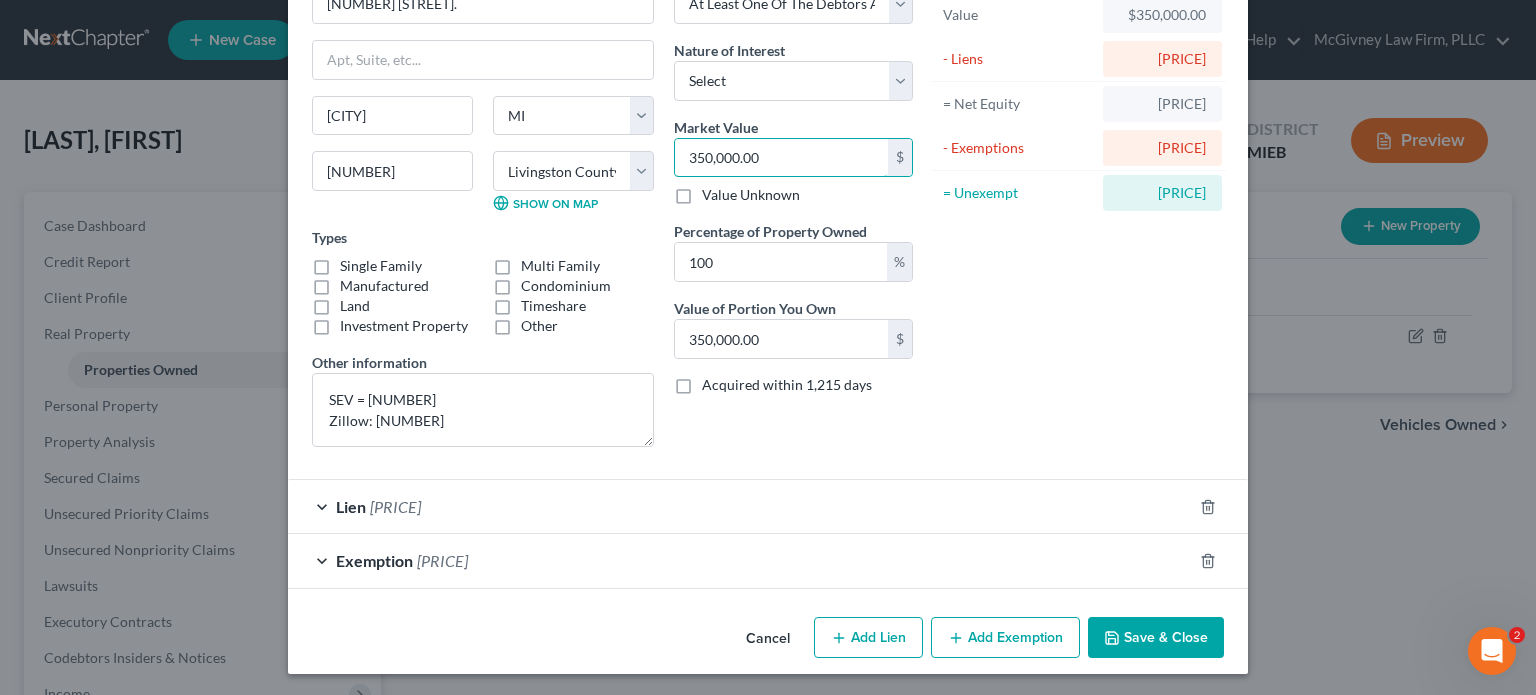 type on "350,000.00" 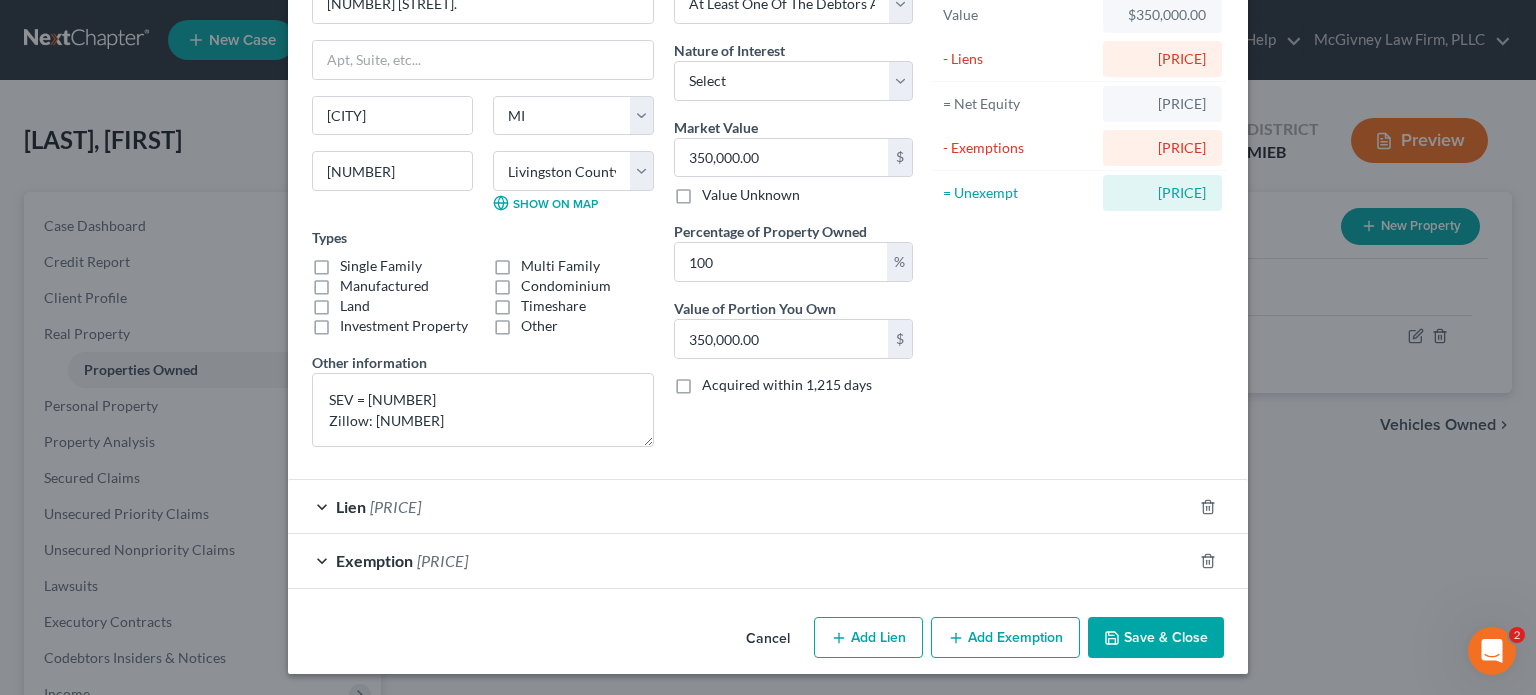 click on "Save & Close" at bounding box center (1156, 638) 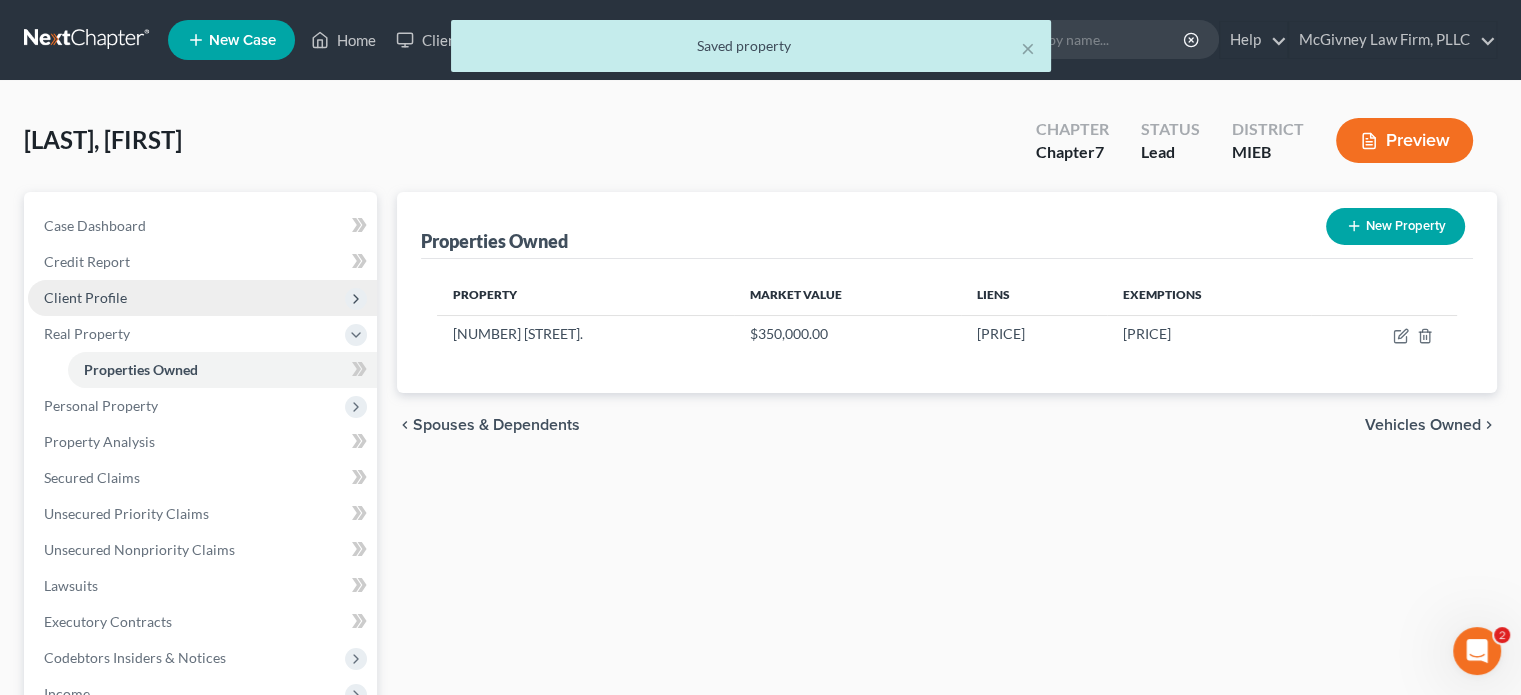 click on "Client Profile" at bounding box center (85, 297) 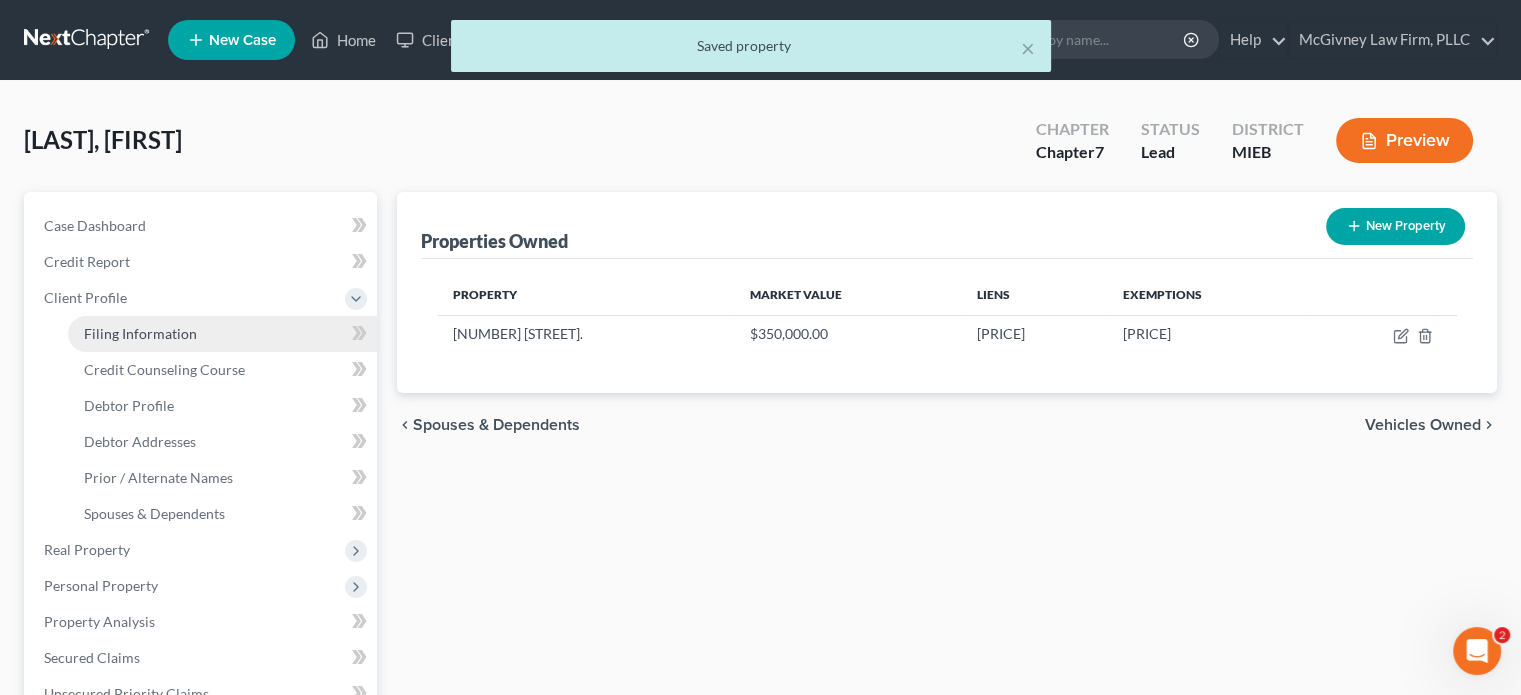 click on "Filing Information" at bounding box center [140, 333] 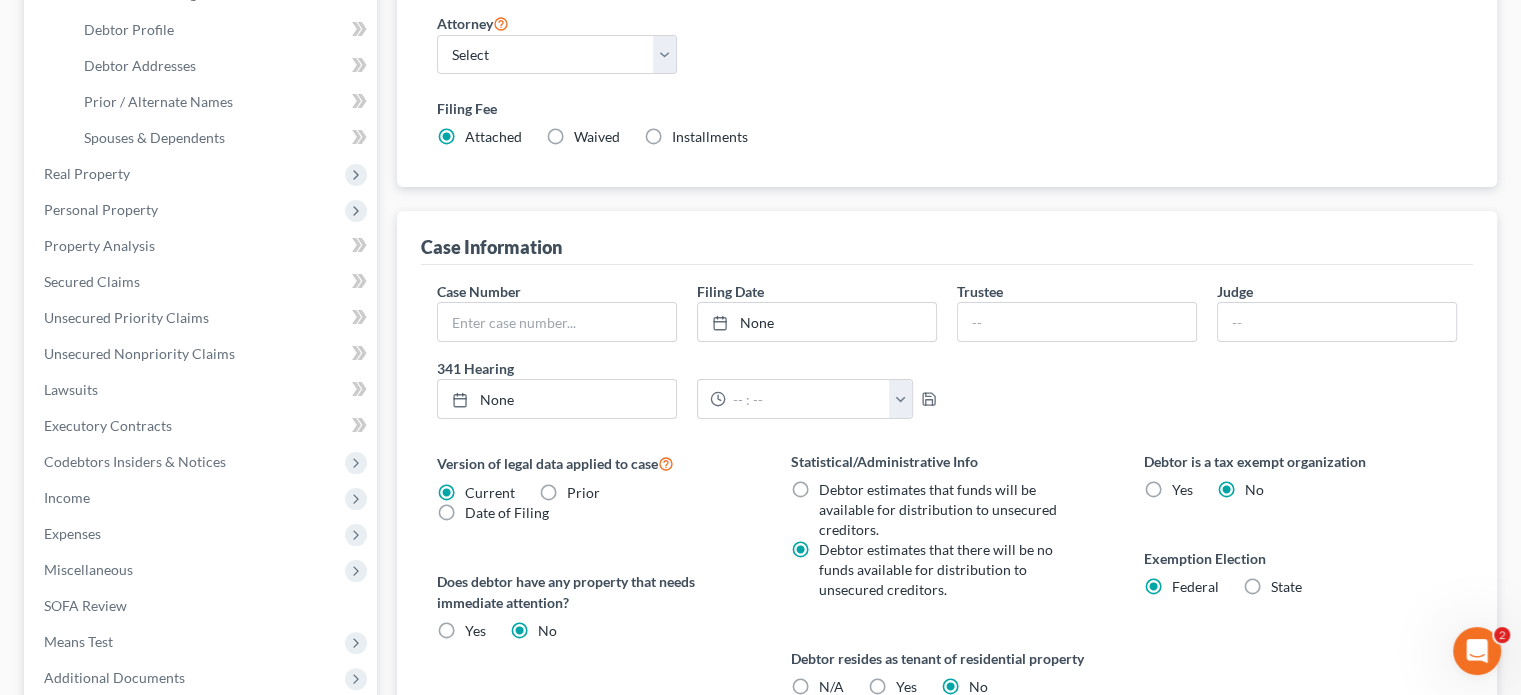 scroll, scrollTop: 400, scrollLeft: 0, axis: vertical 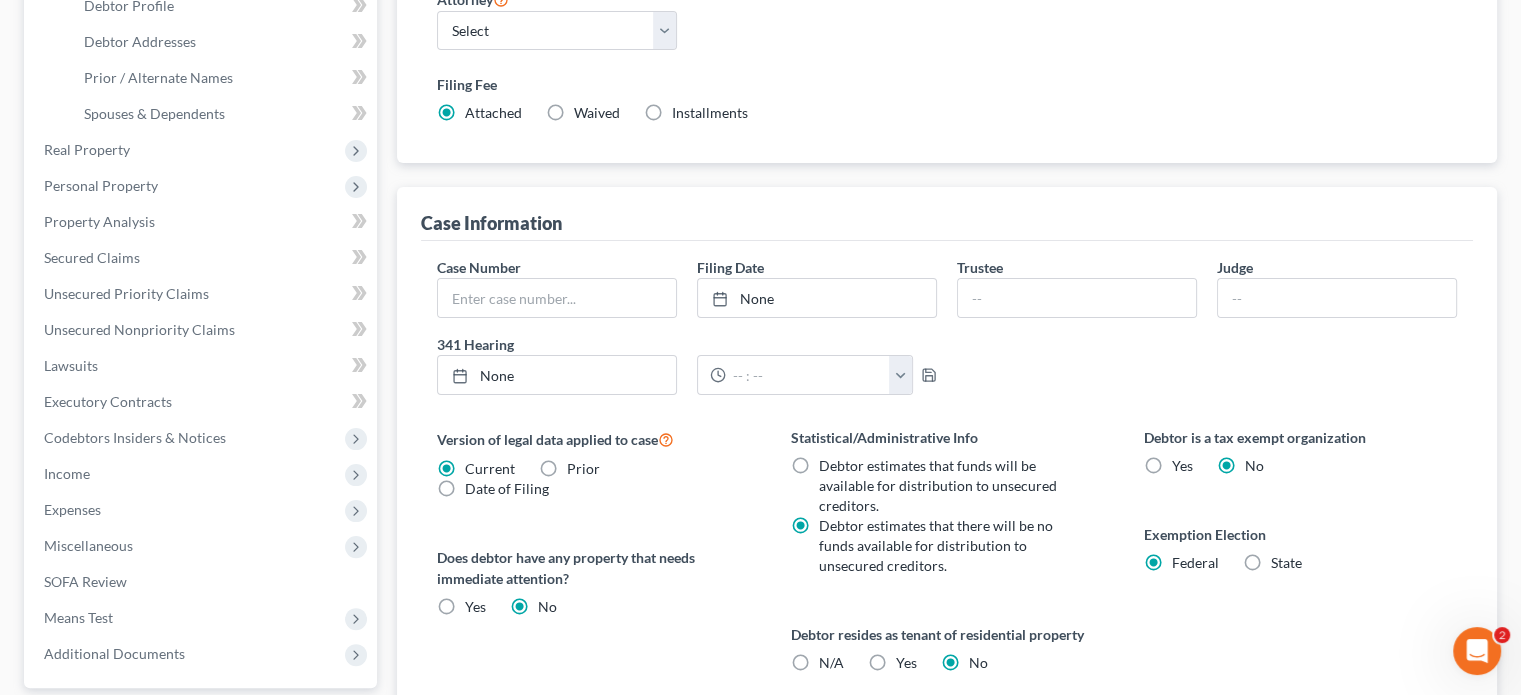 click on "State" at bounding box center [1286, 563] 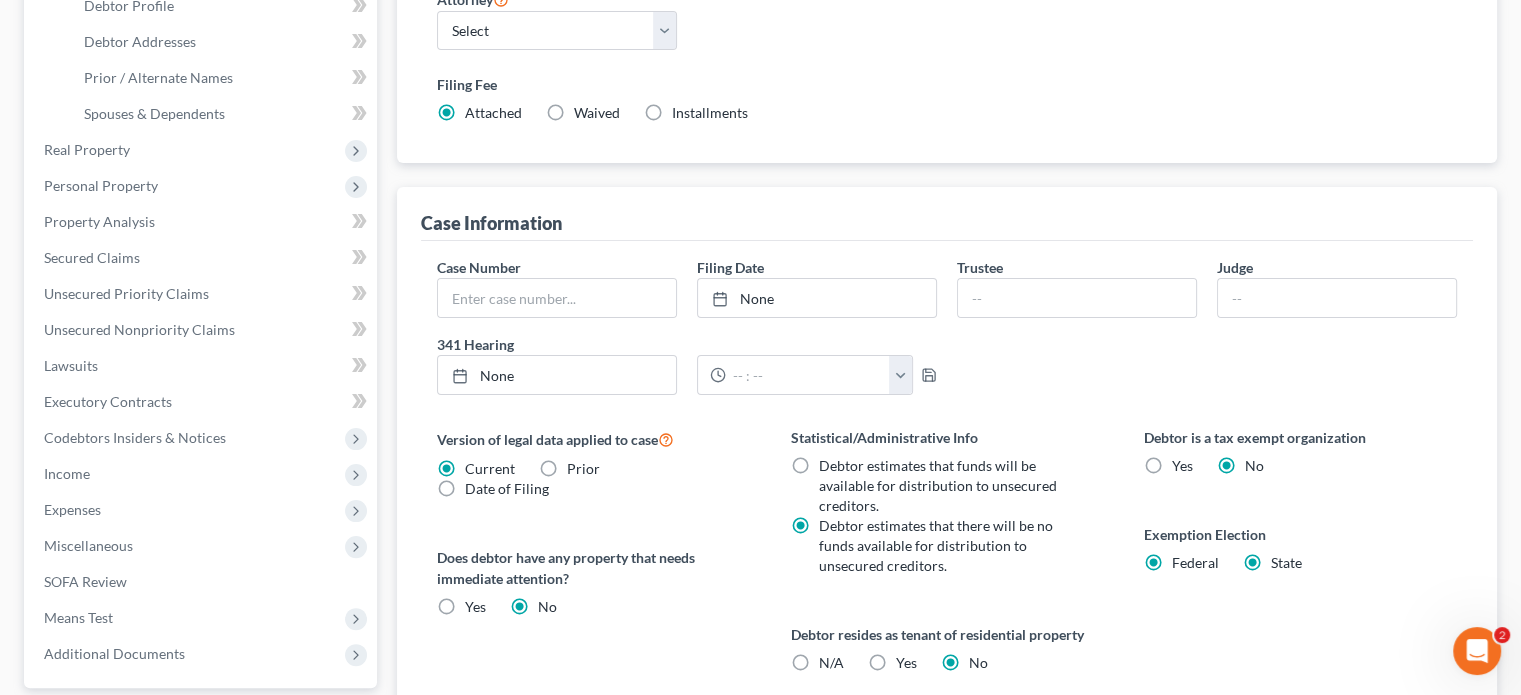 radio on "false" 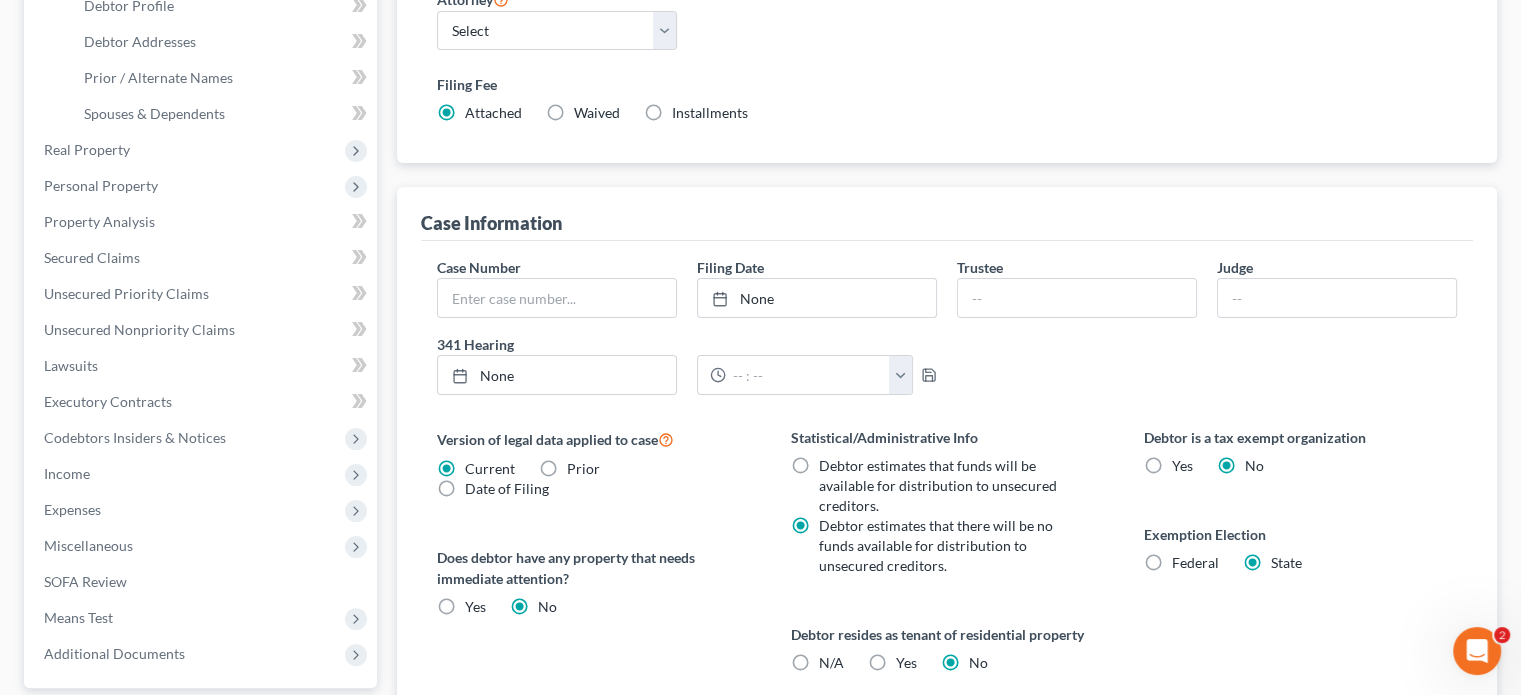 select on "23" 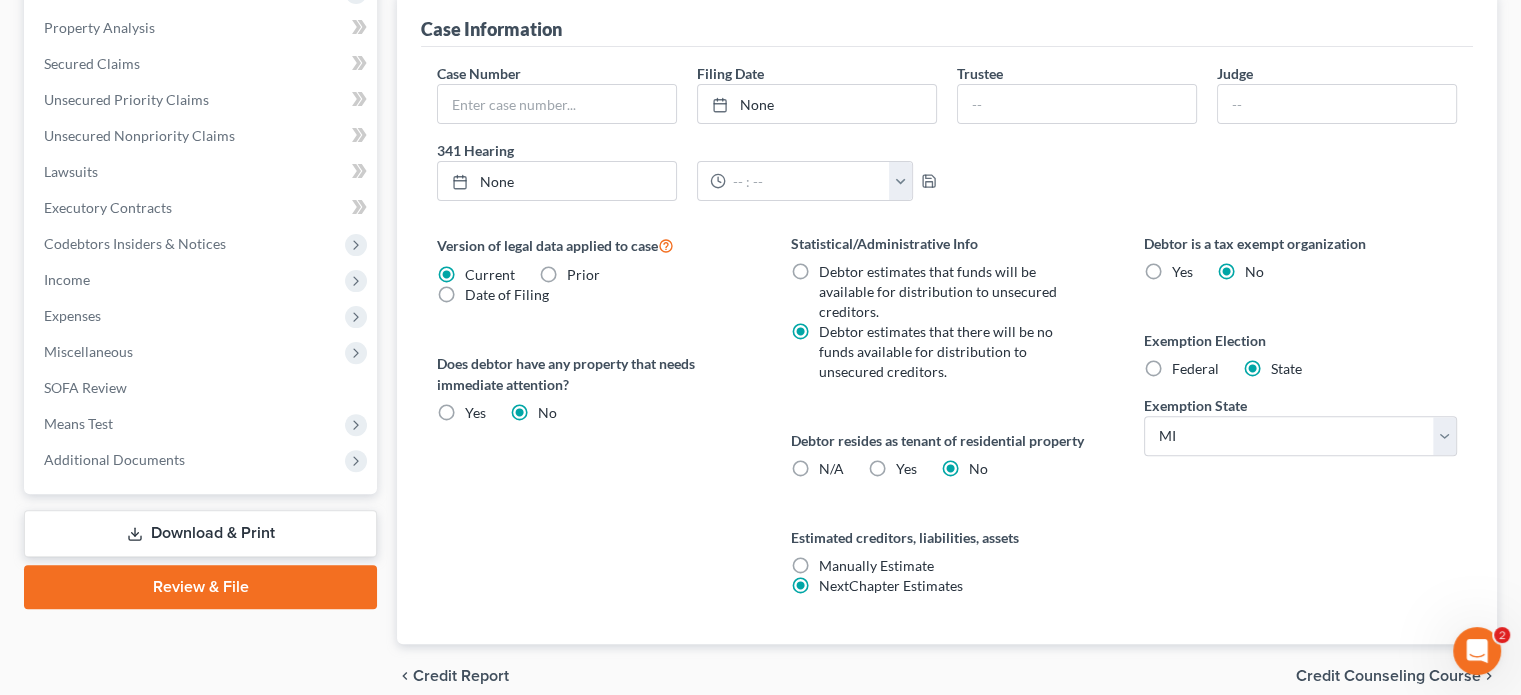 scroll, scrollTop: 380, scrollLeft: 0, axis: vertical 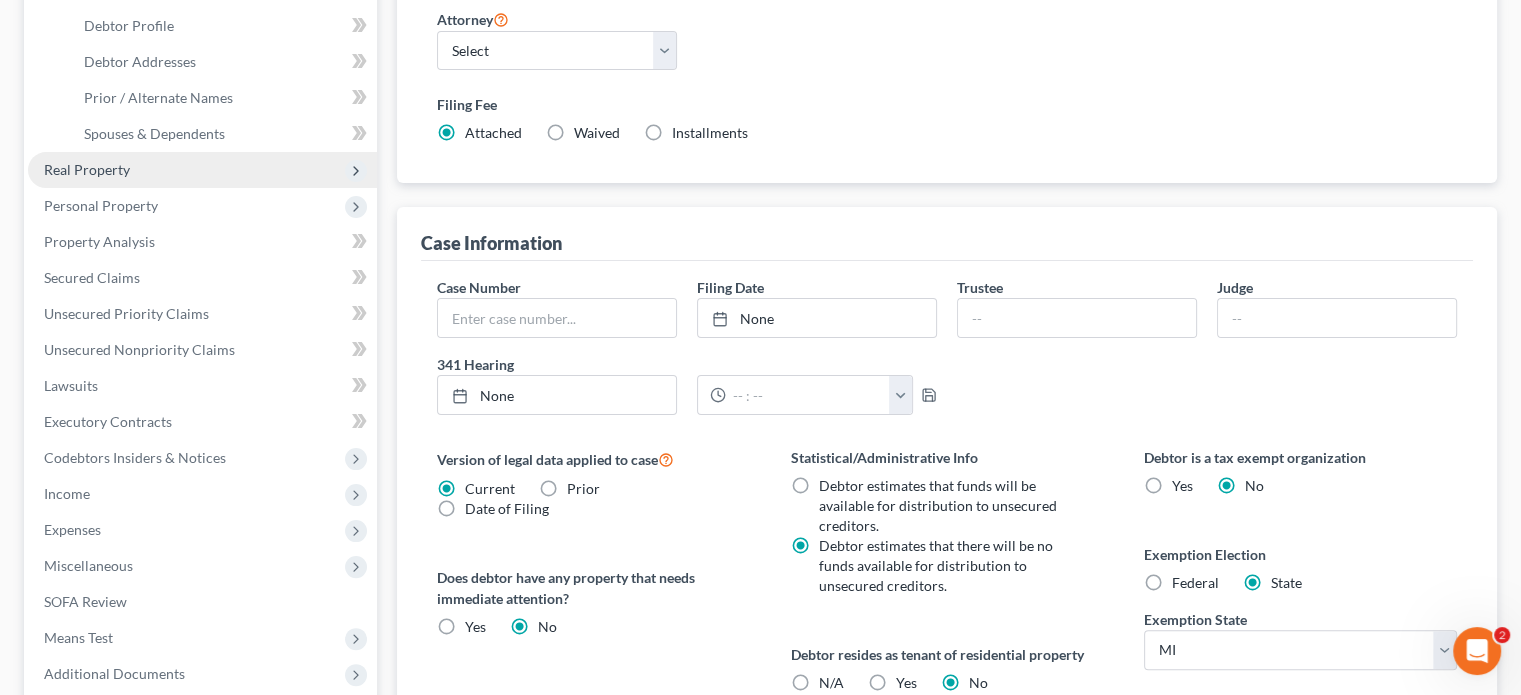 click on "Real Property" at bounding box center [87, 169] 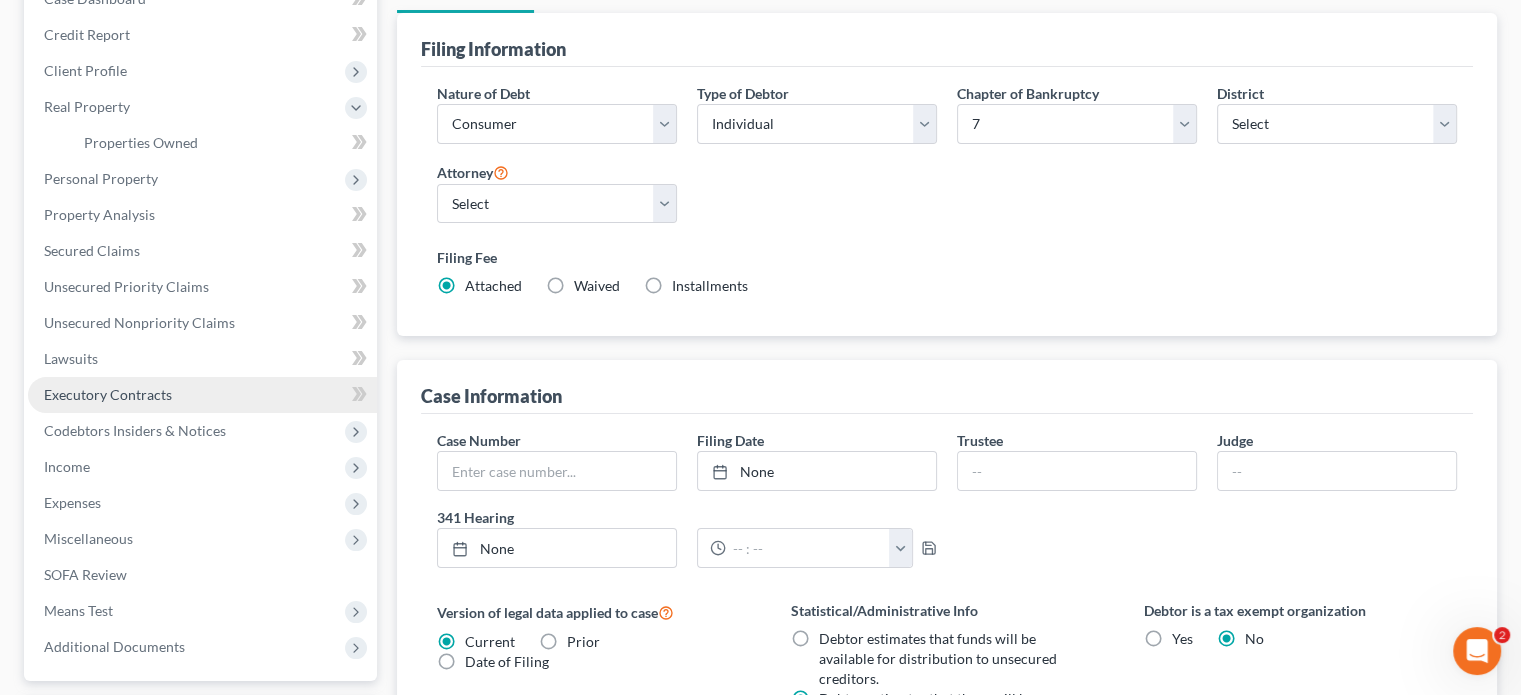 scroll, scrollTop: 180, scrollLeft: 0, axis: vertical 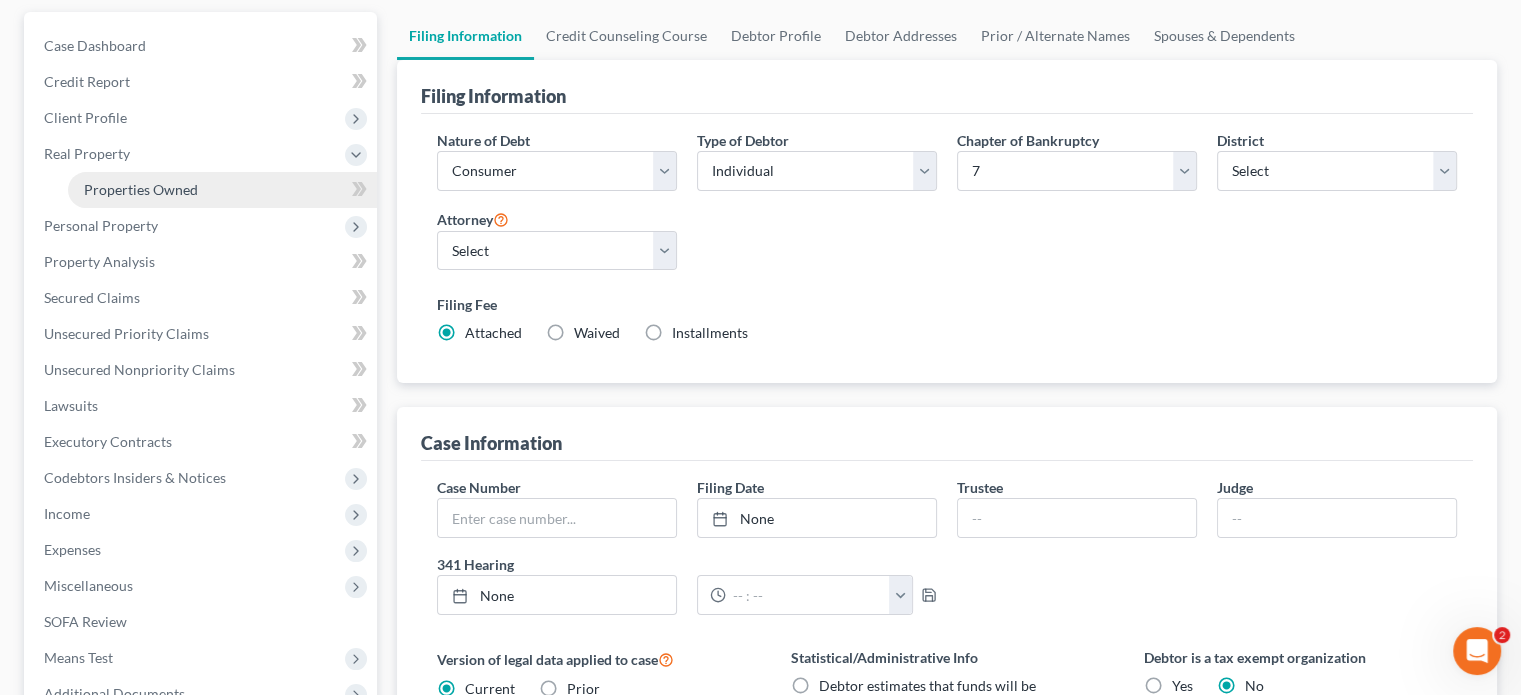 click on "Properties Owned" at bounding box center (141, 189) 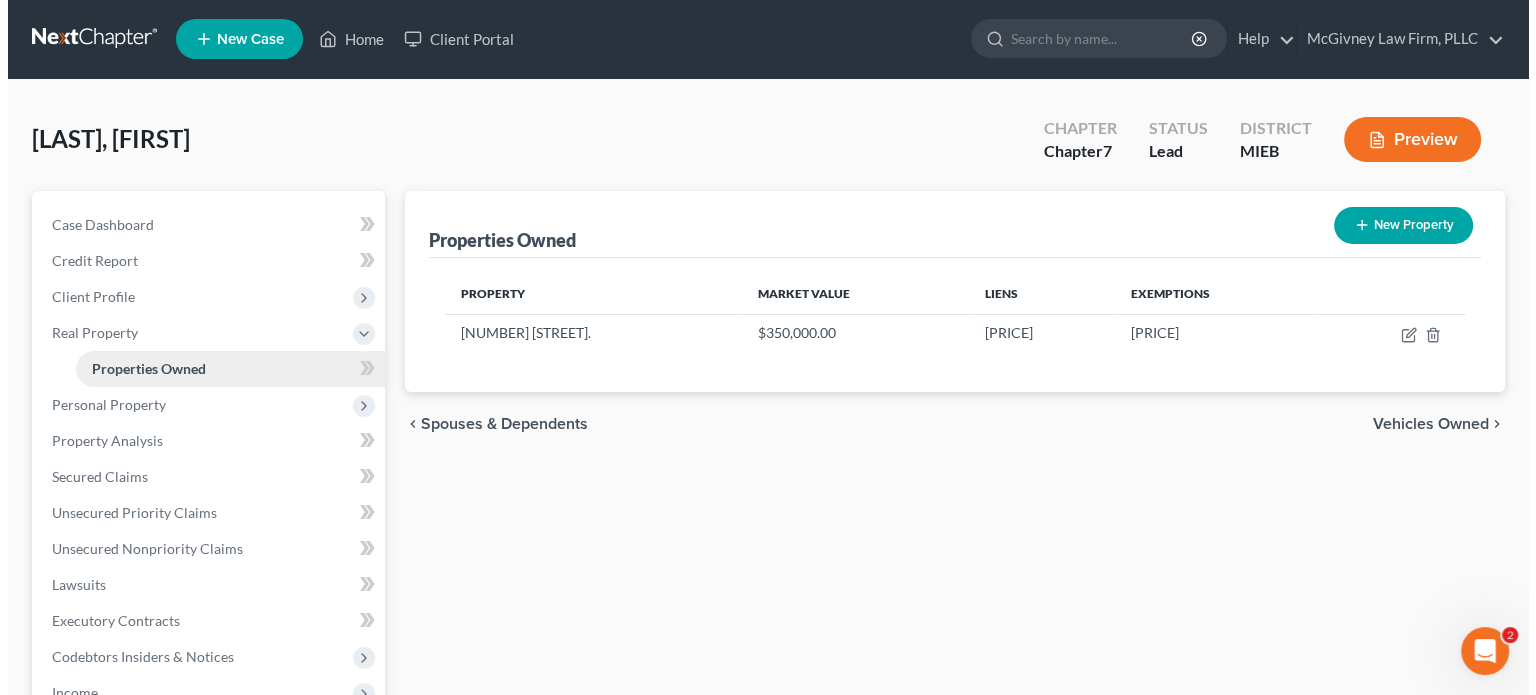 scroll, scrollTop: 0, scrollLeft: 0, axis: both 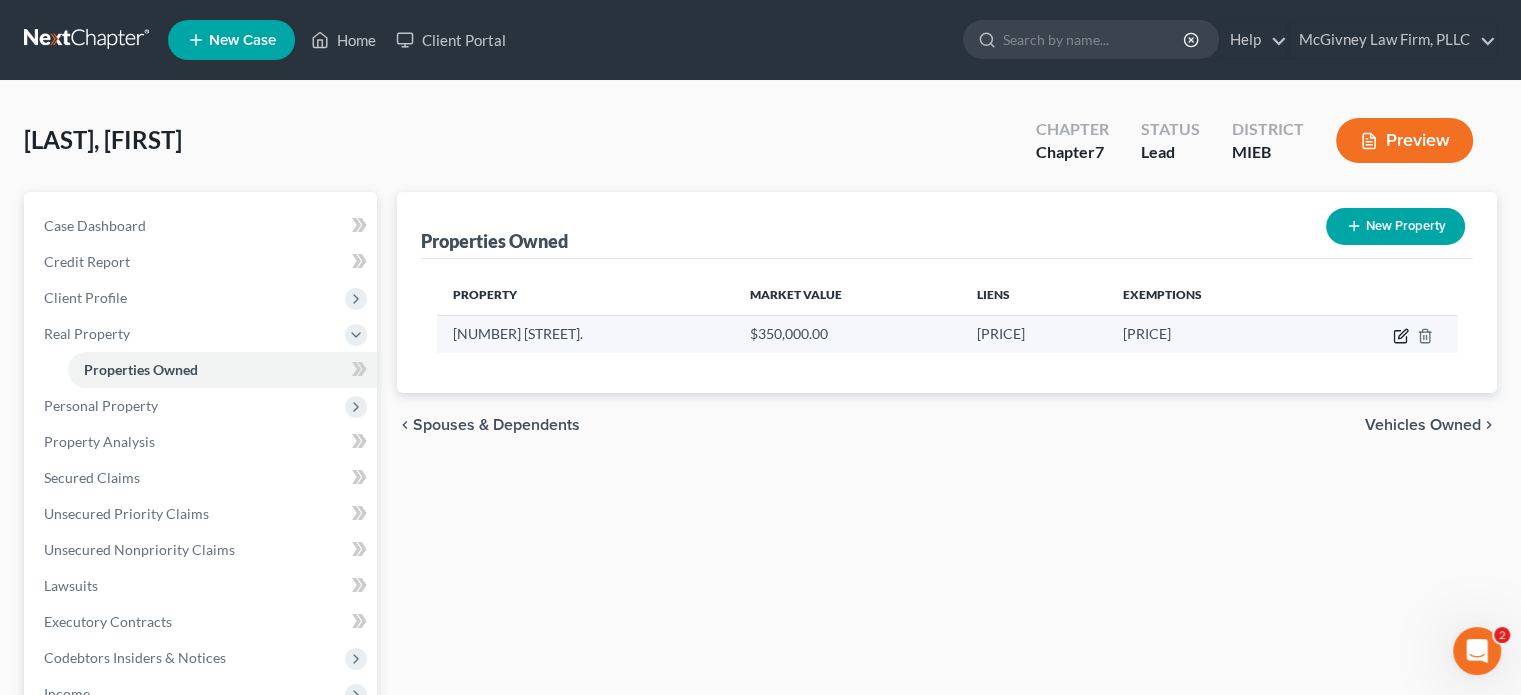 click 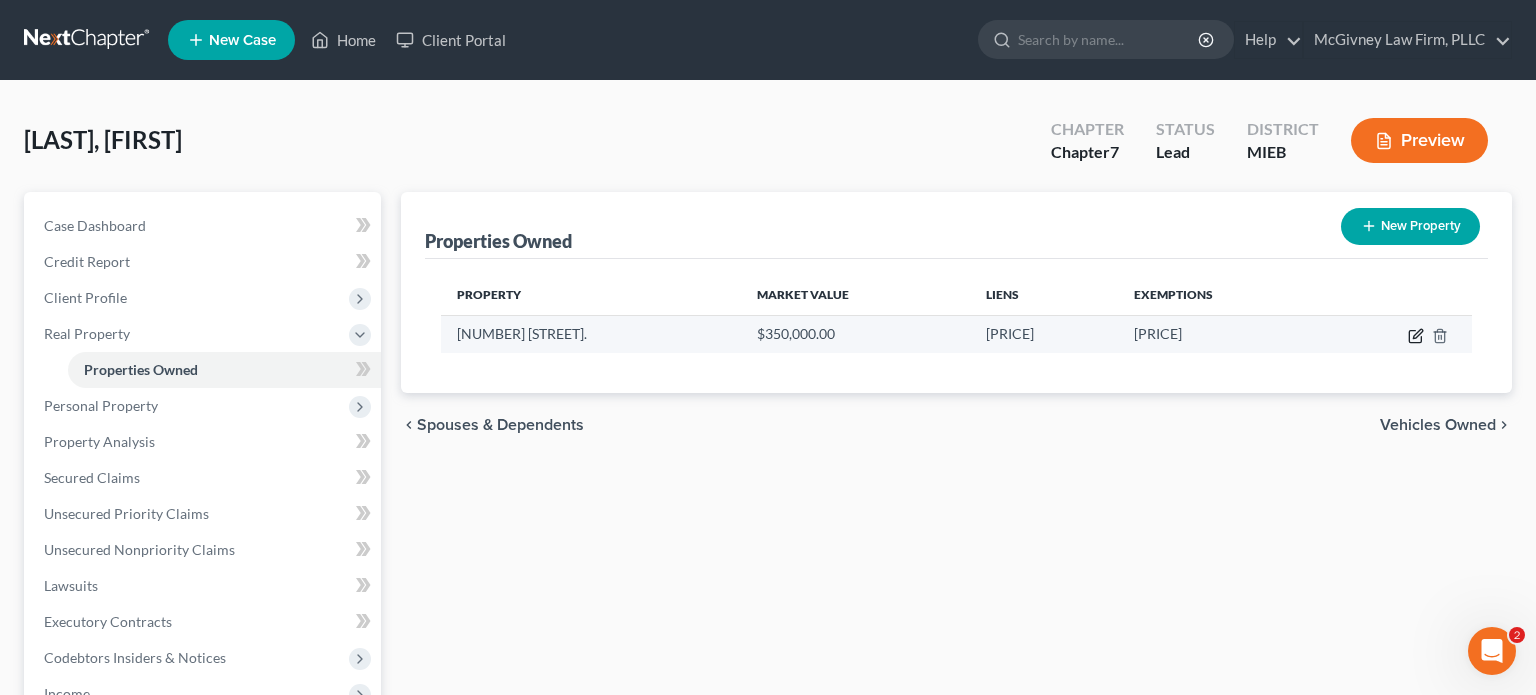 select on "23" 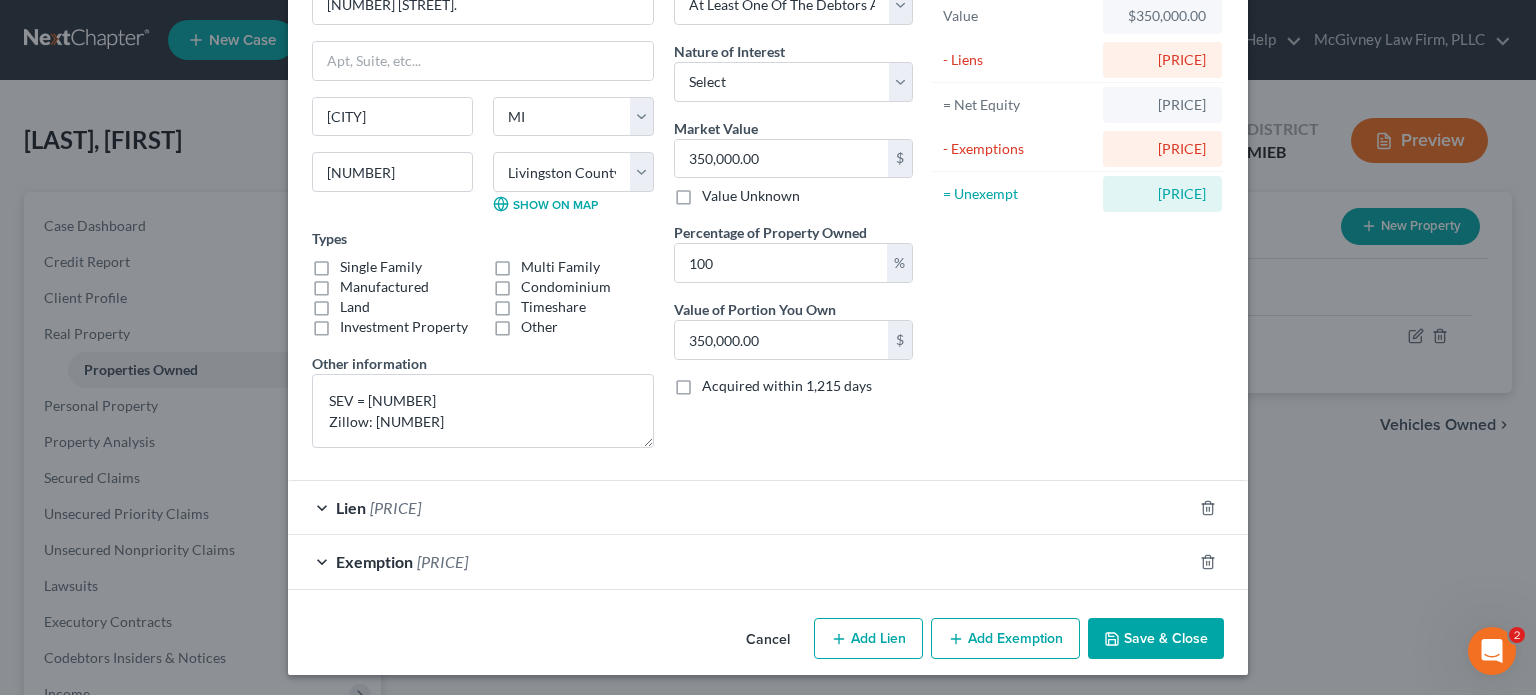 scroll, scrollTop: 129, scrollLeft: 0, axis: vertical 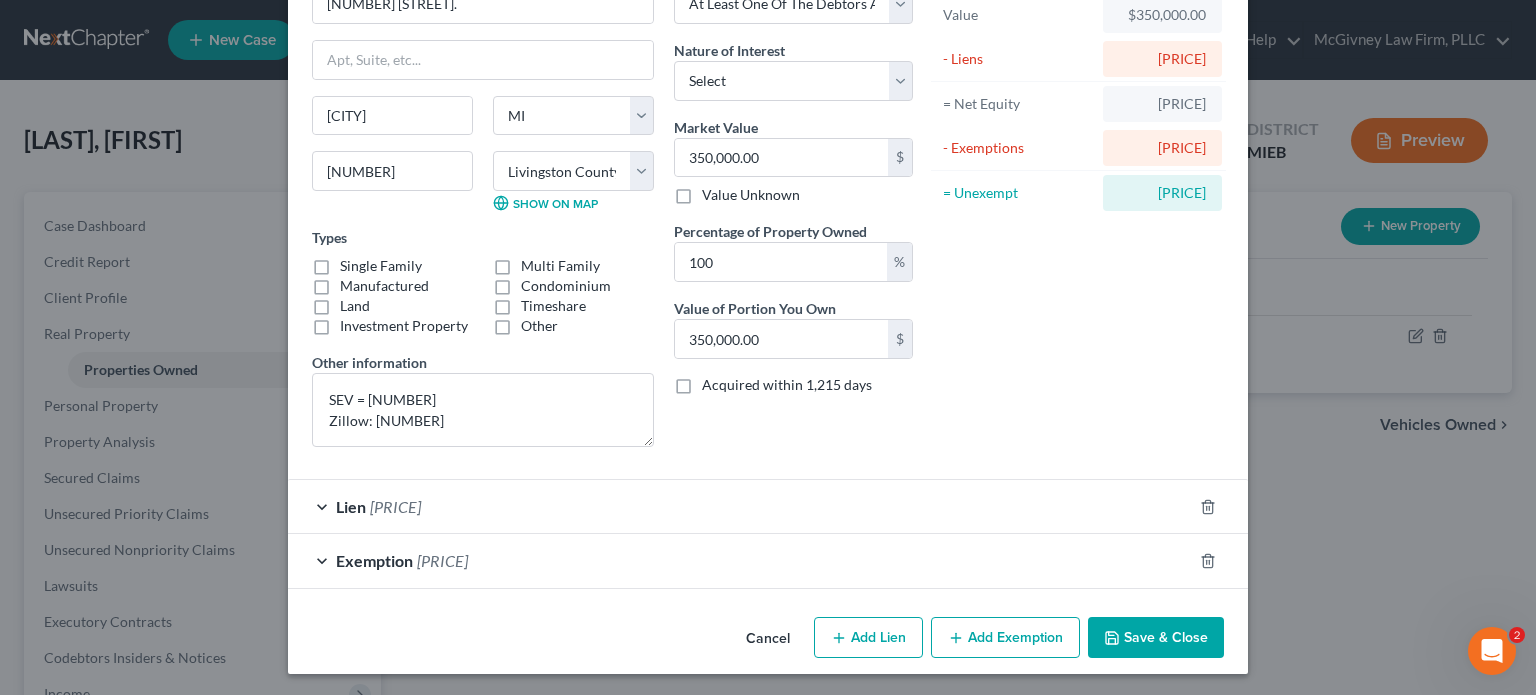 click on "Exemption [PRICE]" at bounding box center [740, 560] 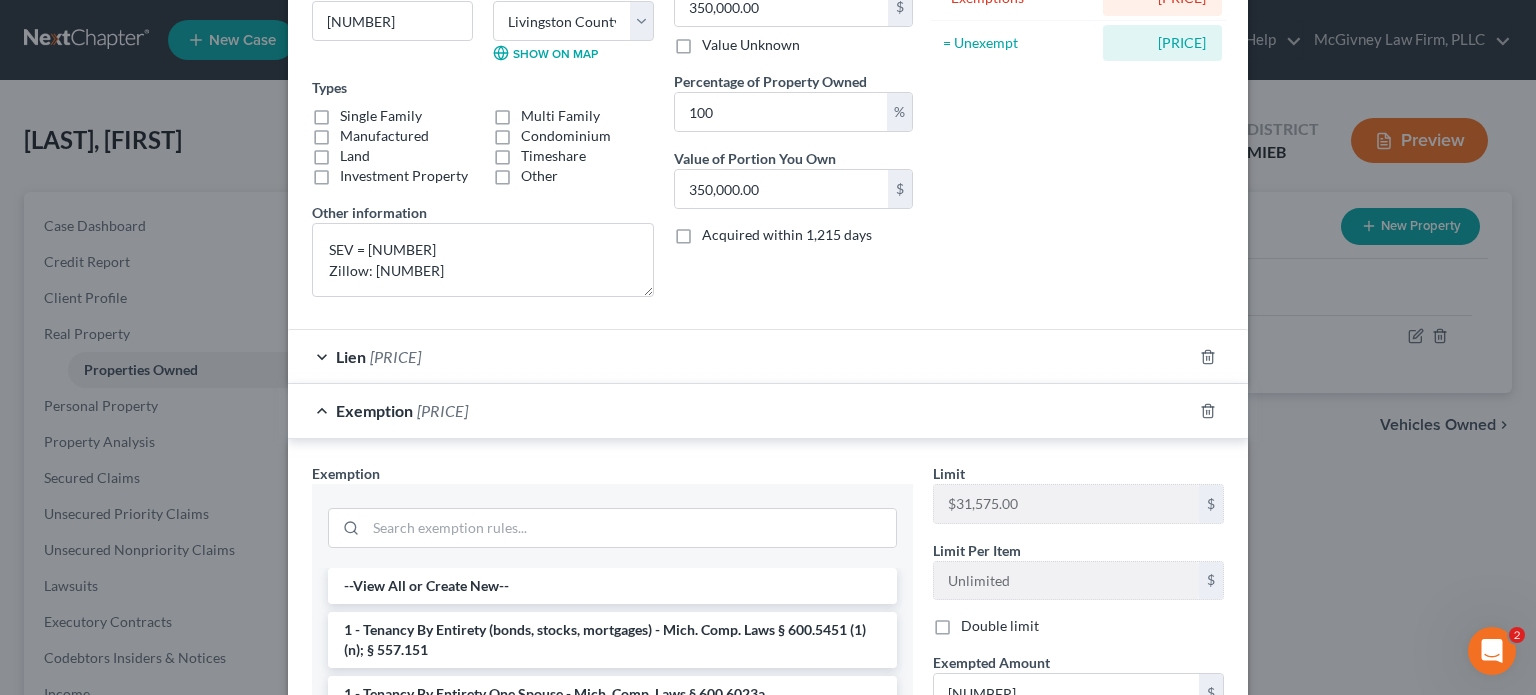 scroll, scrollTop: 329, scrollLeft: 0, axis: vertical 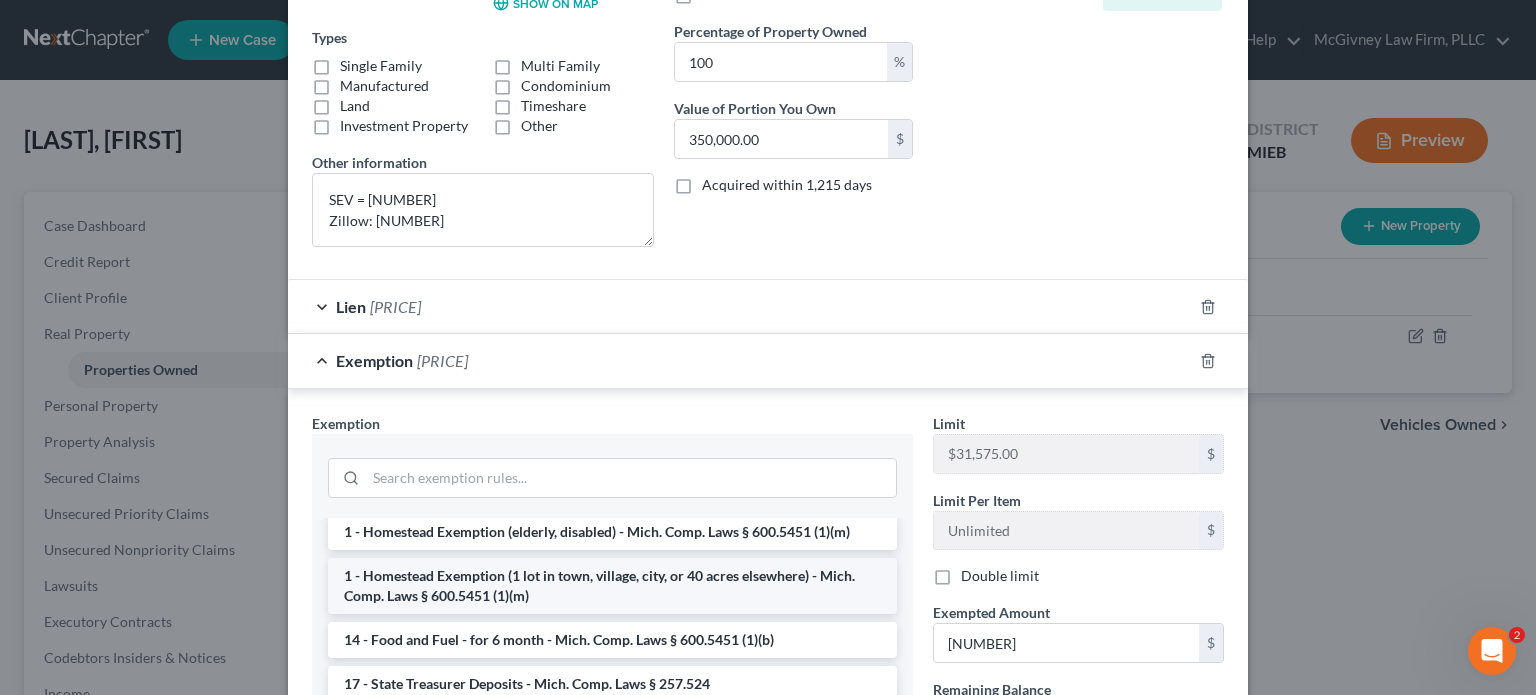click on "1 - Homestead Exemption (1 lot in town, village, city, or 40 acres elsewhere) - Mich. Comp. Laws § 600.5451 (1)(m)" at bounding box center (612, 586) 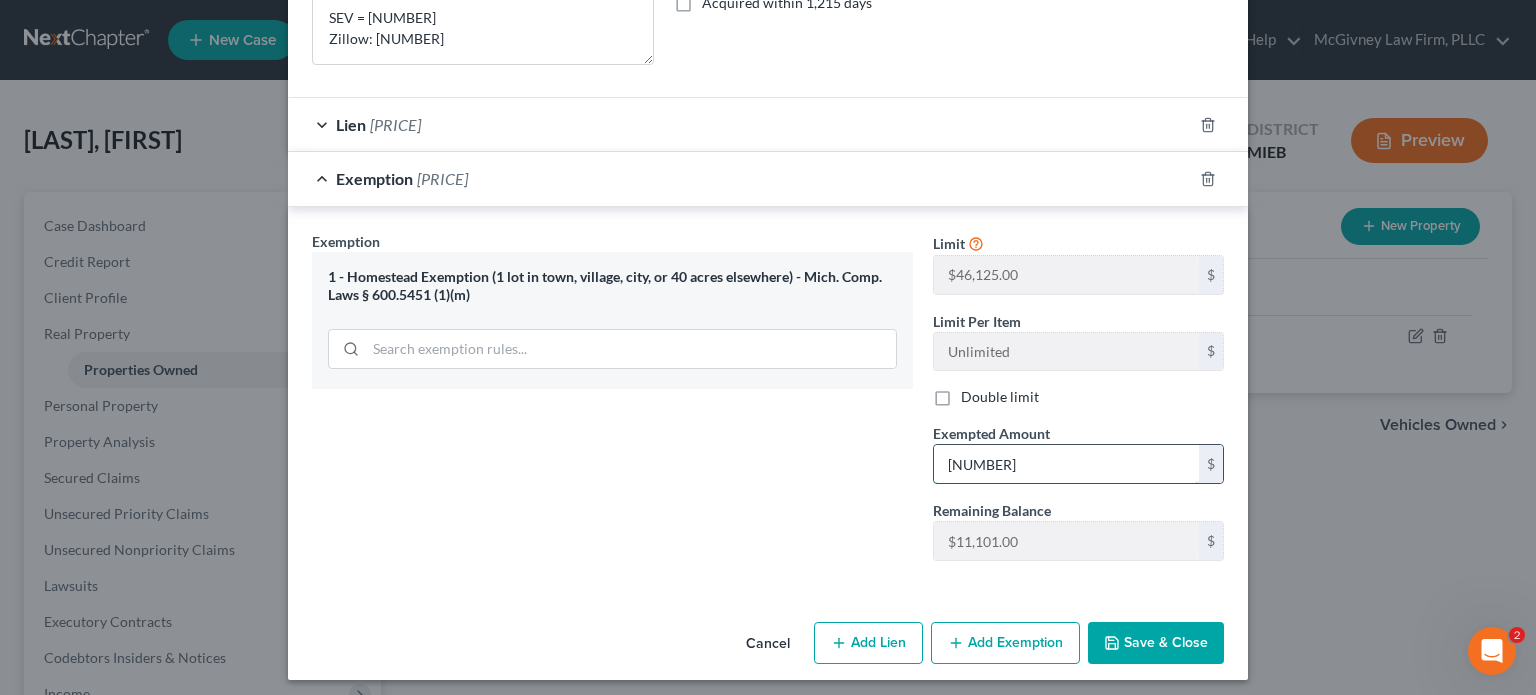 scroll, scrollTop: 515, scrollLeft: 0, axis: vertical 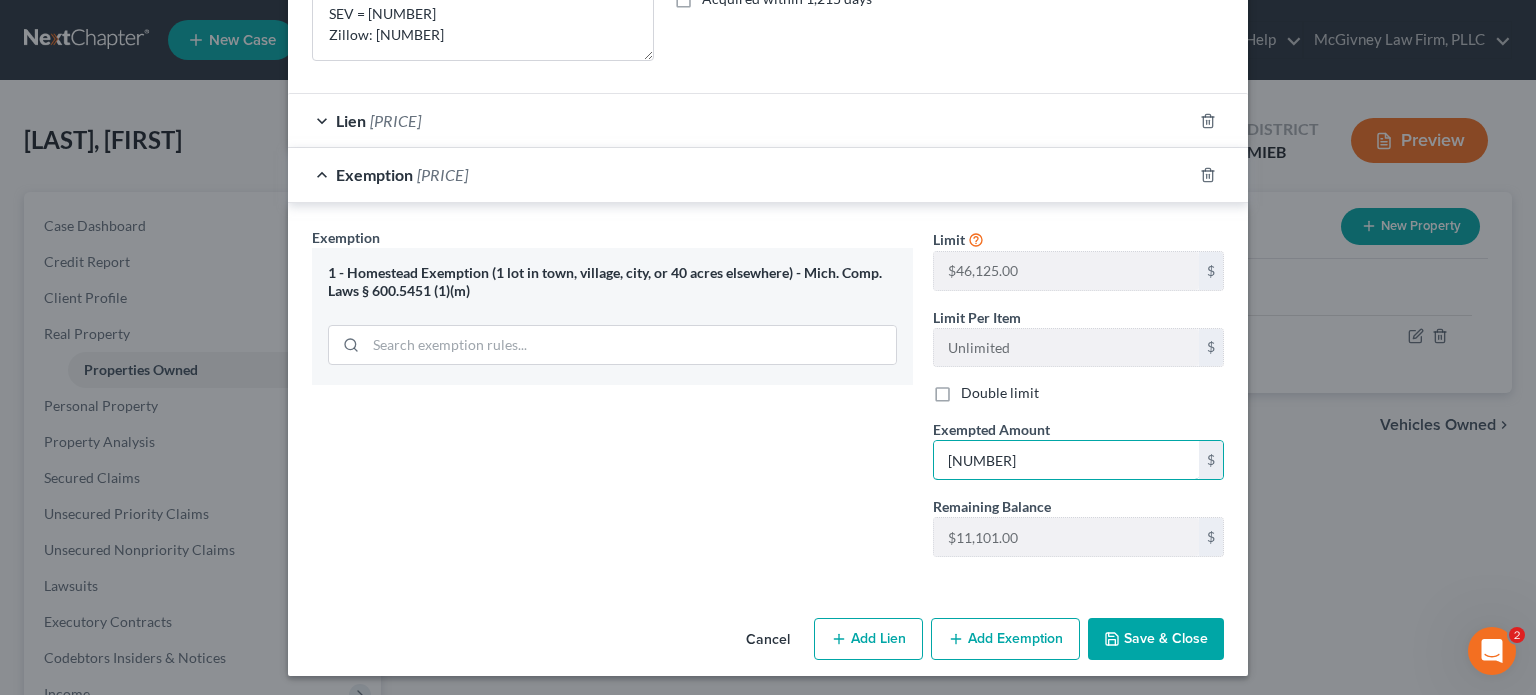 type on "[NUMBER]" 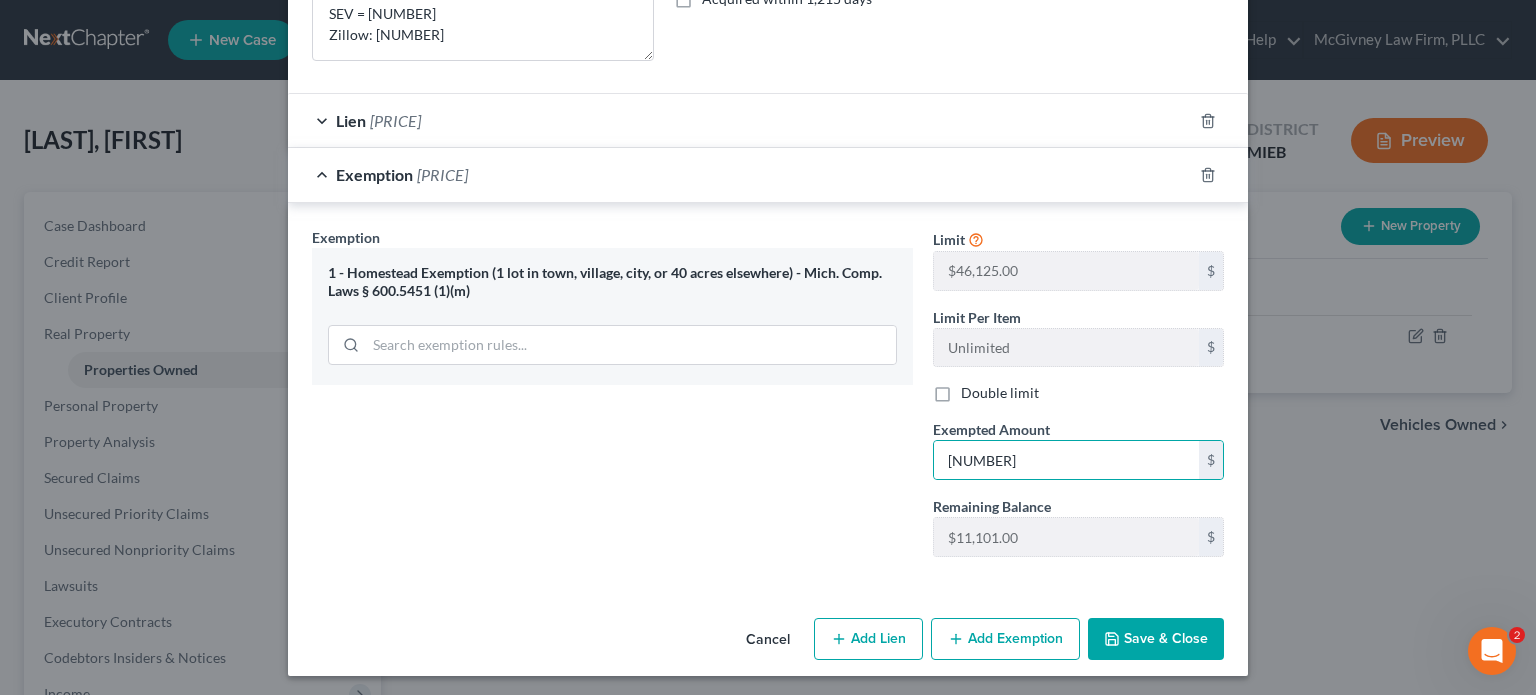 click on "Save & Close" at bounding box center [1156, 639] 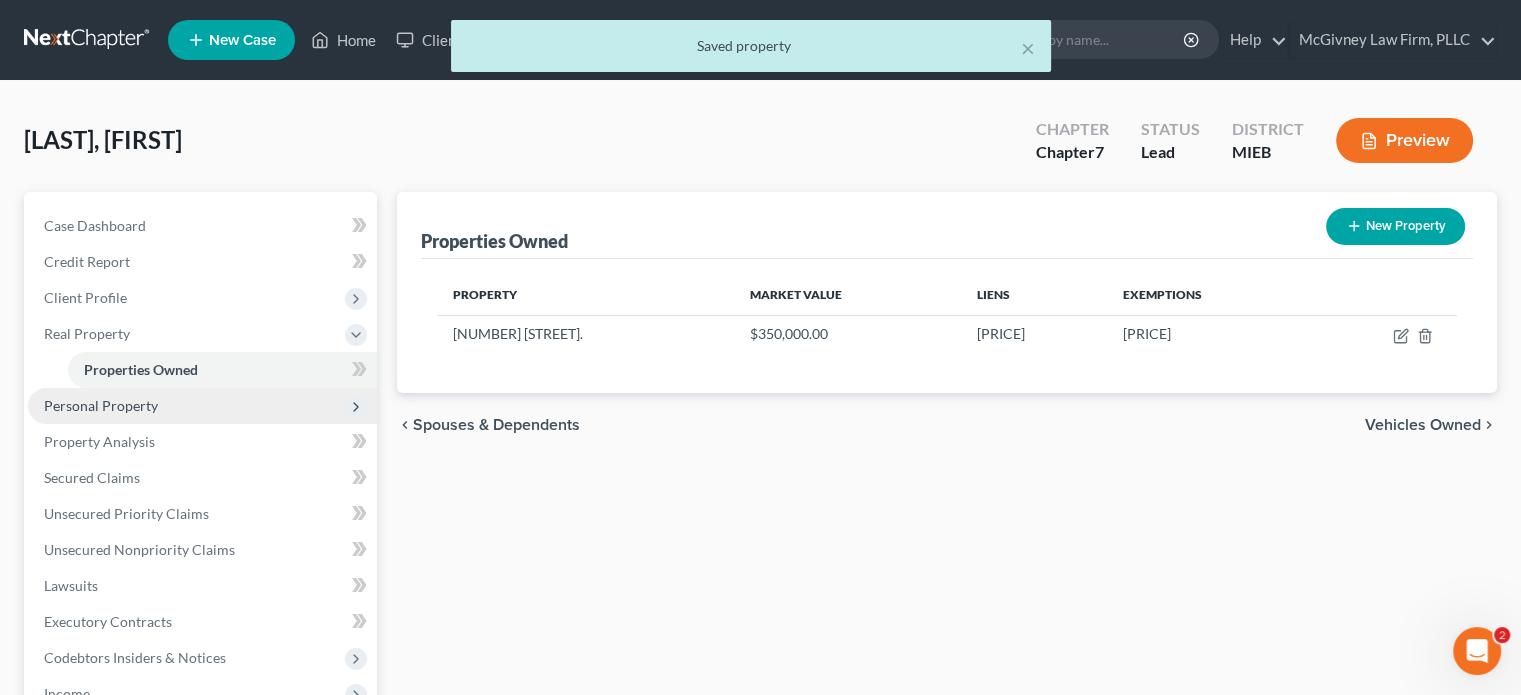 click on "Personal Property" at bounding box center (101, 405) 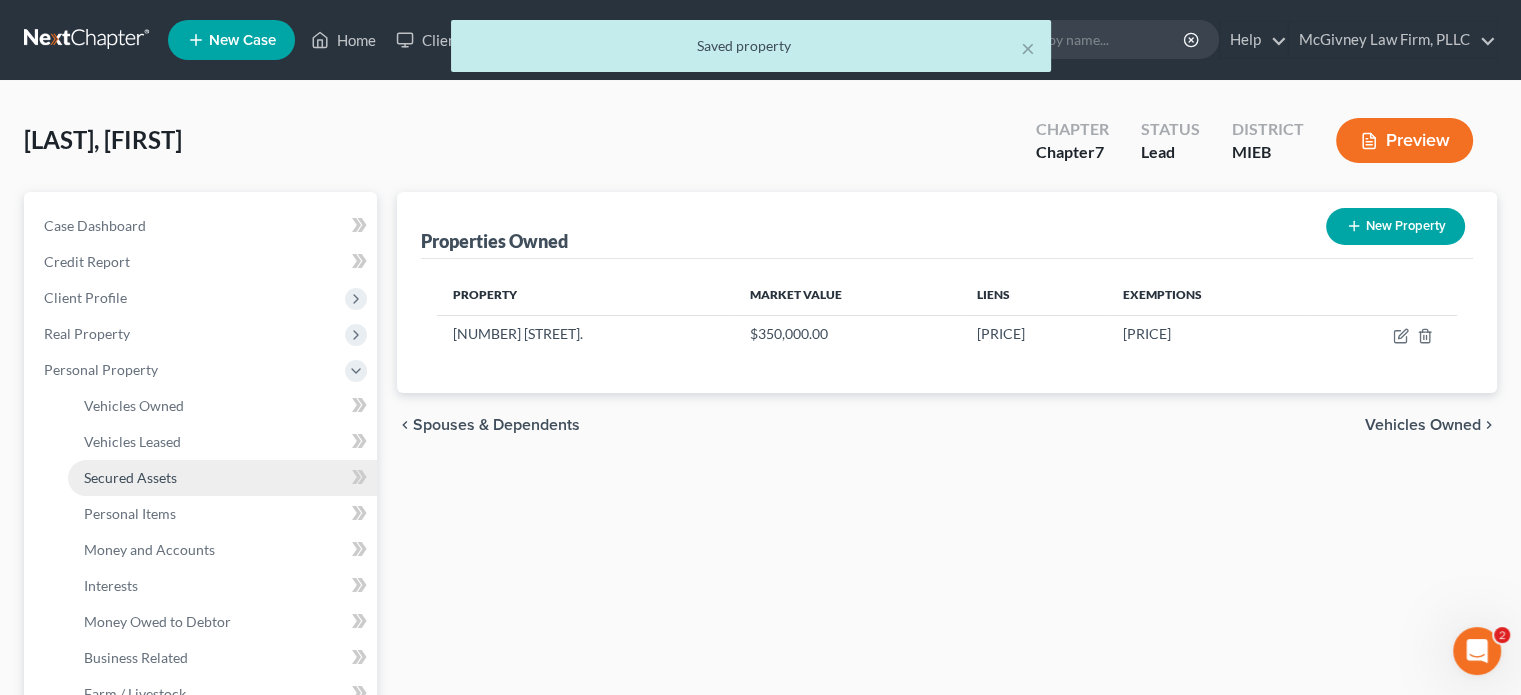 click on "Secured Assets" at bounding box center [130, 477] 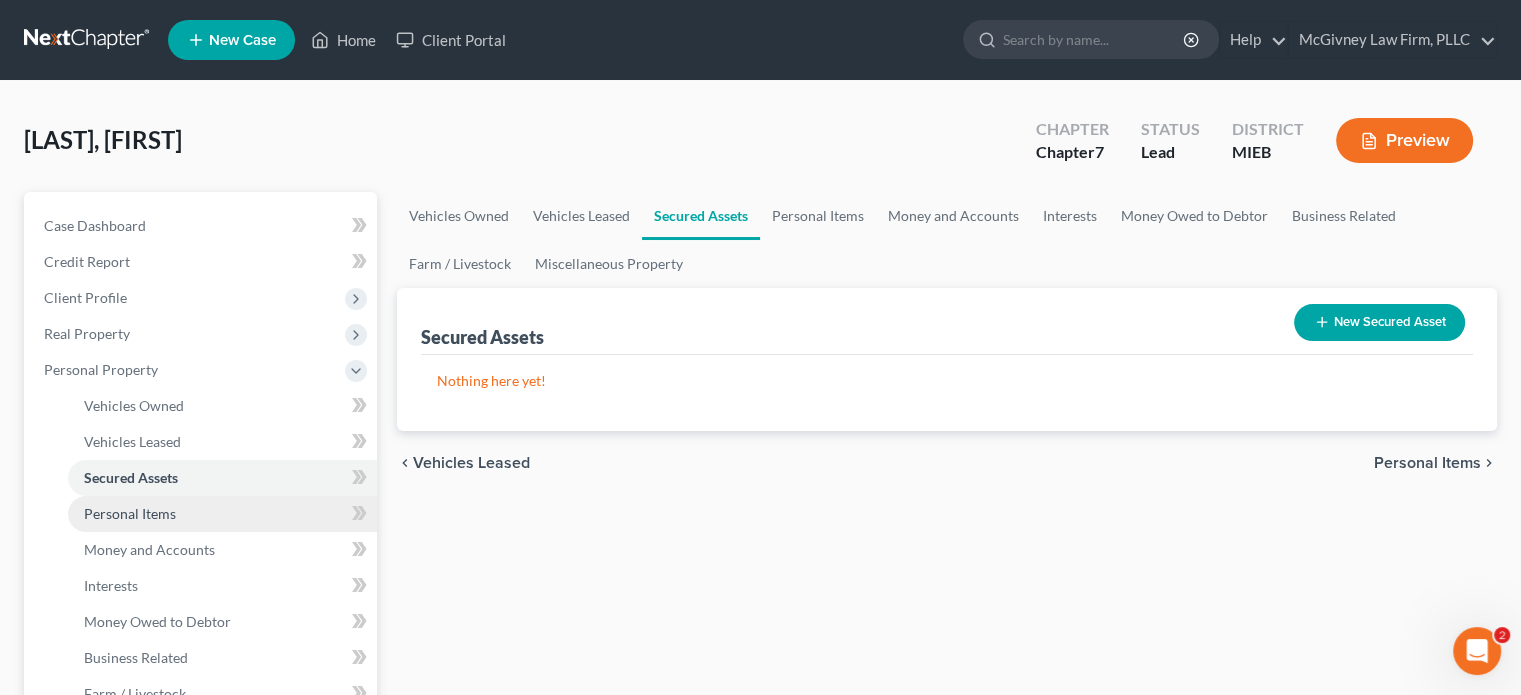 click on "Personal Items" at bounding box center (130, 513) 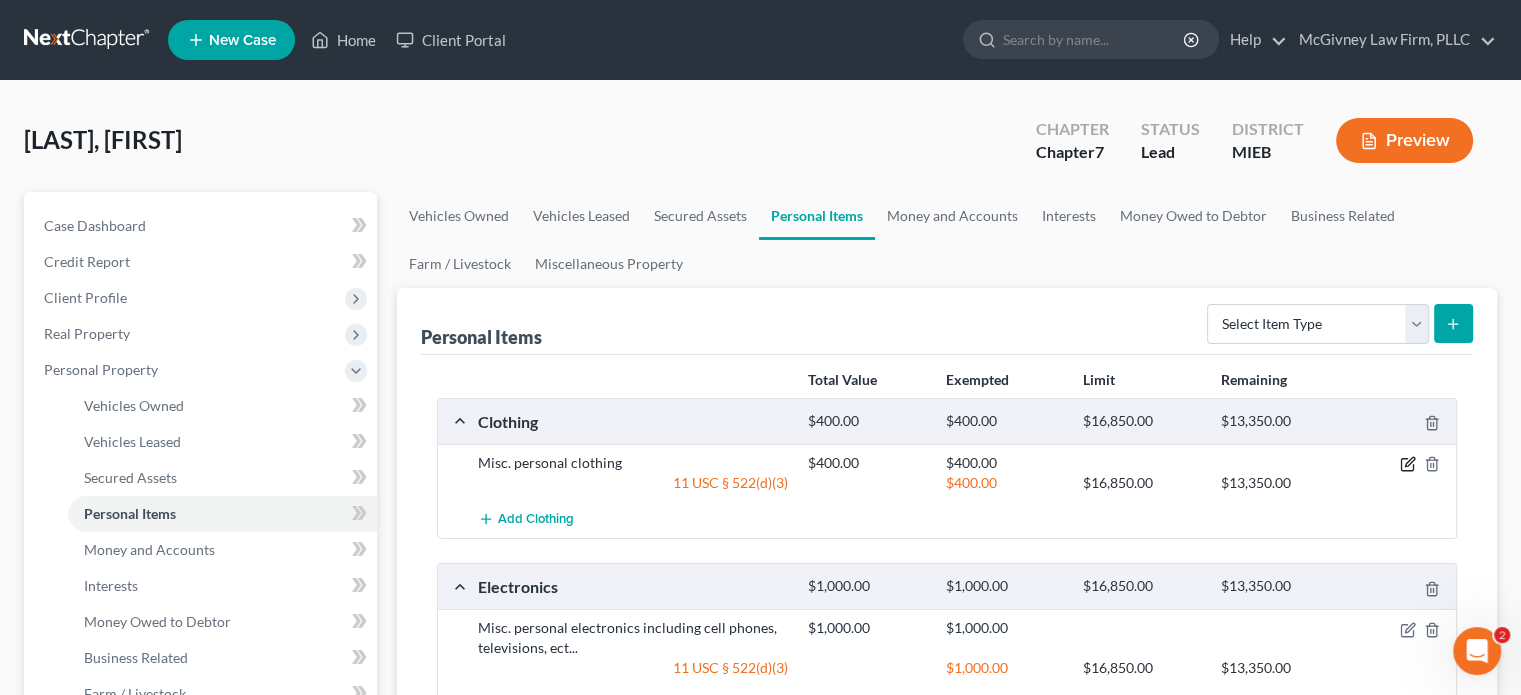 click 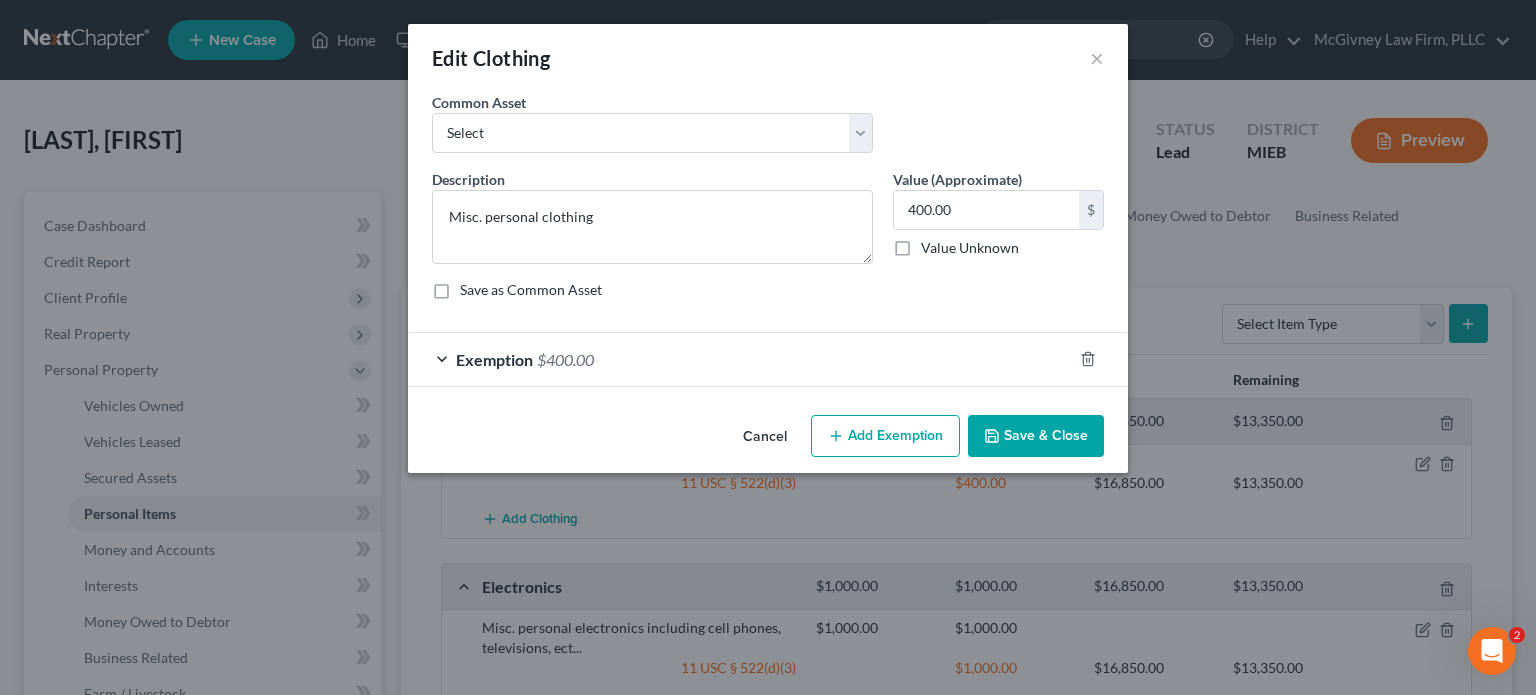 click on "Exemption $400.00" at bounding box center [740, 359] 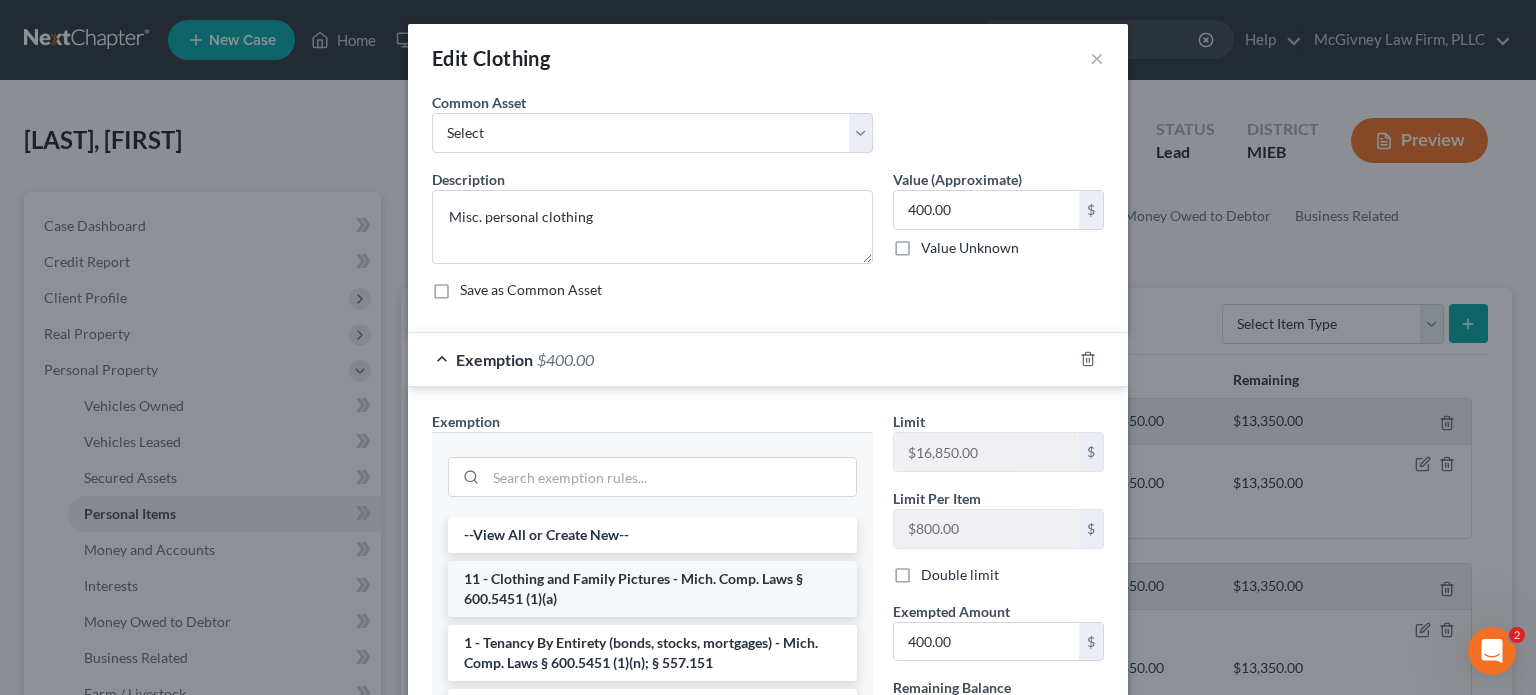 click on "11 - Clothing and Family Pictures - Mich. Comp. Laws § 600.5451 (1)(a)" at bounding box center [652, 589] 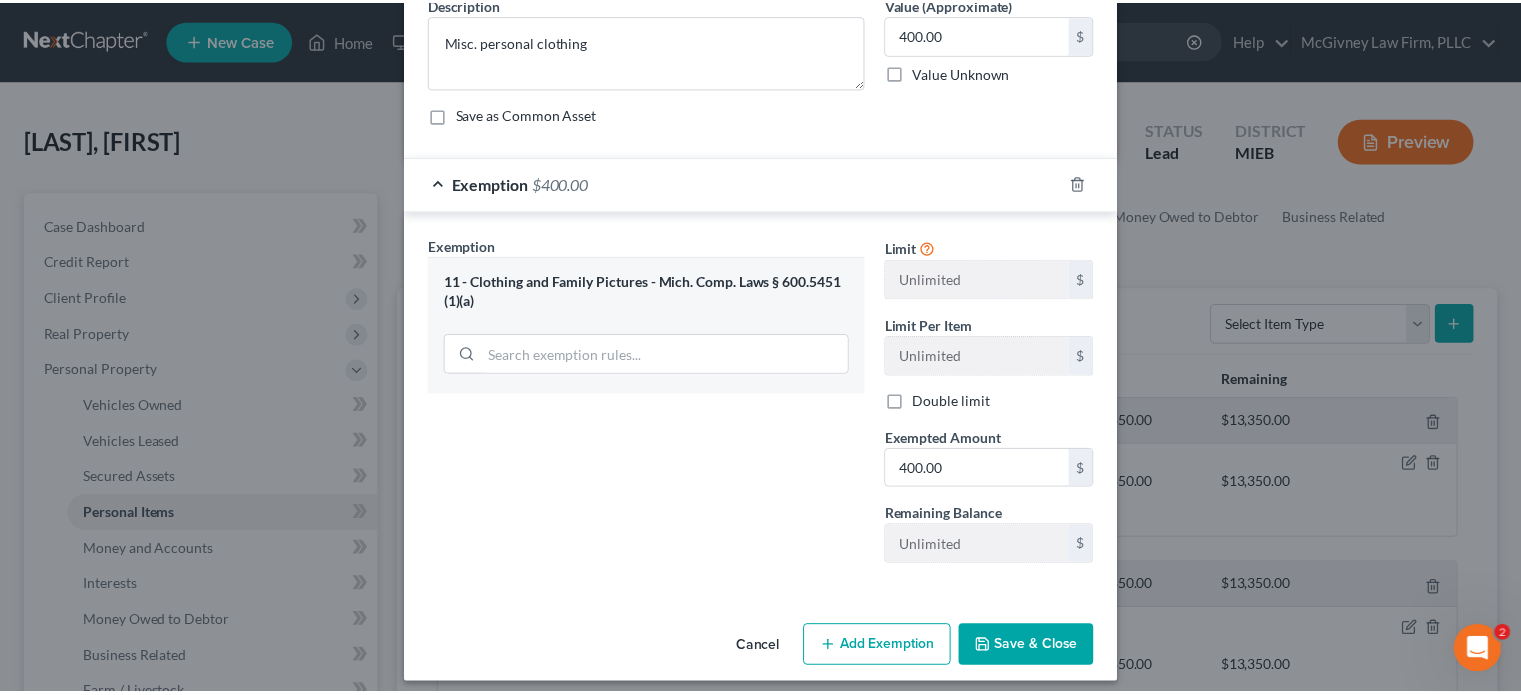 scroll, scrollTop: 186, scrollLeft: 0, axis: vertical 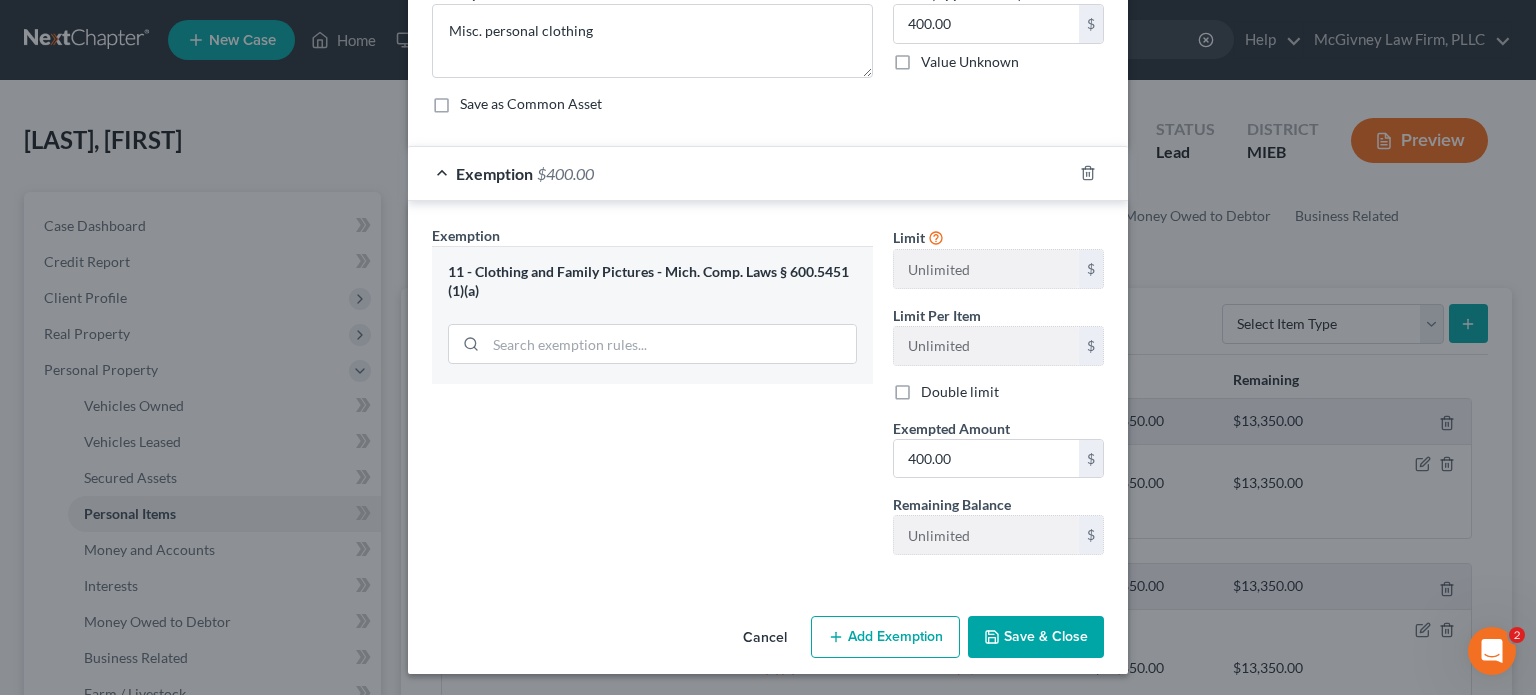 click on "Save & Close" at bounding box center [1036, 637] 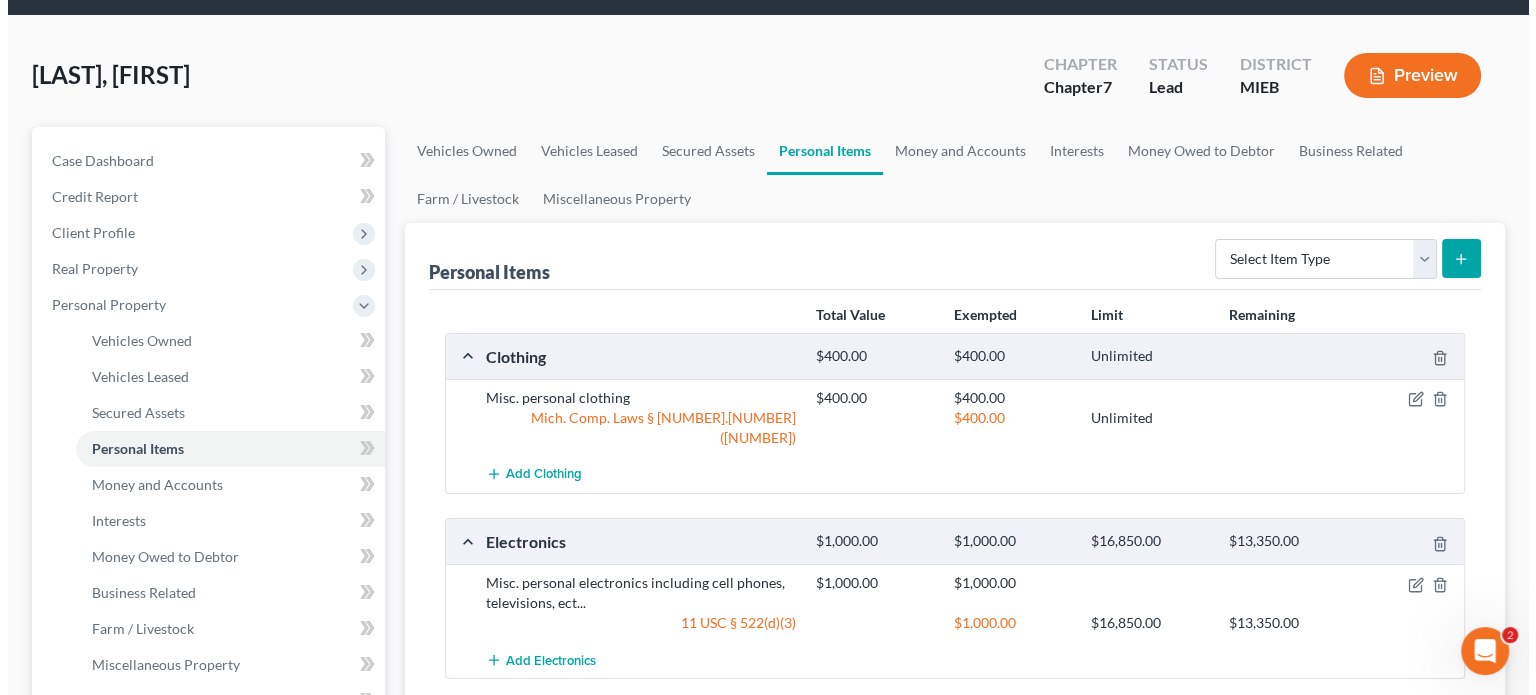 scroll, scrollTop: 100, scrollLeft: 0, axis: vertical 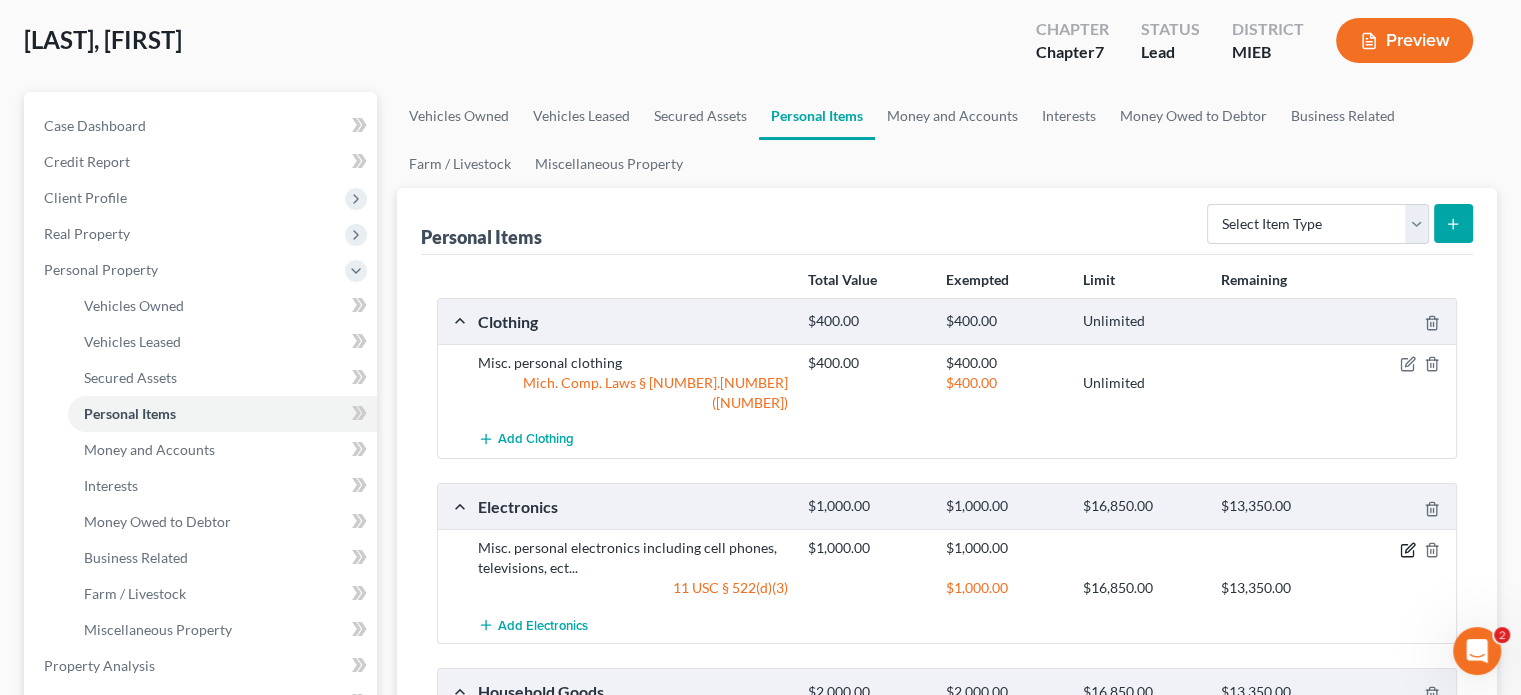 click 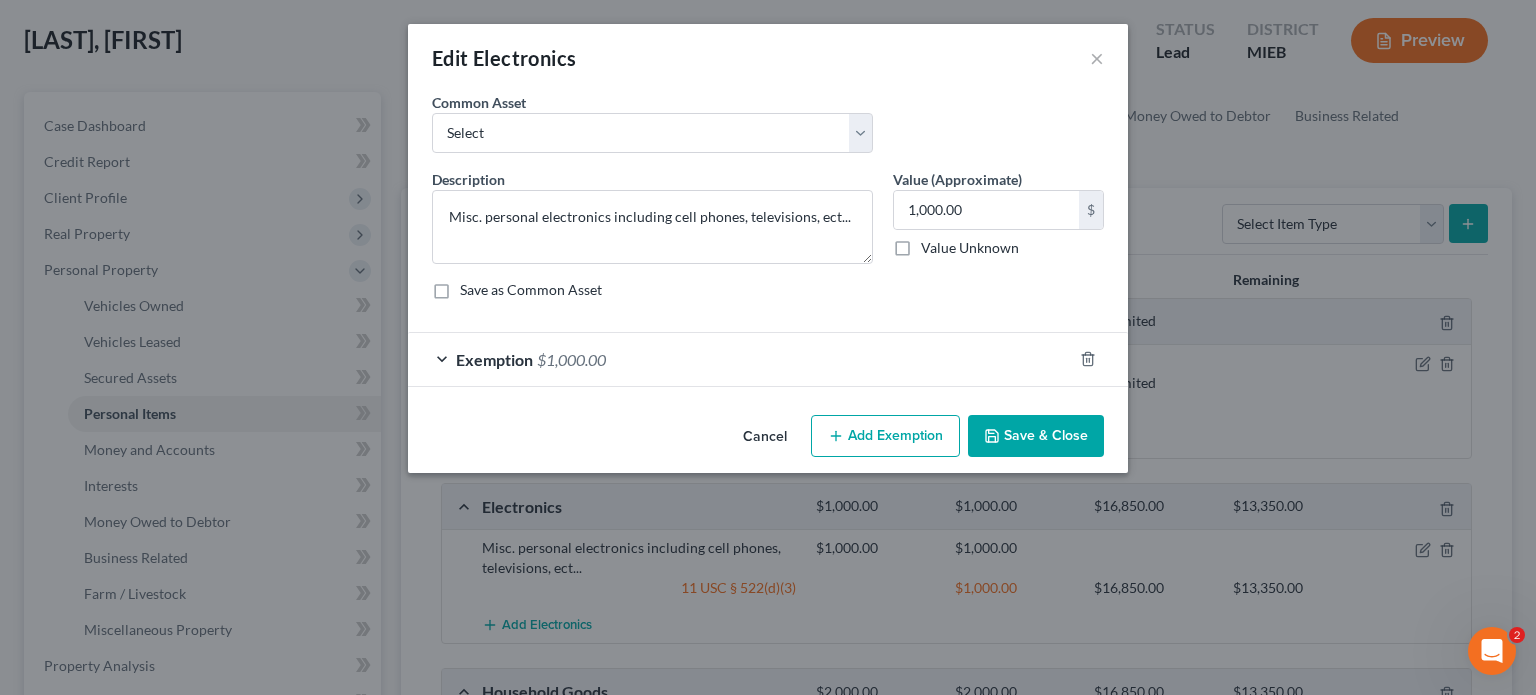 click on "Exemption $1,000.00" at bounding box center (740, 359) 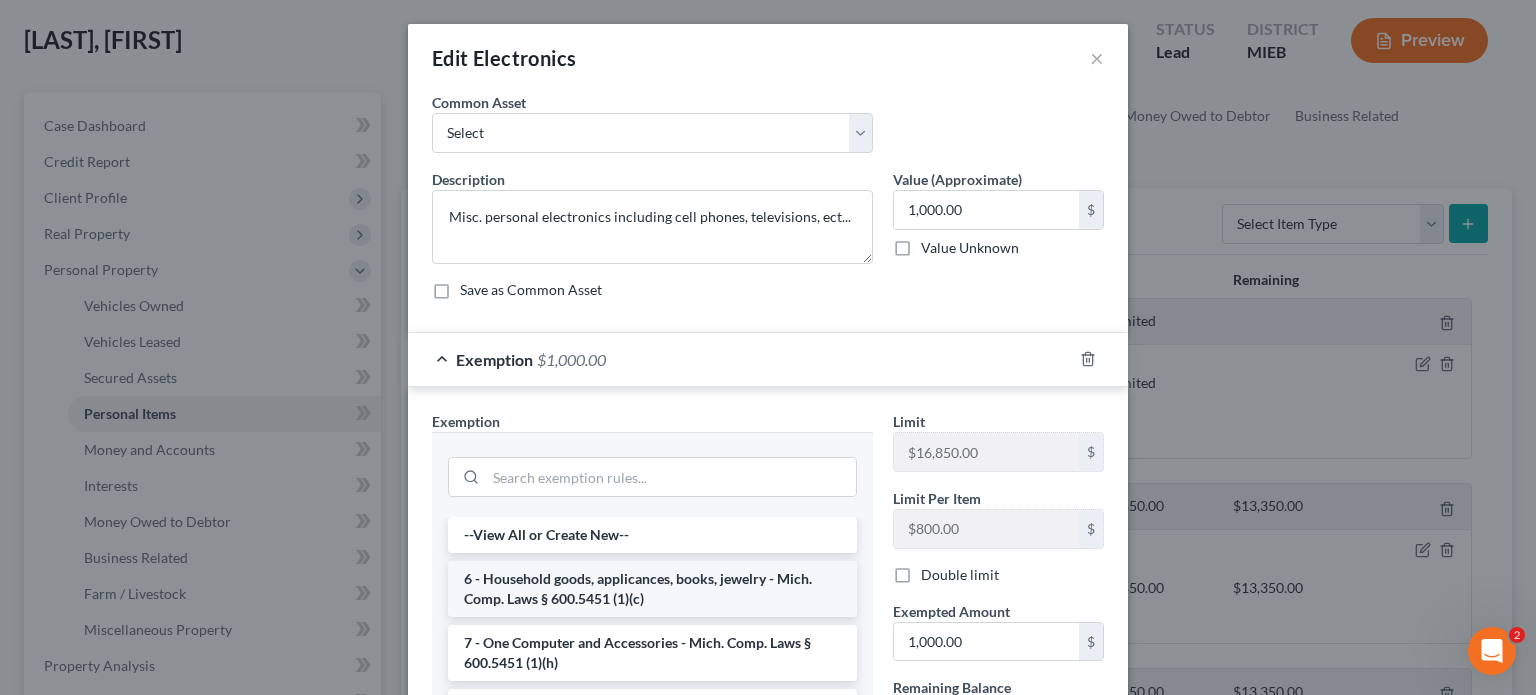 click on "6 - Household goods, applicances, books, jewelry - Mich. Comp. Laws § 600.5451 (1)(c)" at bounding box center [652, 589] 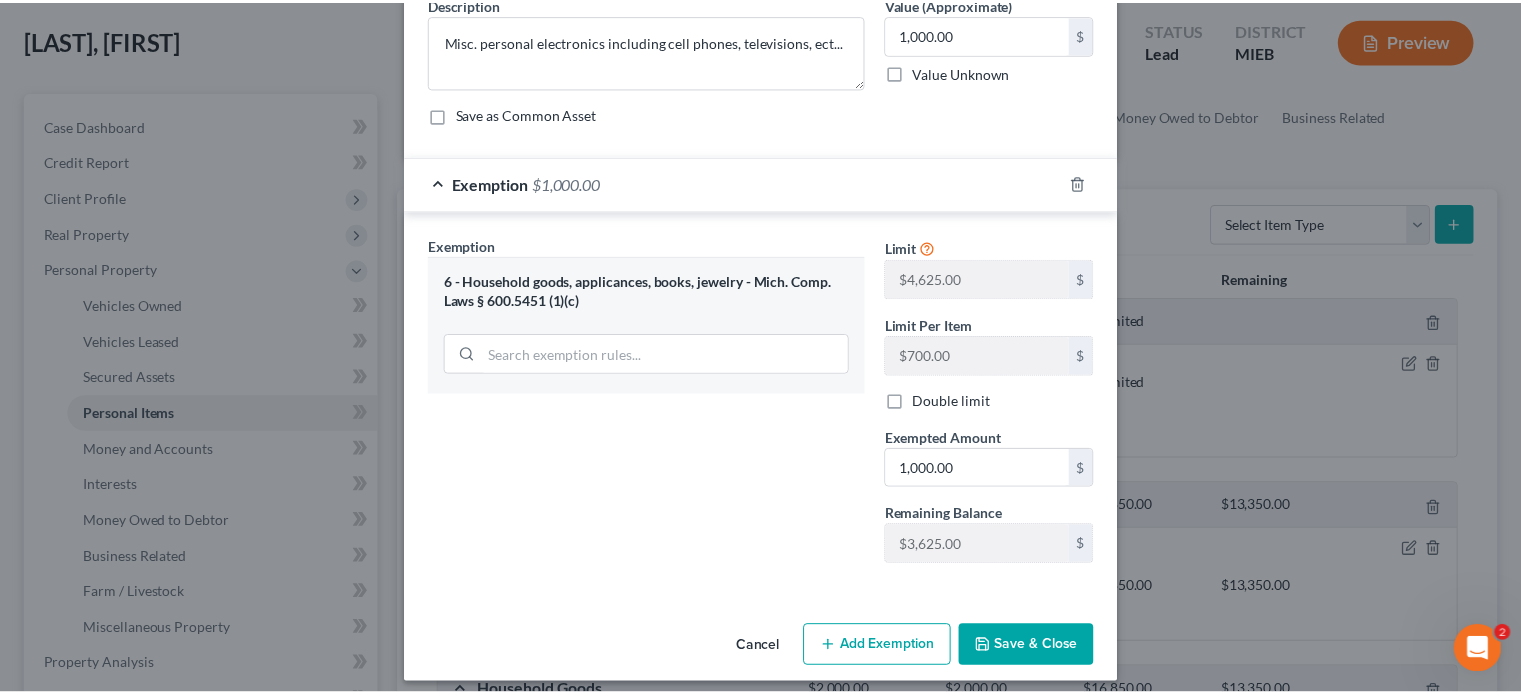 scroll, scrollTop: 186, scrollLeft: 0, axis: vertical 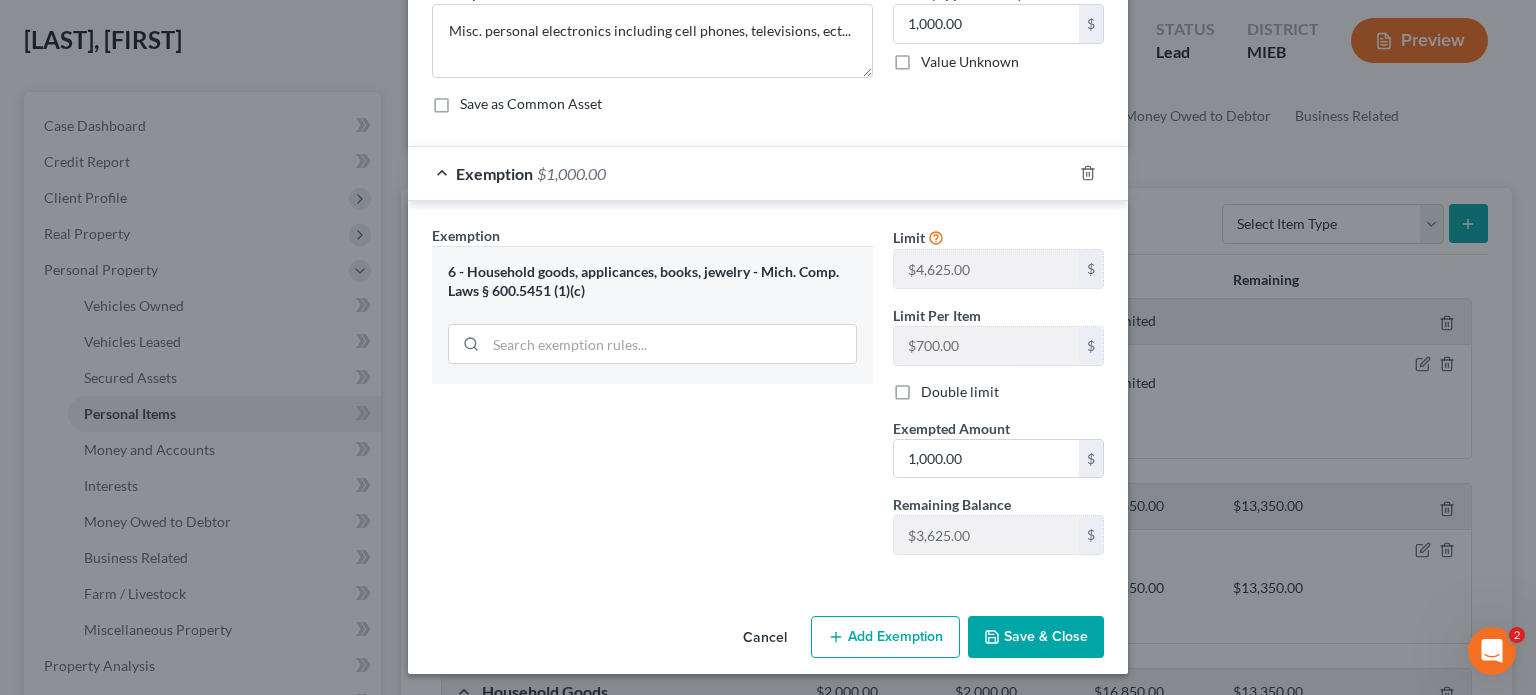 click on "Save & Close" at bounding box center (1036, 637) 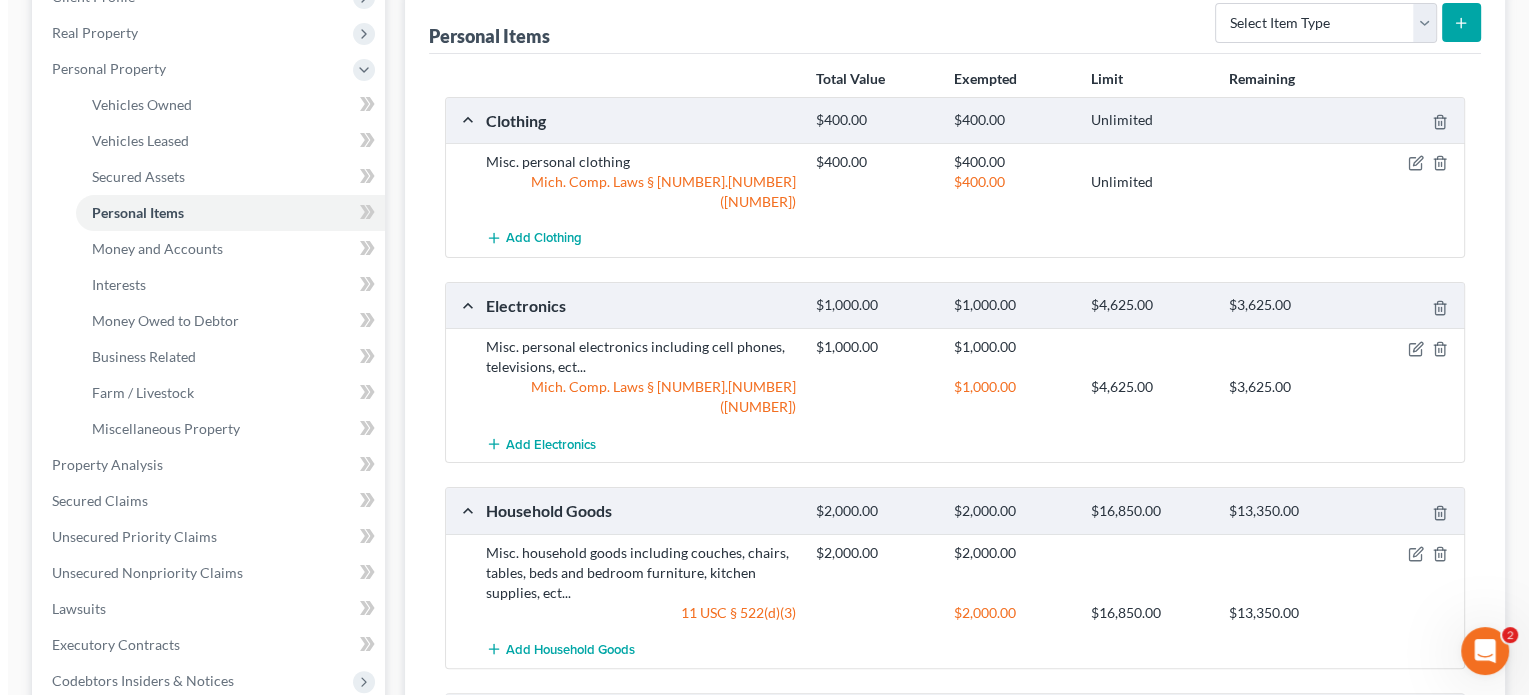scroll, scrollTop: 300, scrollLeft: 0, axis: vertical 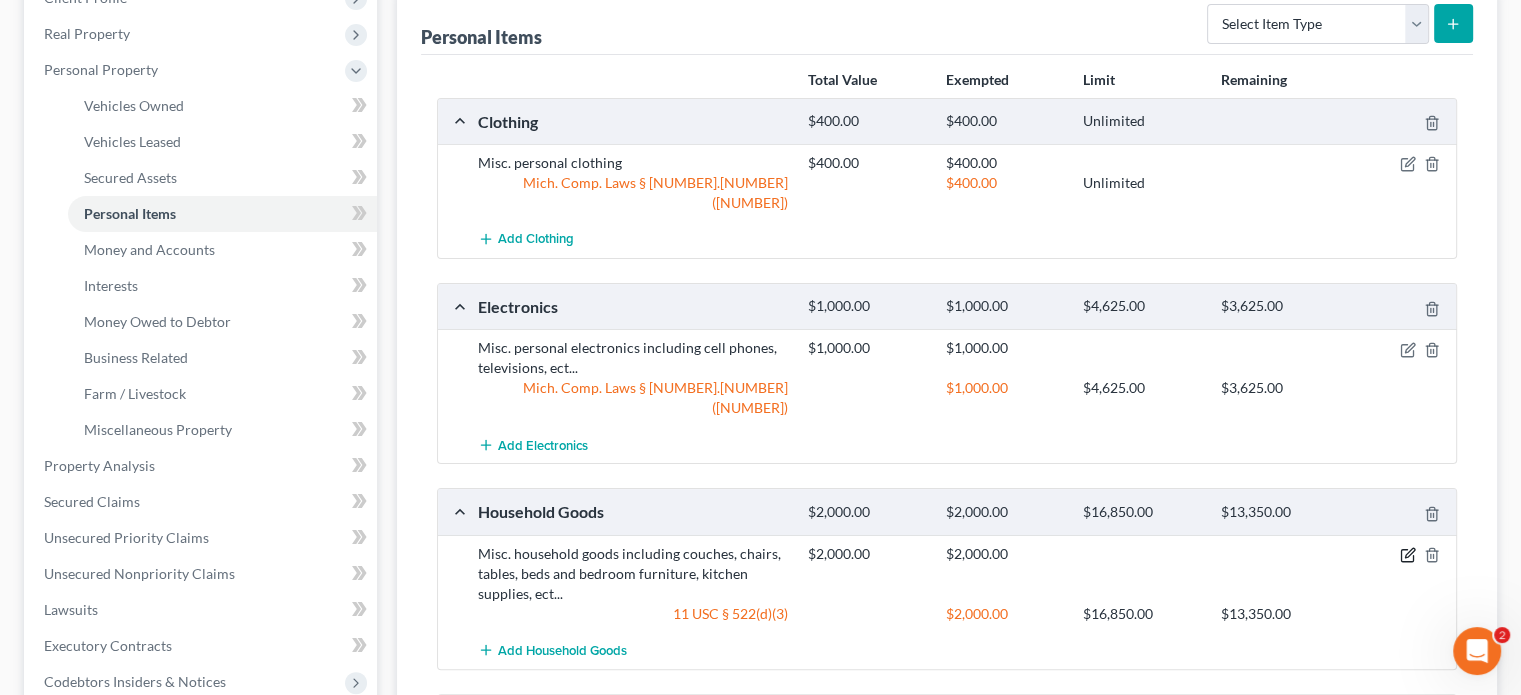click 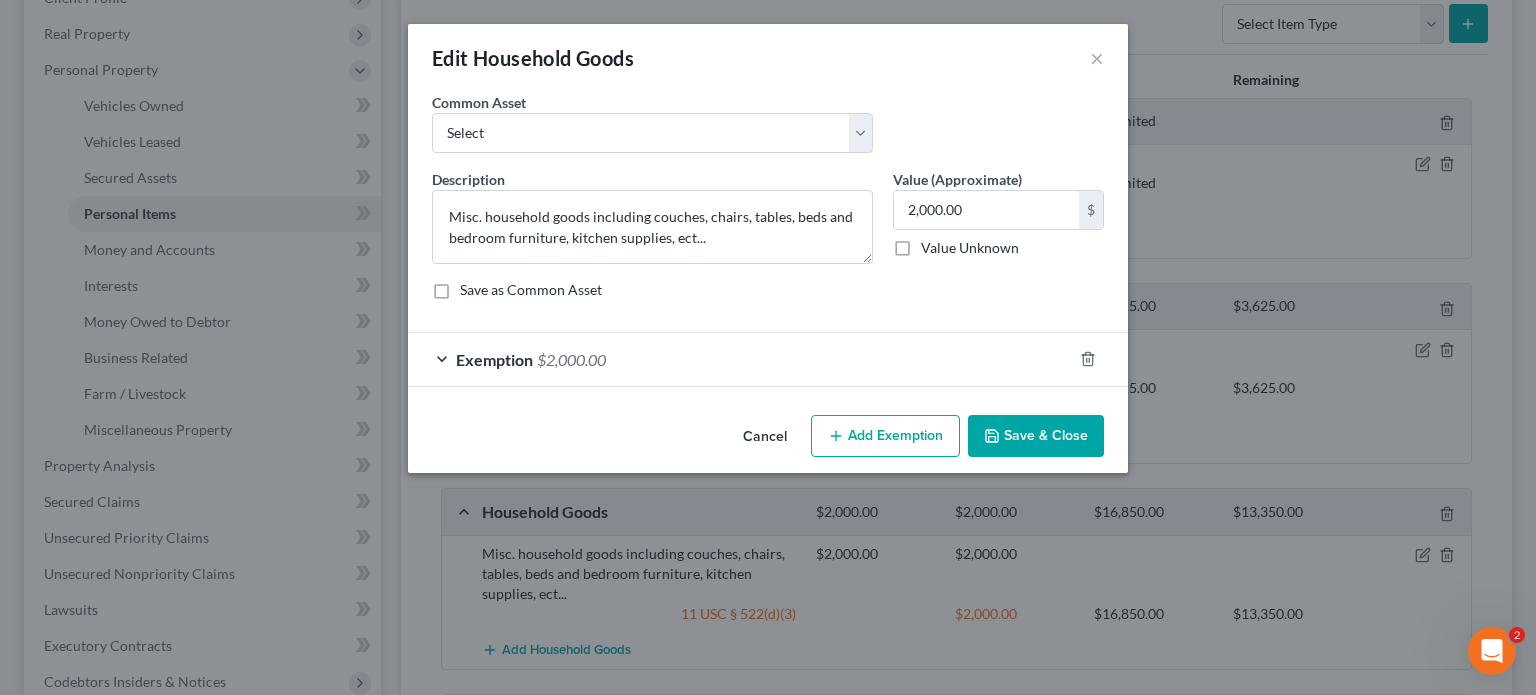 click on "Exemption $2,000.00" at bounding box center (740, 359) 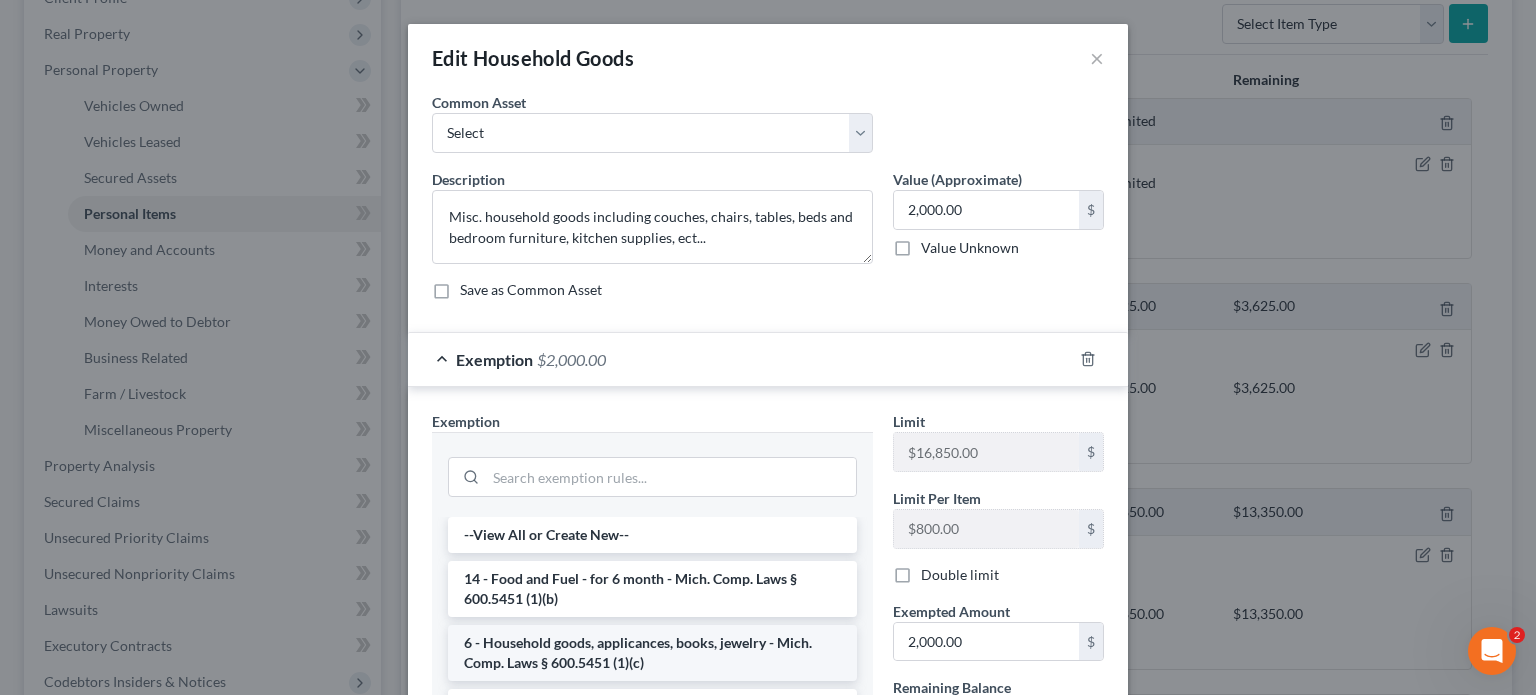 click on "6 - Household goods, applicances, books, jewelry - Mich. Comp. Laws § 600.5451 (1)(c)" at bounding box center [652, 653] 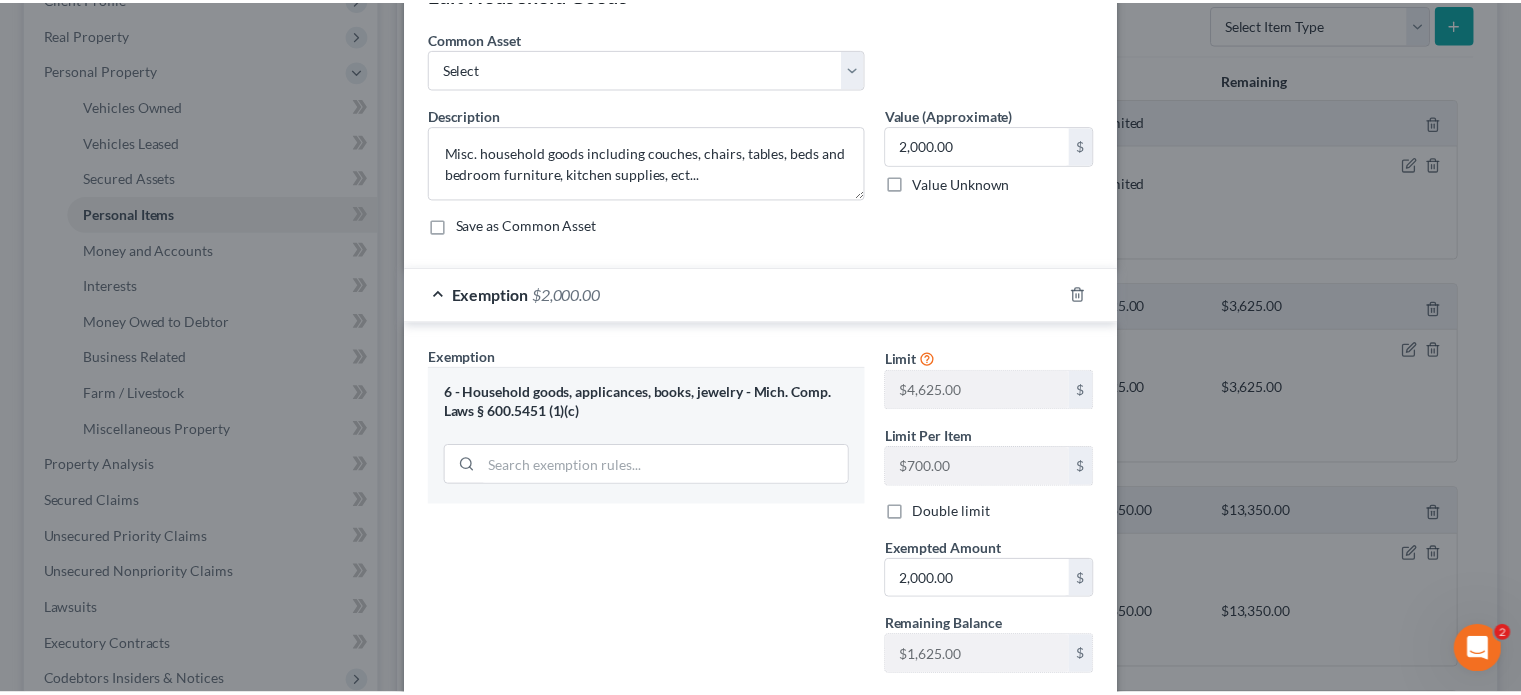 scroll, scrollTop: 186, scrollLeft: 0, axis: vertical 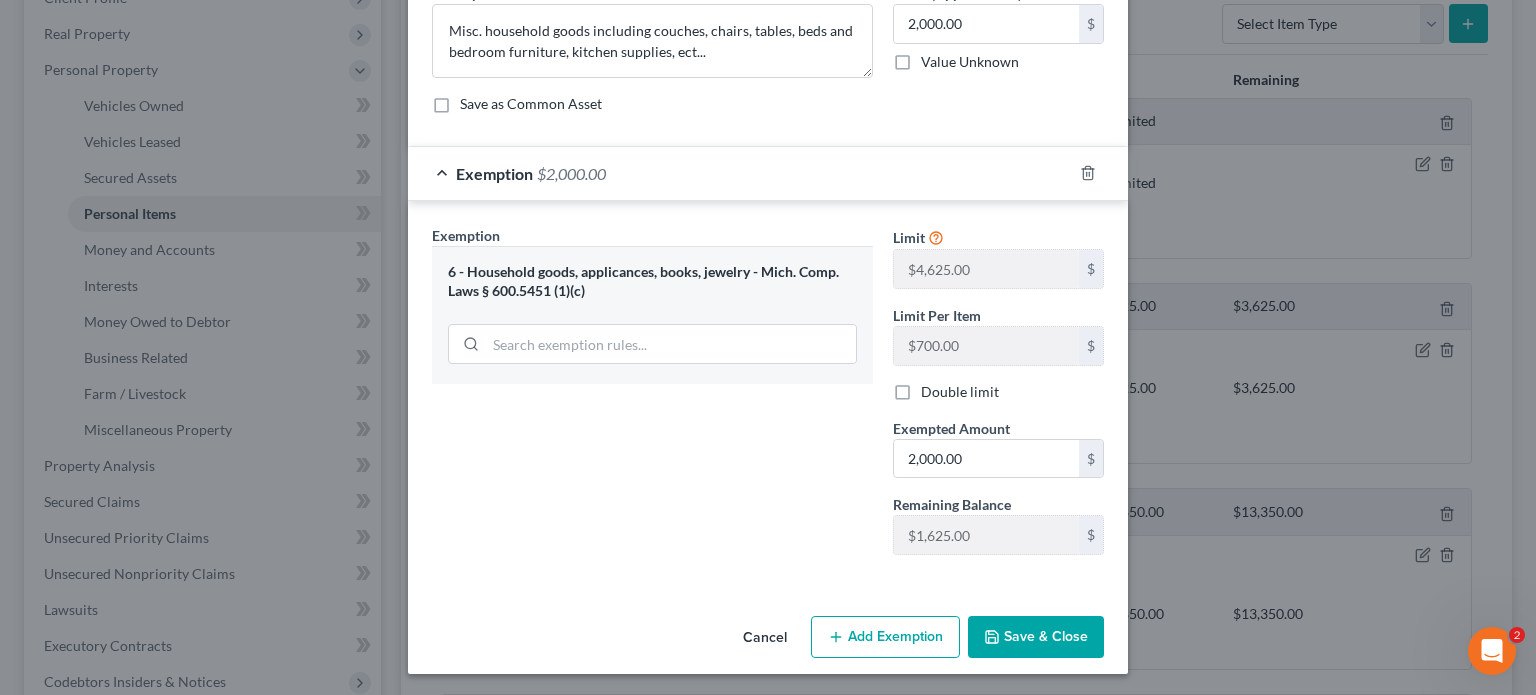 click on "Save & Close" at bounding box center (1036, 637) 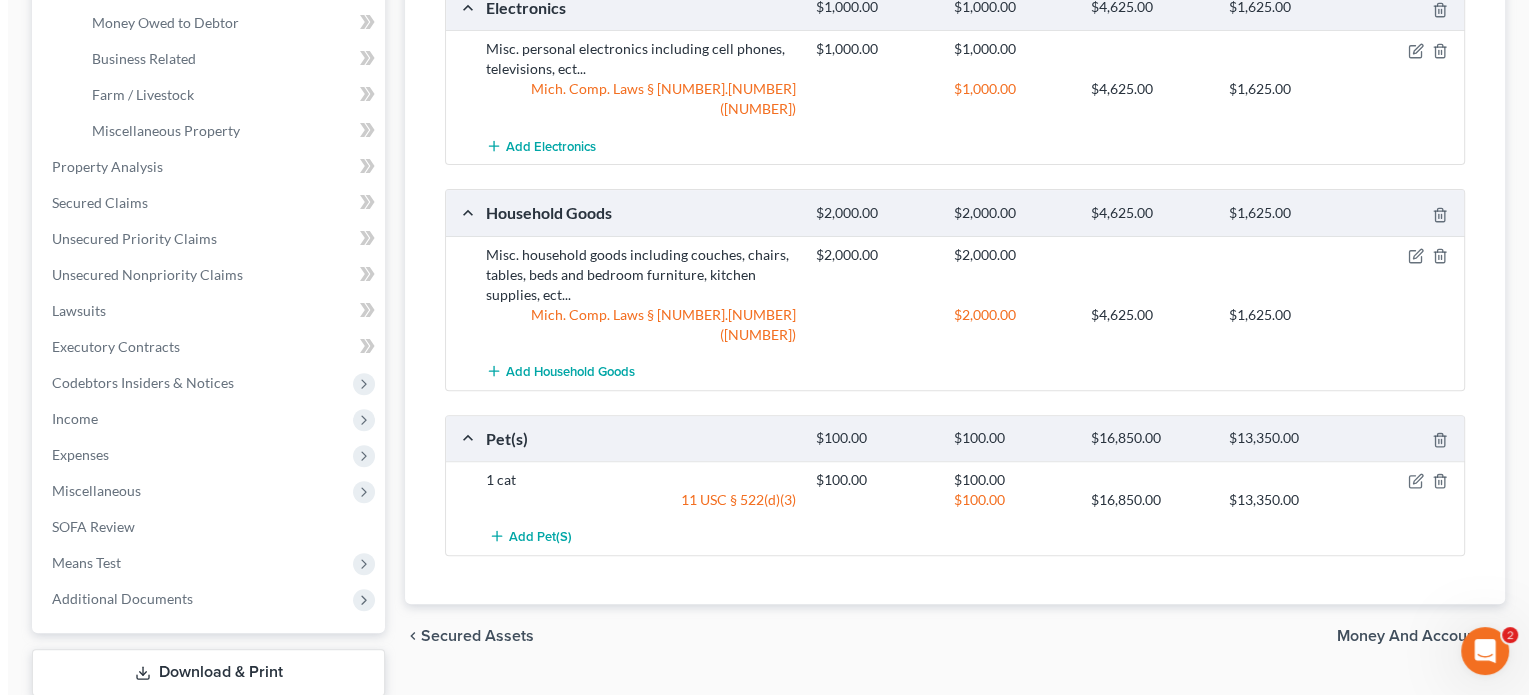 scroll, scrollTop: 600, scrollLeft: 0, axis: vertical 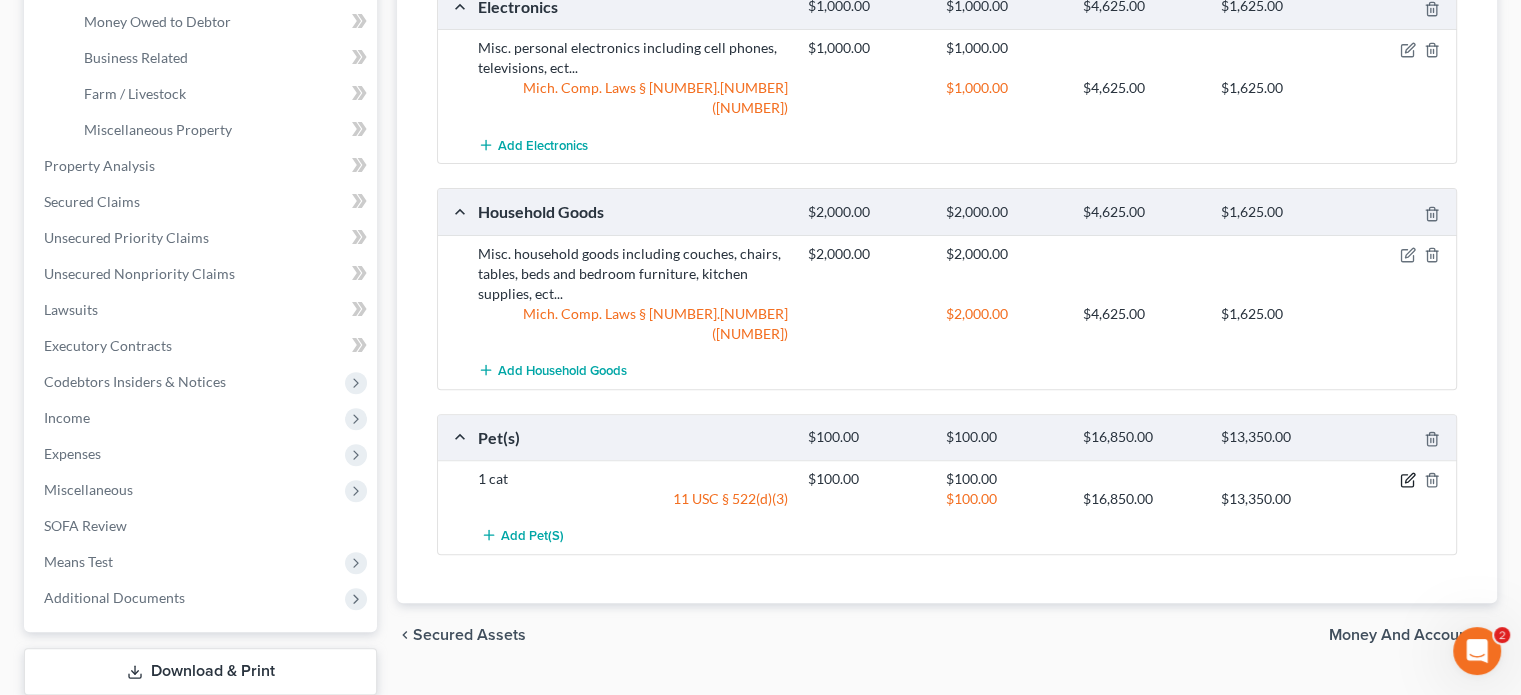 click 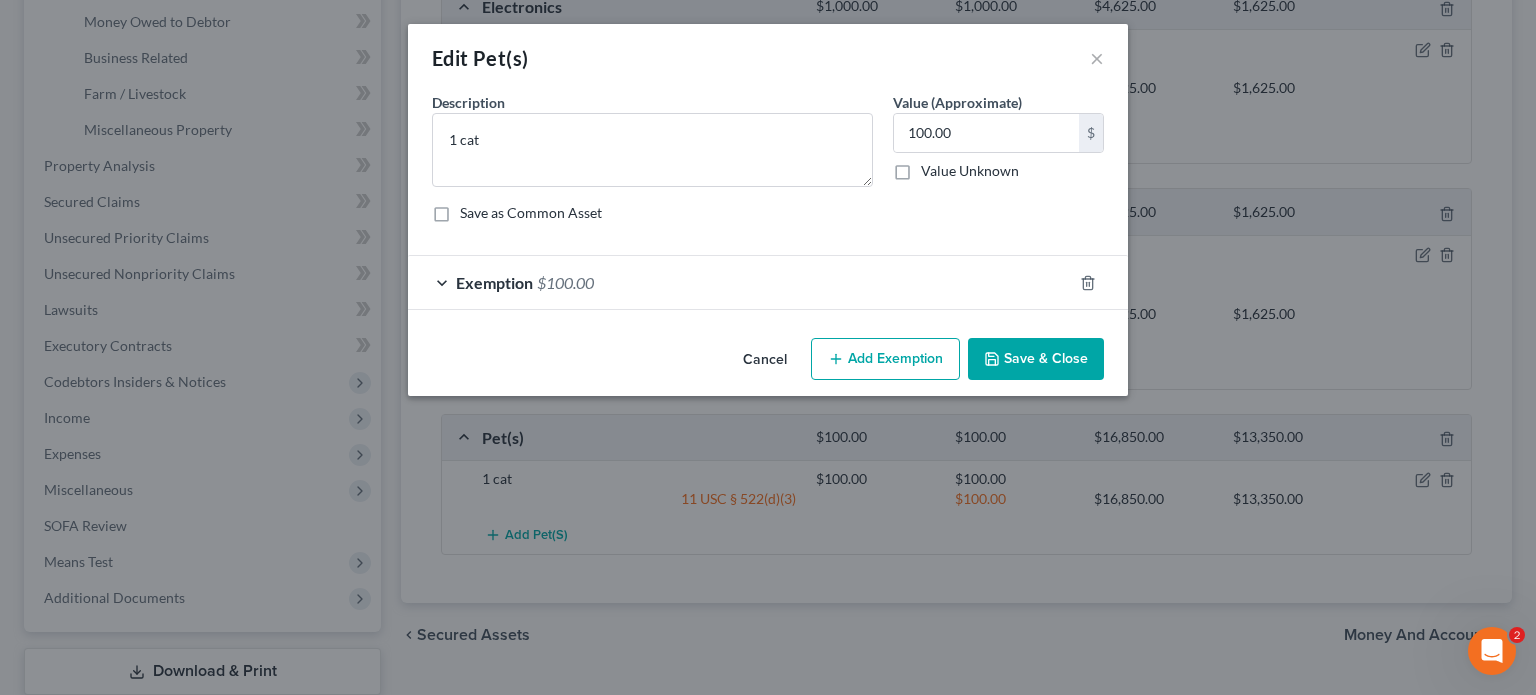 click on "Exemption $100.00" at bounding box center (740, 282) 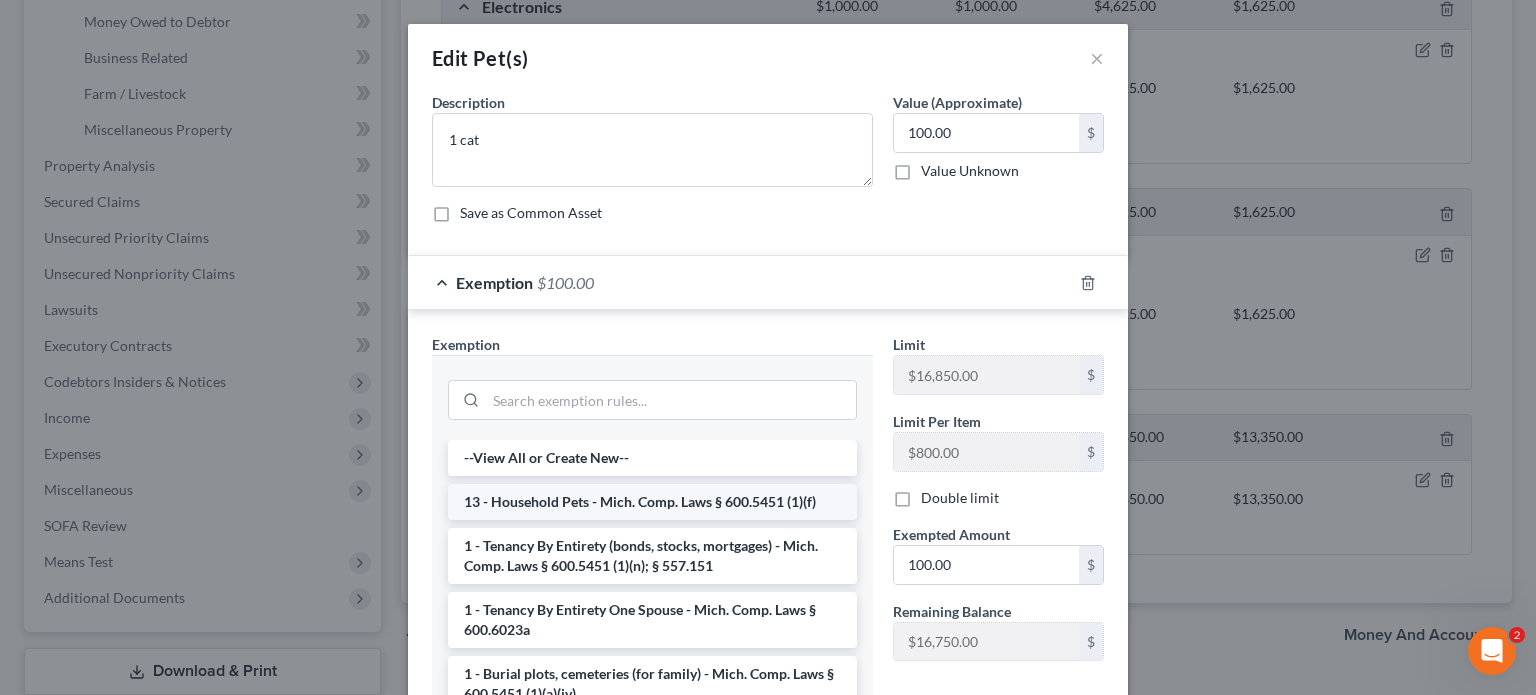 click on "13 - Household Pets - Mich. Comp. Laws § 600.5451 (1)(f)" at bounding box center [652, 502] 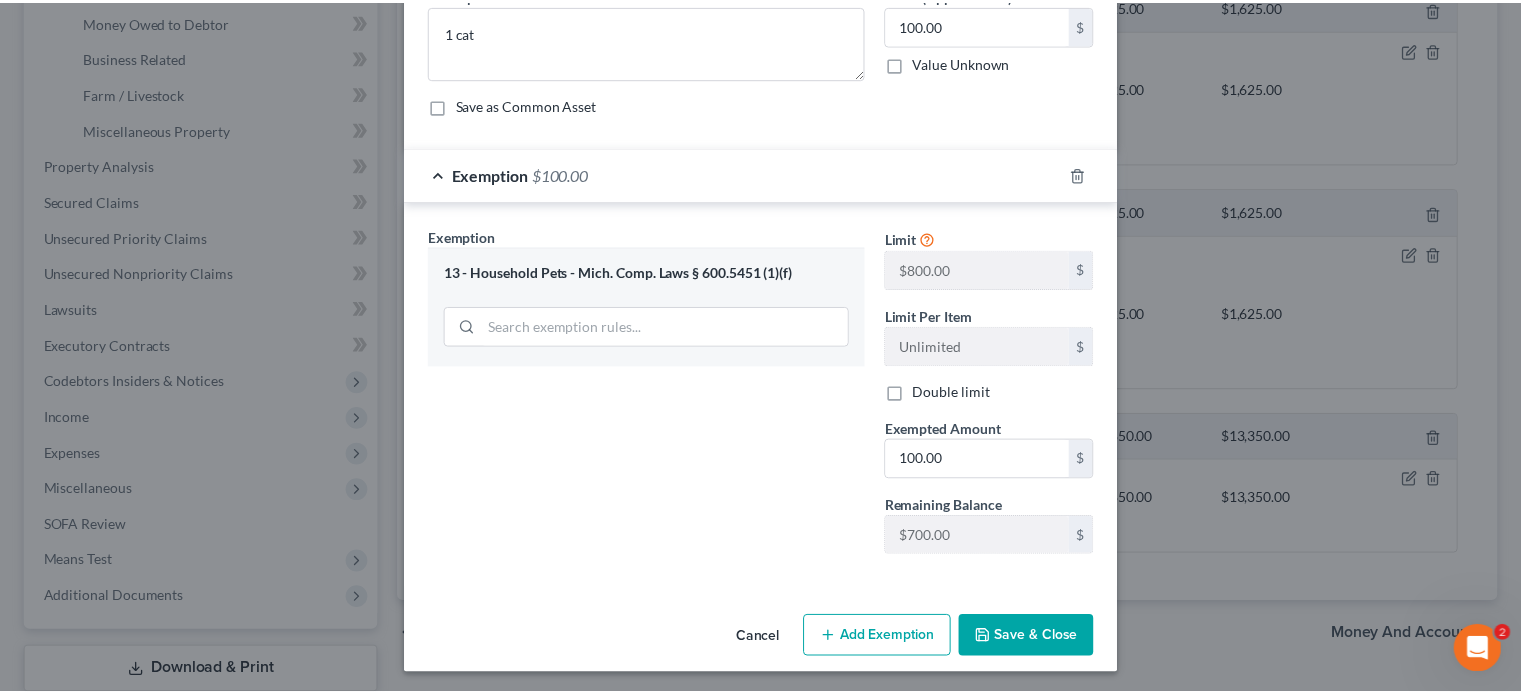 scroll, scrollTop: 109, scrollLeft: 0, axis: vertical 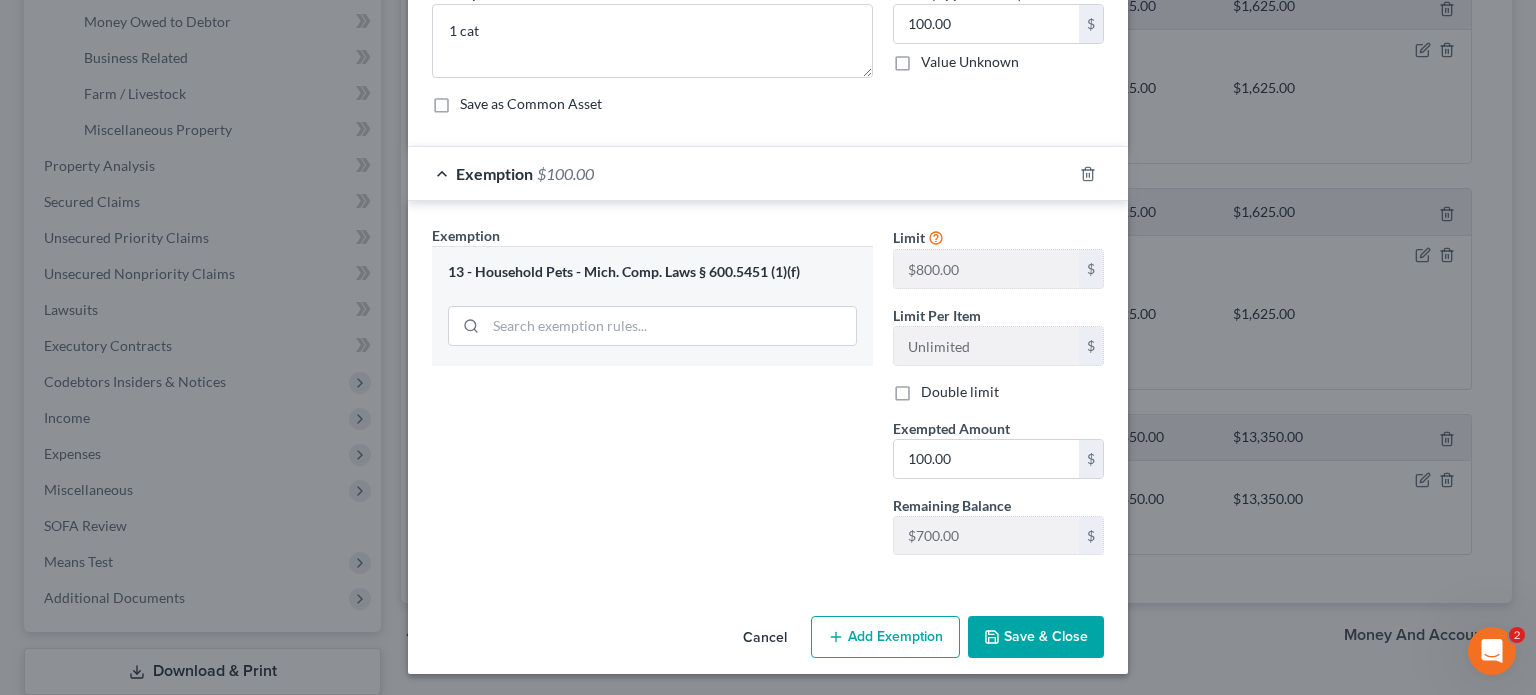 click on "Save & Close" at bounding box center [1036, 637] 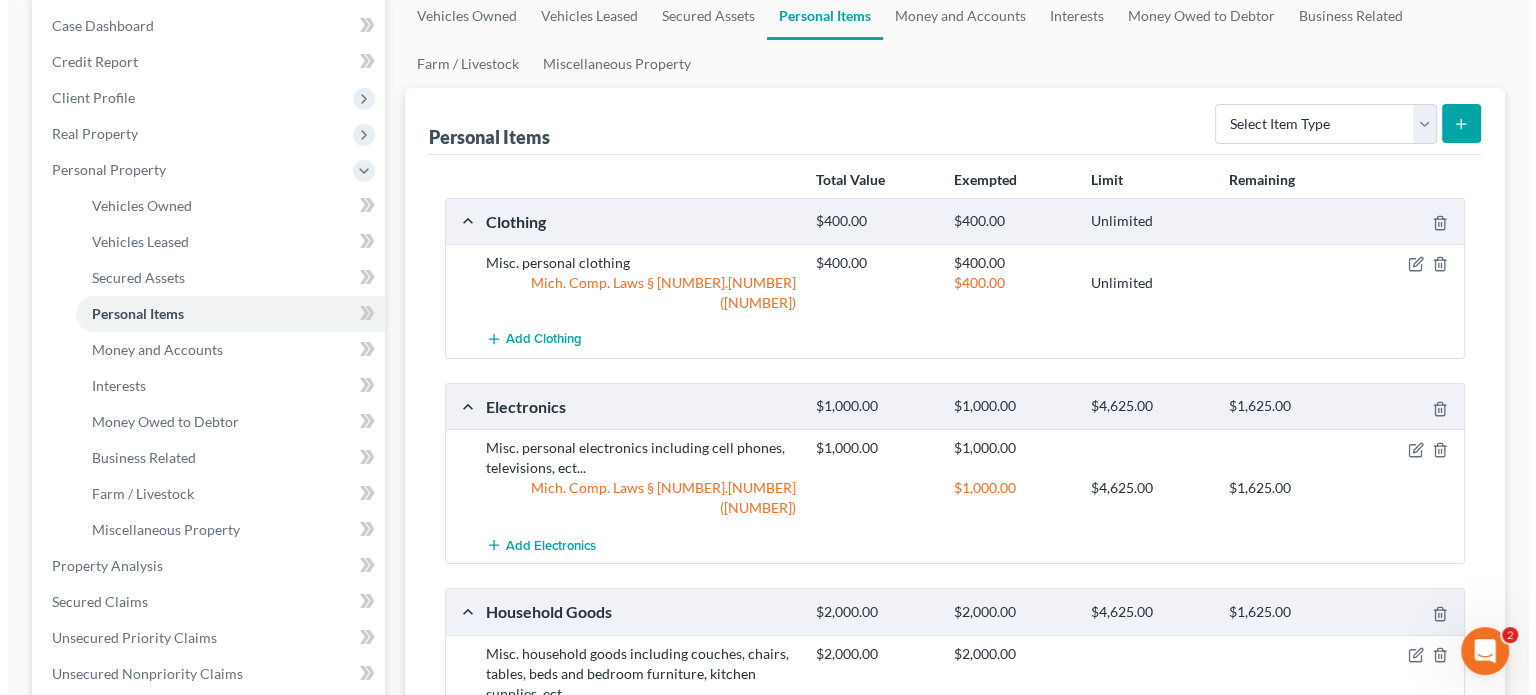 scroll, scrollTop: 0, scrollLeft: 0, axis: both 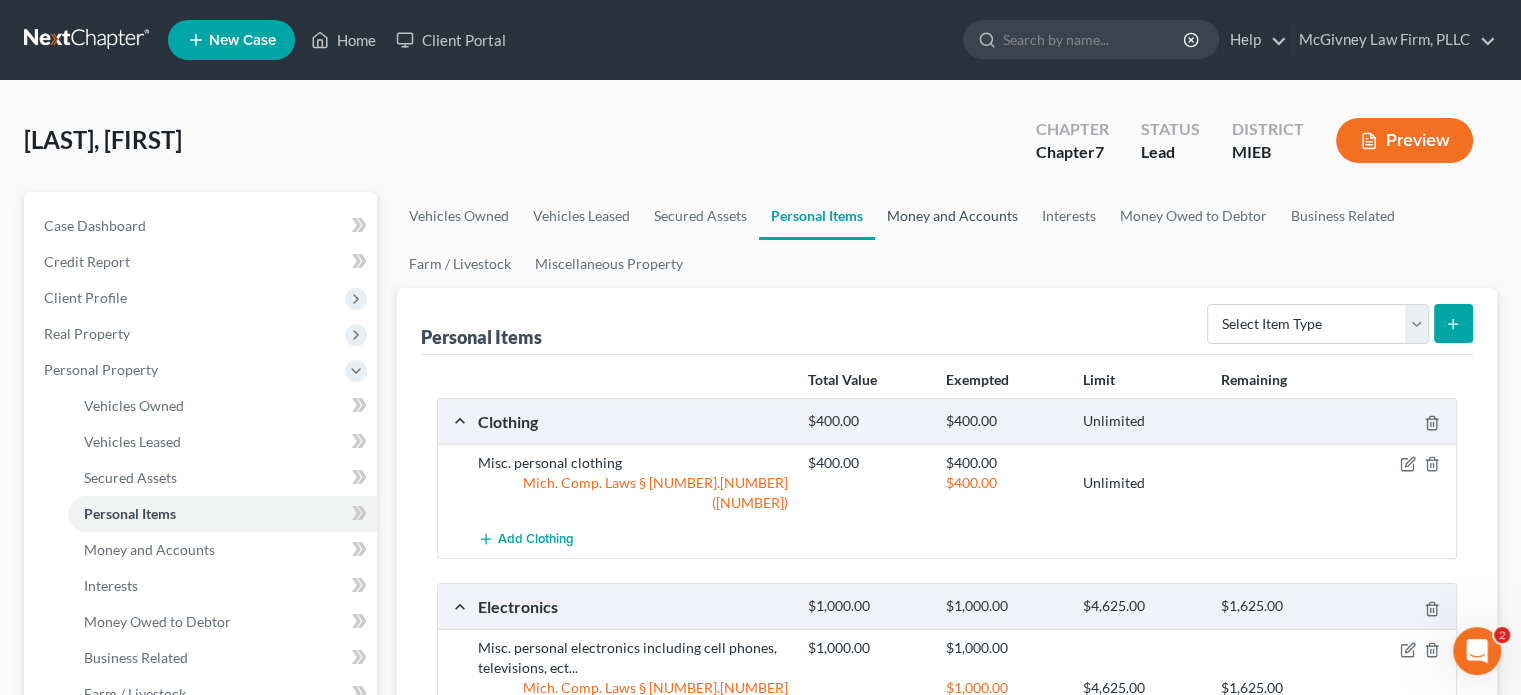 click on "Money and Accounts" at bounding box center [952, 216] 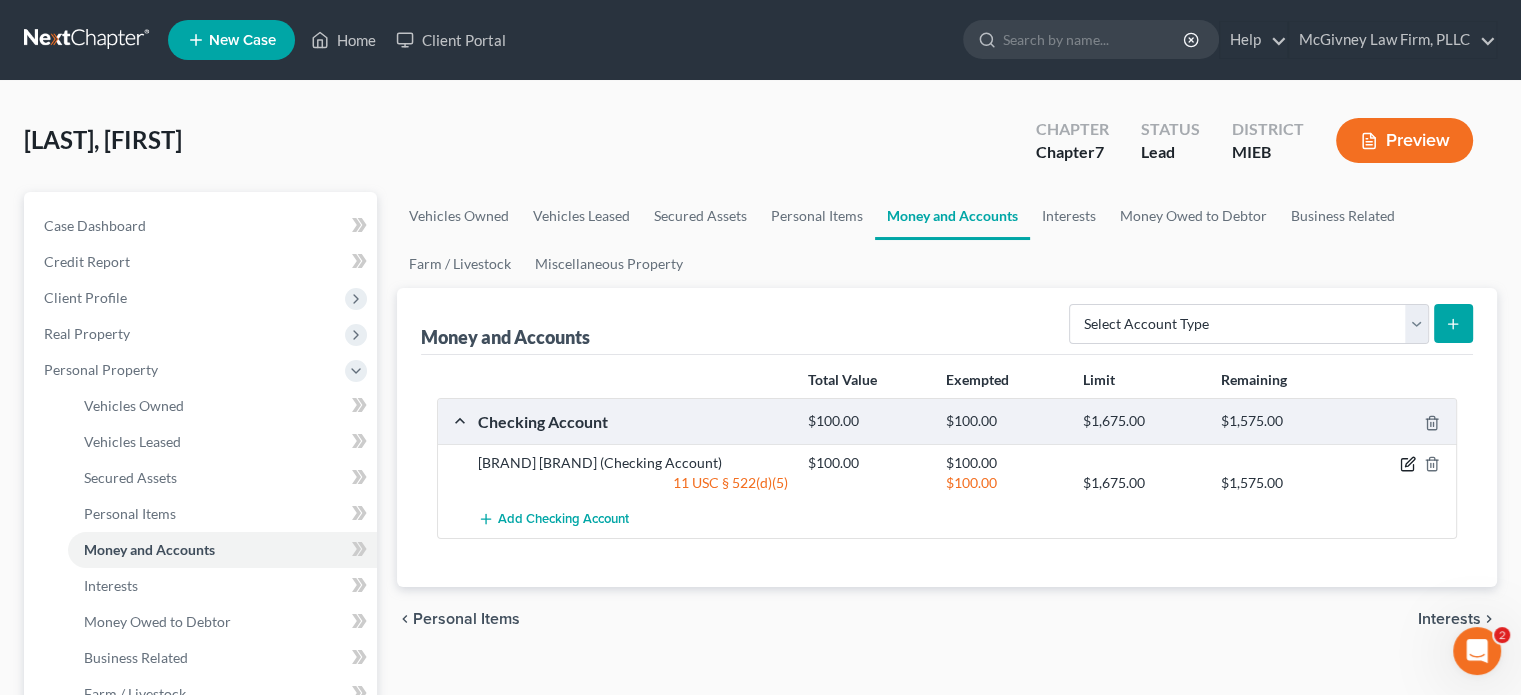 click 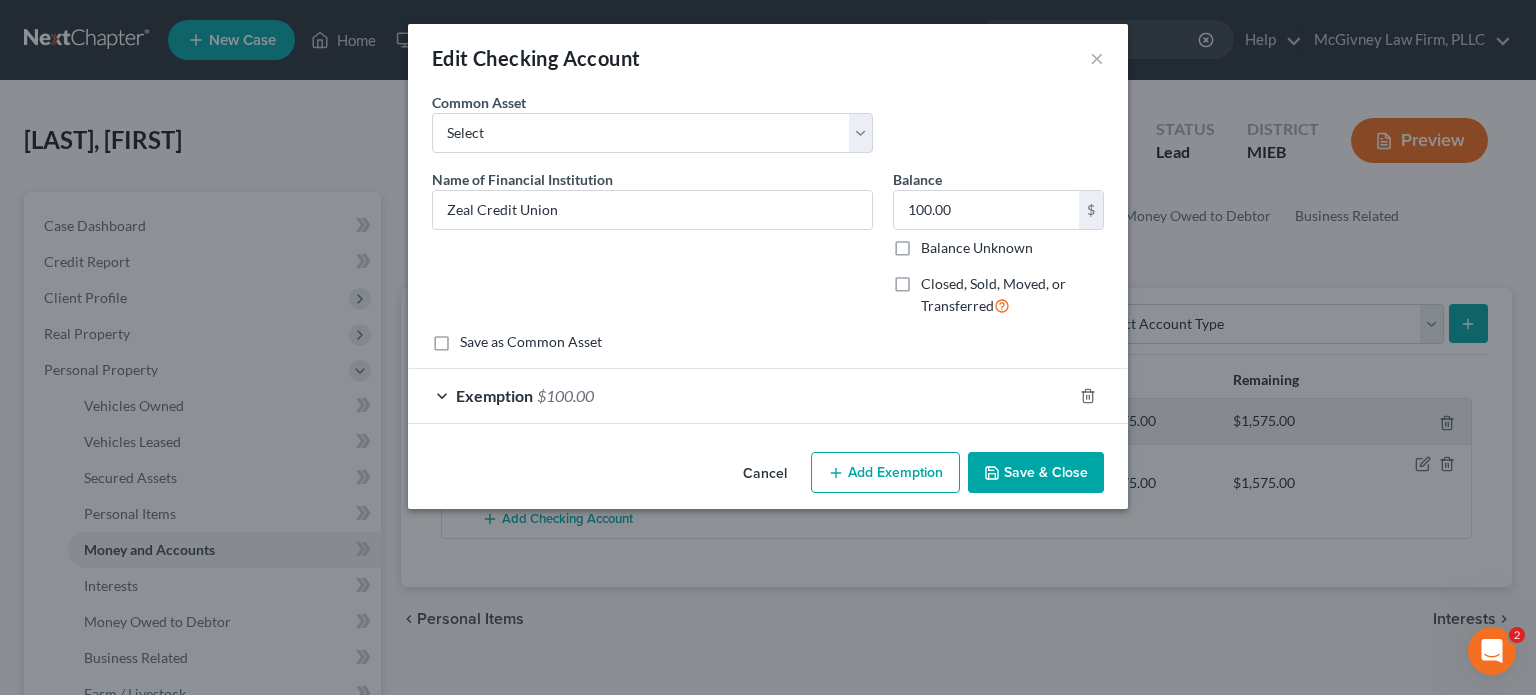 click on "Exemption $100.00" at bounding box center (740, 395) 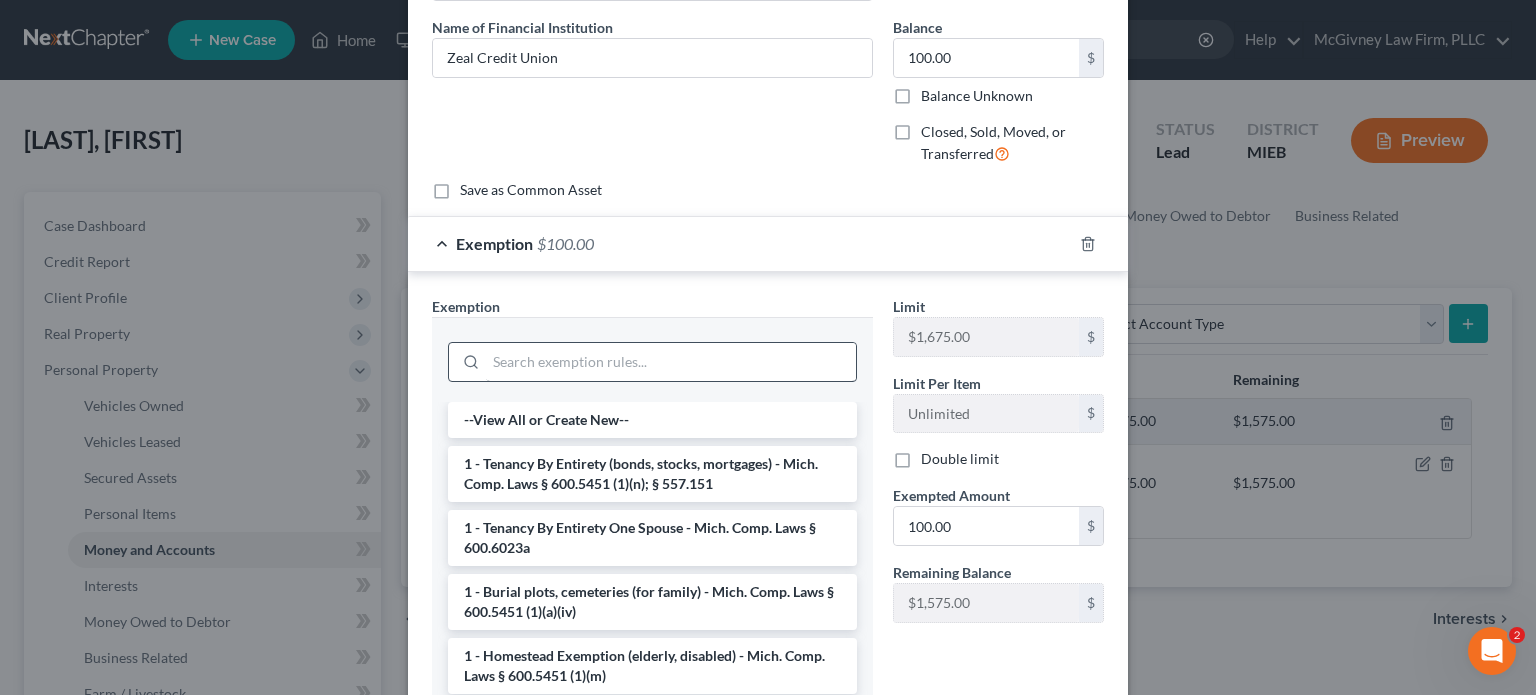 scroll, scrollTop: 200, scrollLeft: 0, axis: vertical 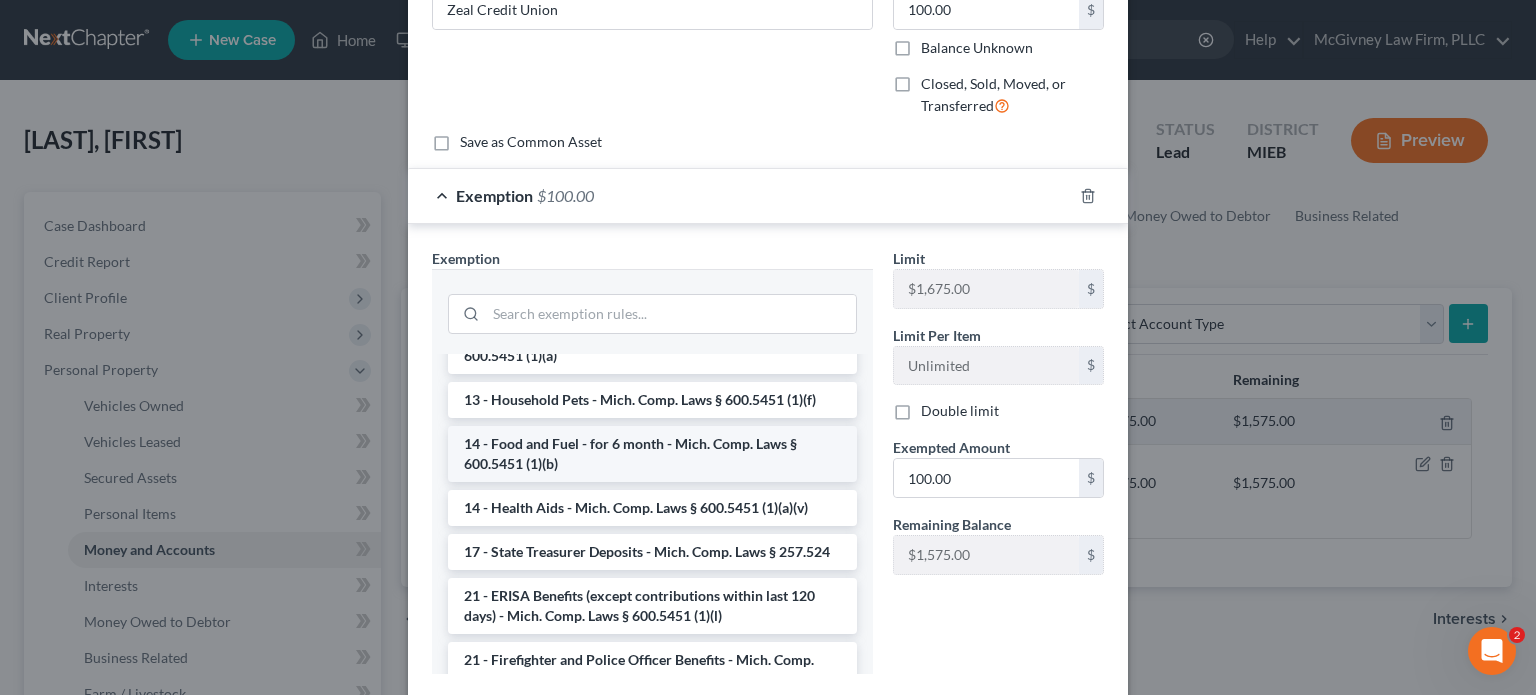 click on "14 - Food and Fuel - for 6 month - Mich. Comp. Laws § 600.5451 (1)(b)" at bounding box center (652, 454) 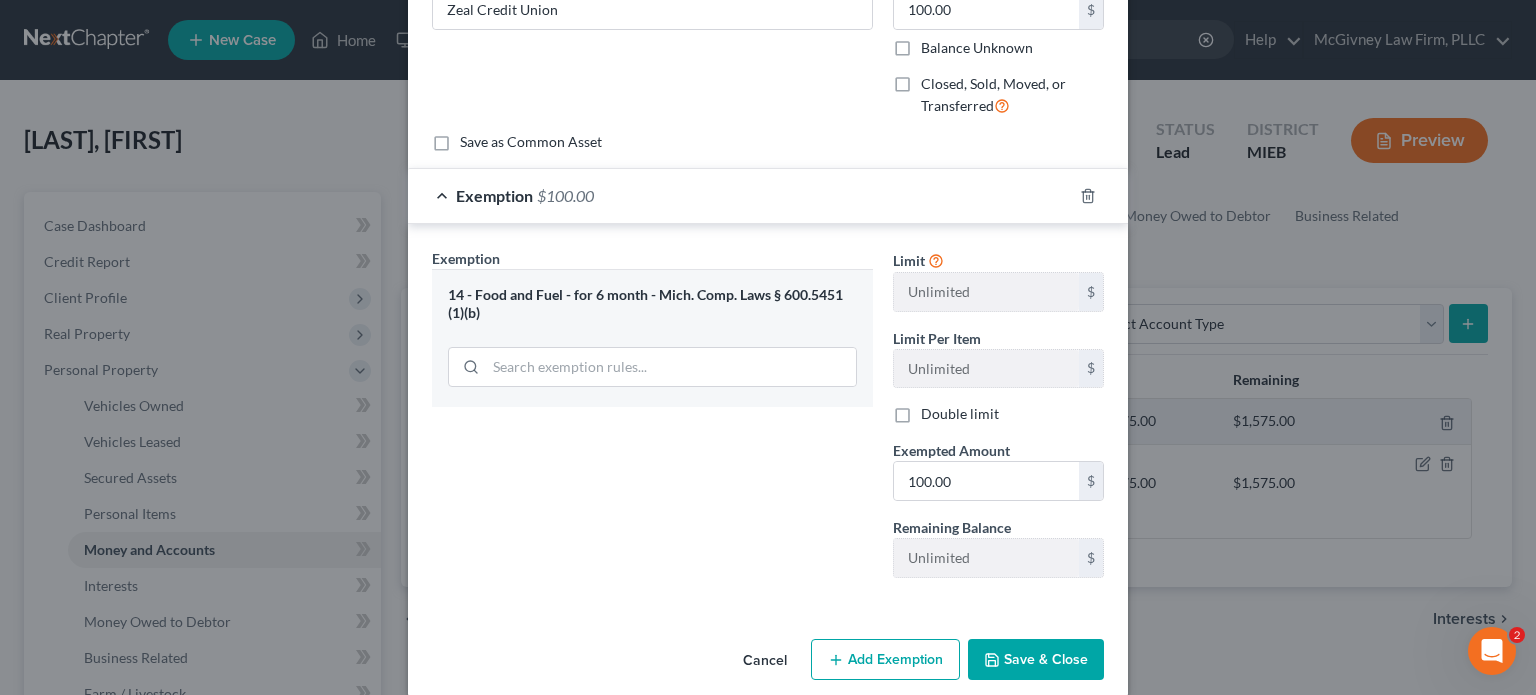 click on "Save & Close" at bounding box center [1036, 660] 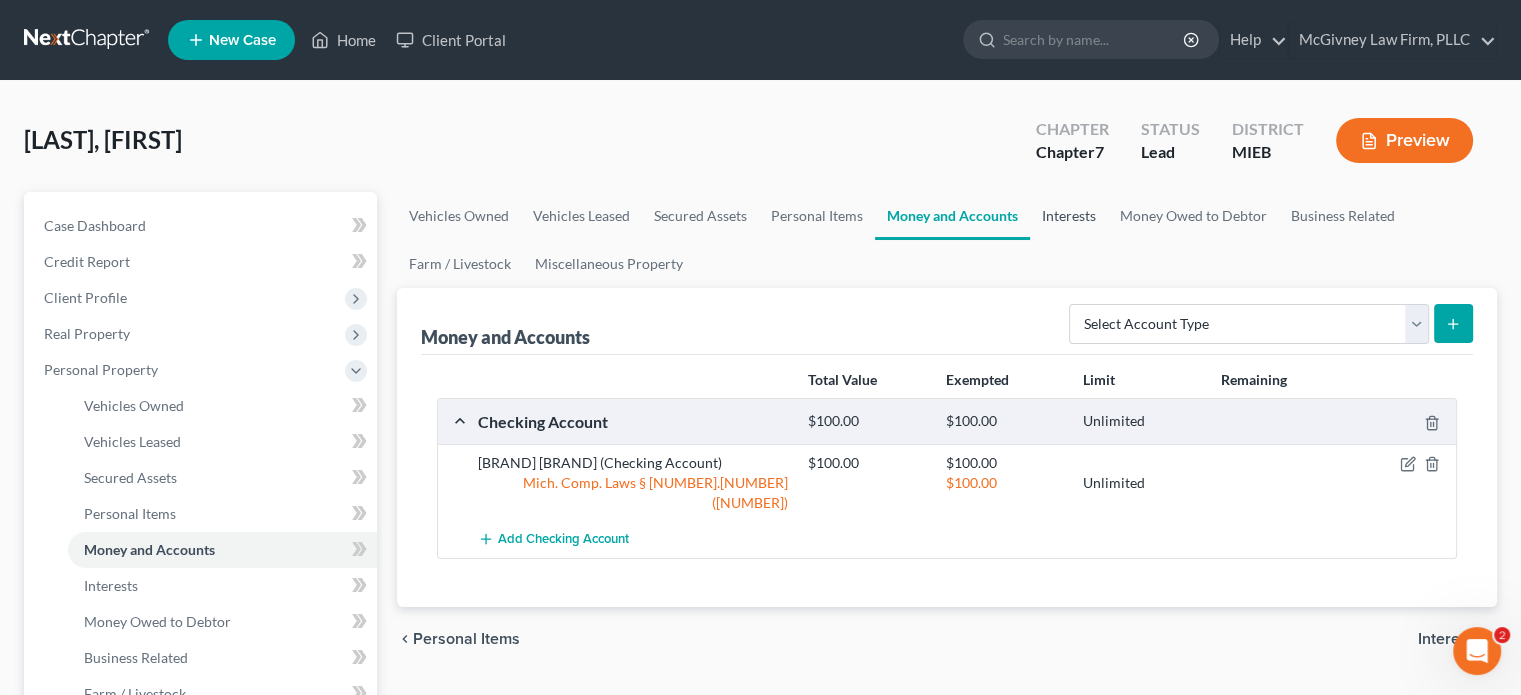click on "Interests" at bounding box center (1069, 216) 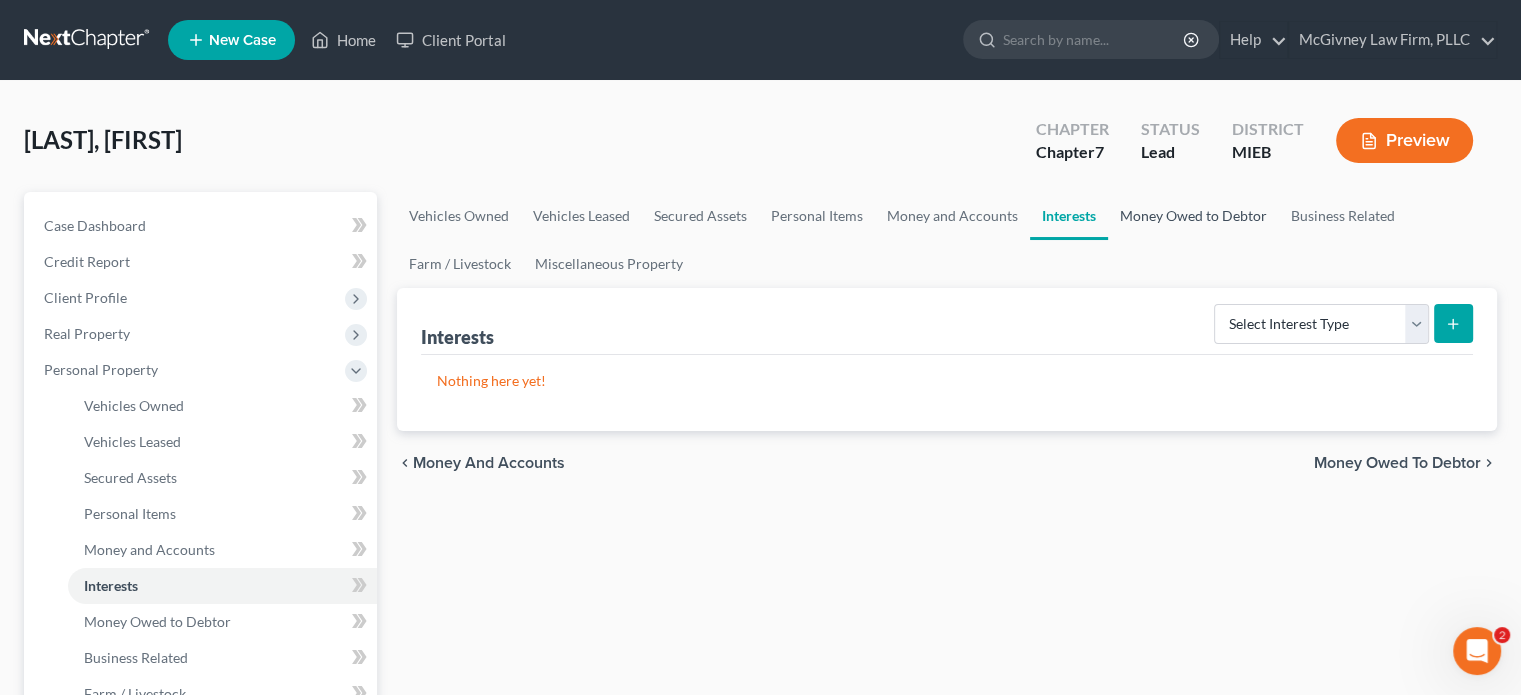 click on "Money Owed to Debtor" at bounding box center (1193, 216) 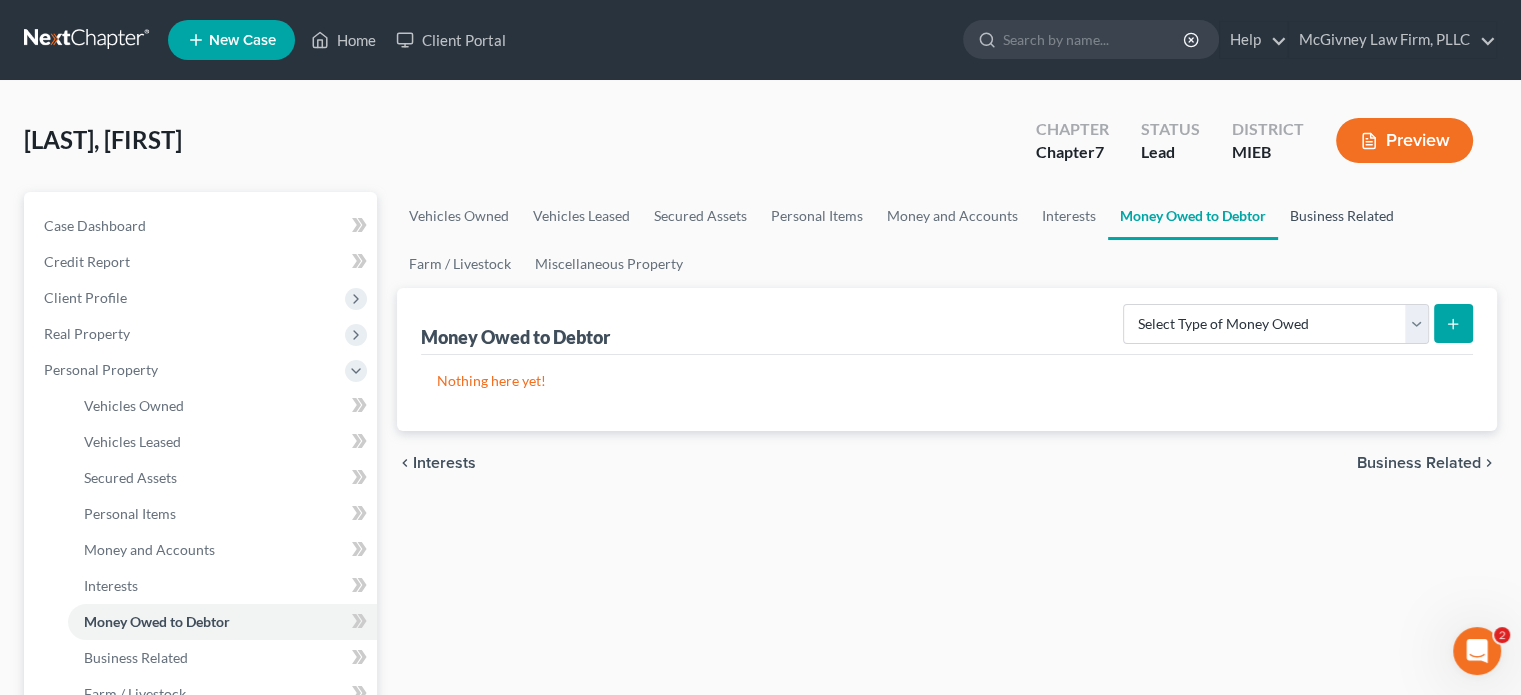 click on "Business Related" at bounding box center [1342, 216] 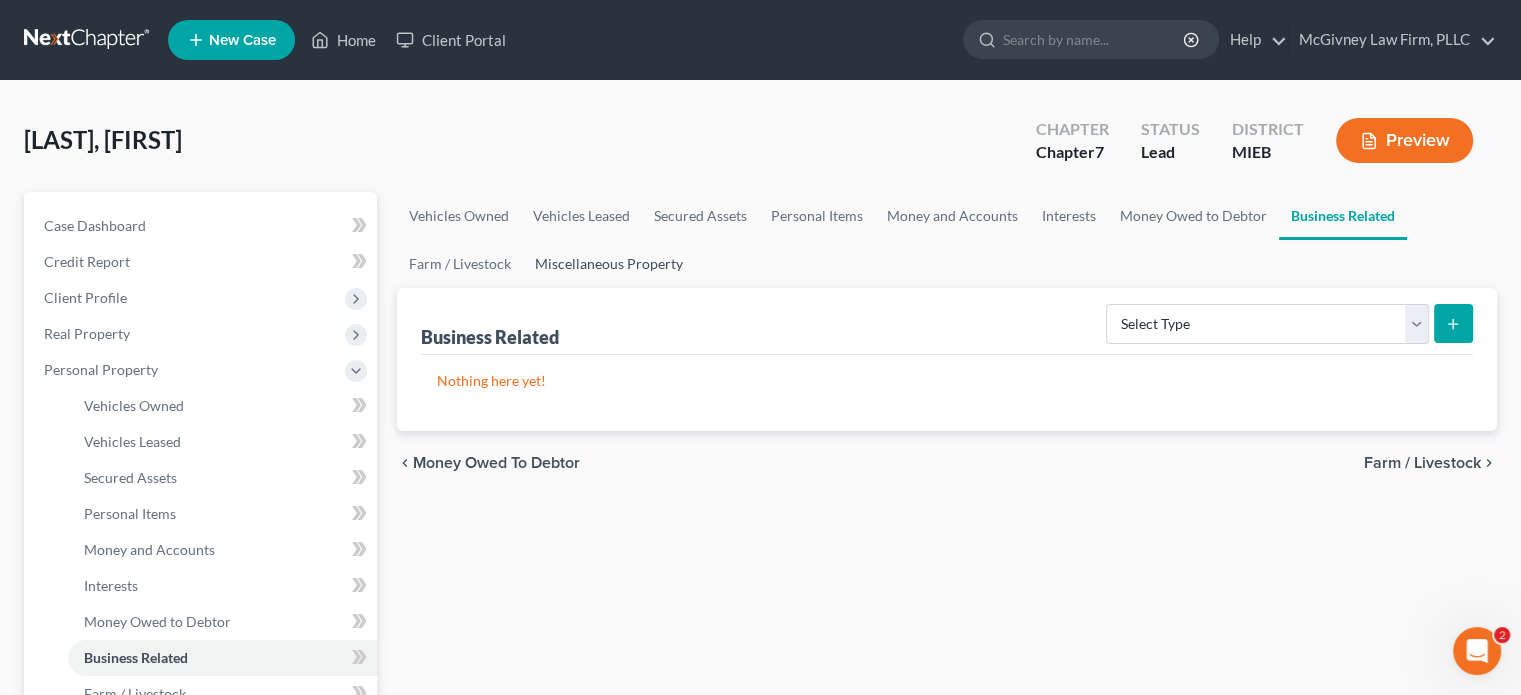 click on "Miscellaneous Property" at bounding box center [609, 264] 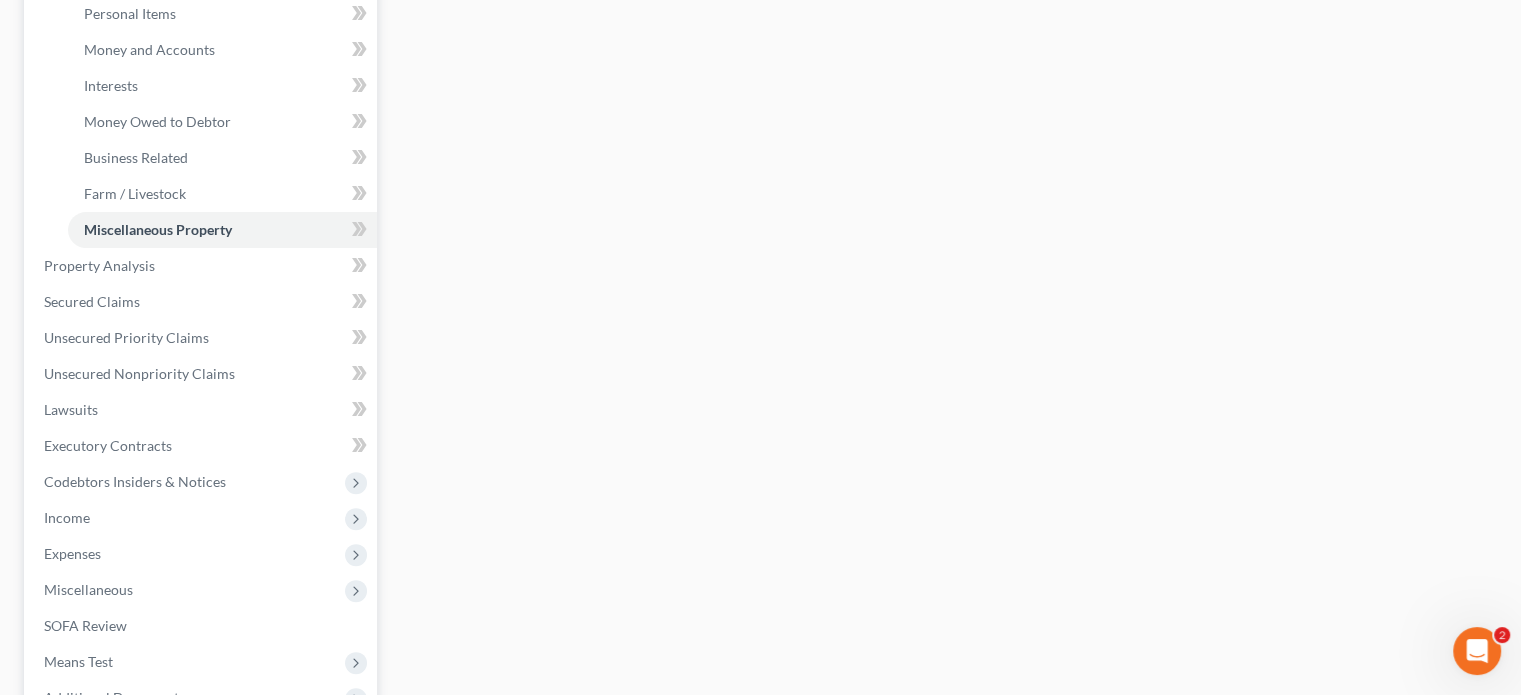 scroll, scrollTop: 726, scrollLeft: 0, axis: vertical 